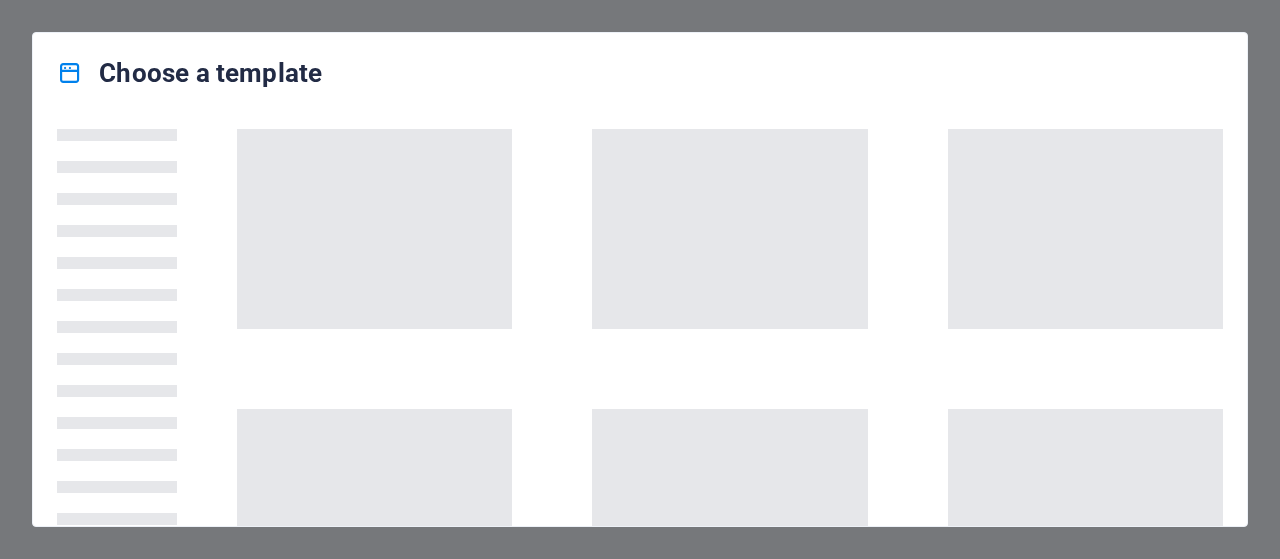 scroll, scrollTop: 0, scrollLeft: 0, axis: both 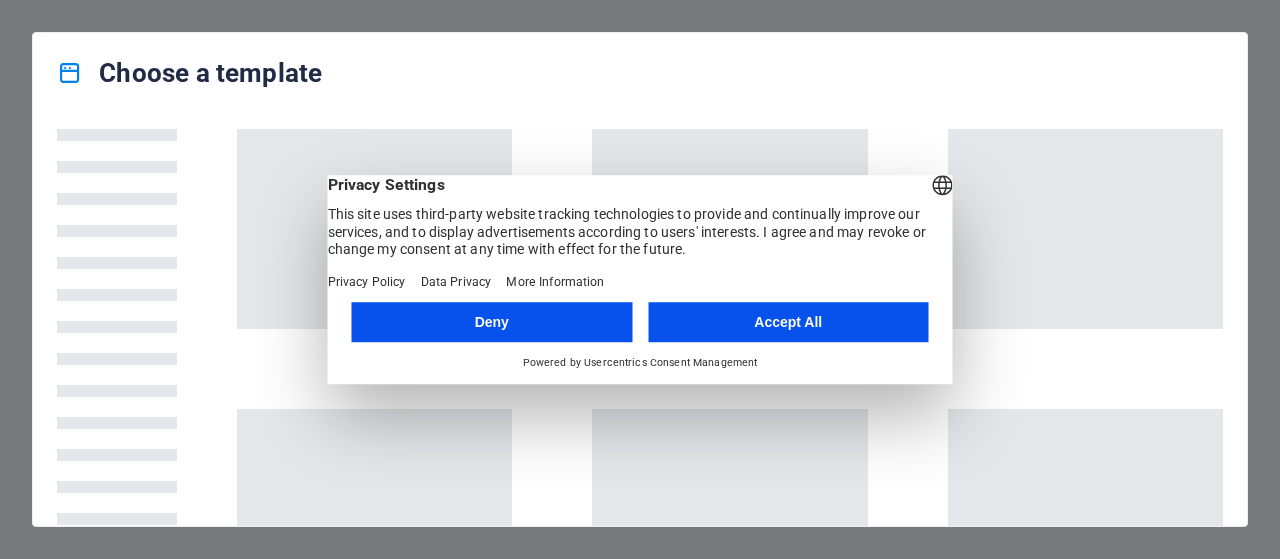 click on "Accept All" at bounding box center [788, 322] 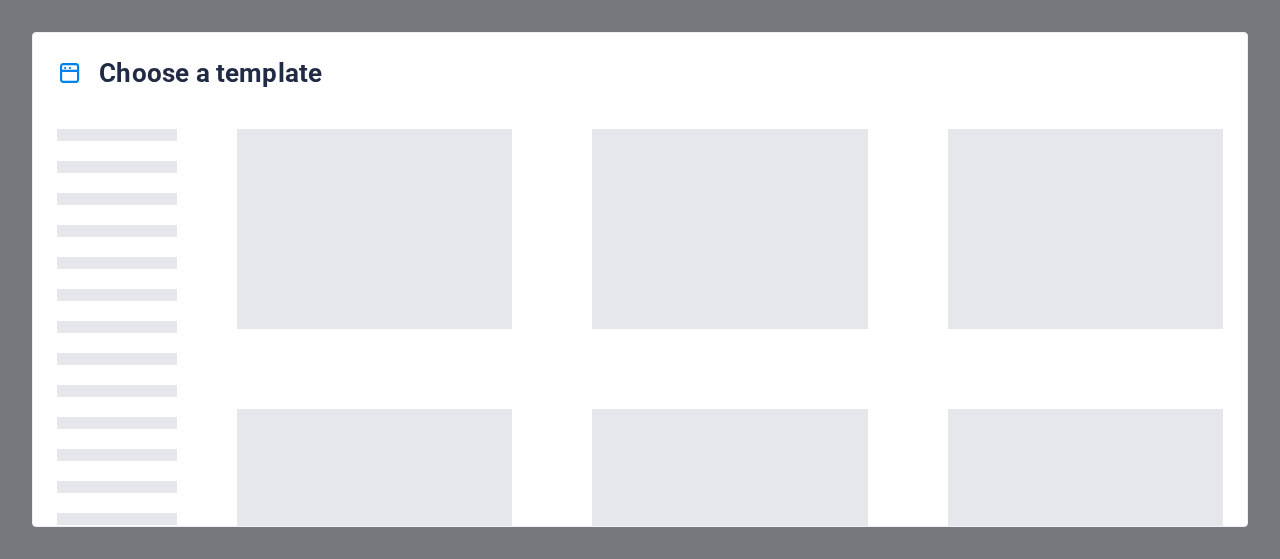 scroll, scrollTop: 0, scrollLeft: 0, axis: both 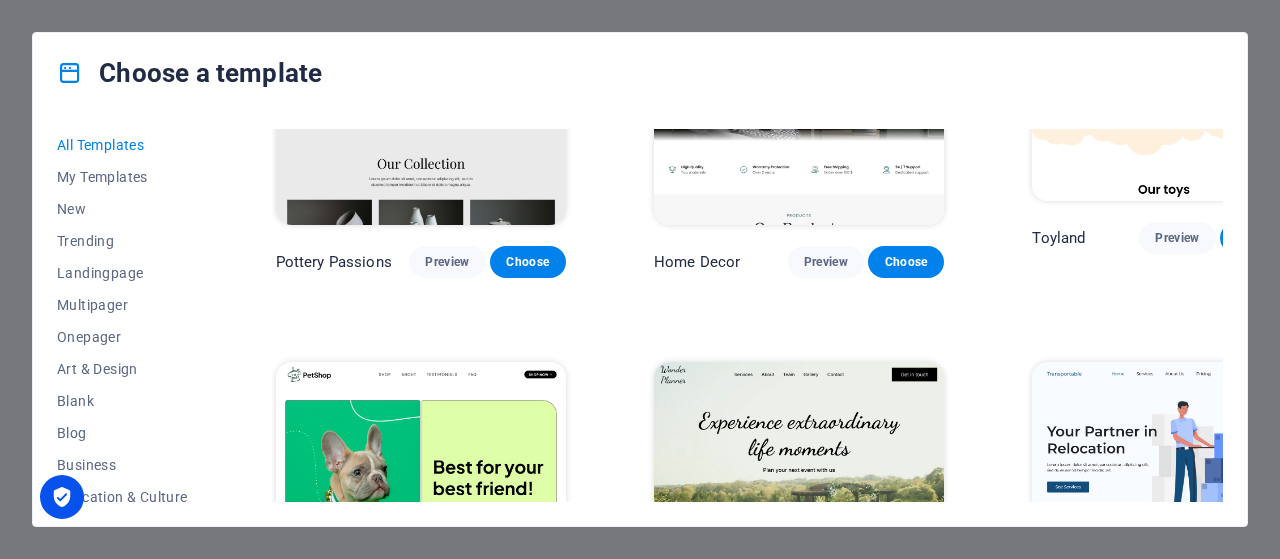 drag, startPoint x: 210, startPoint y: 233, endPoint x: 210, endPoint y: 286, distance: 53 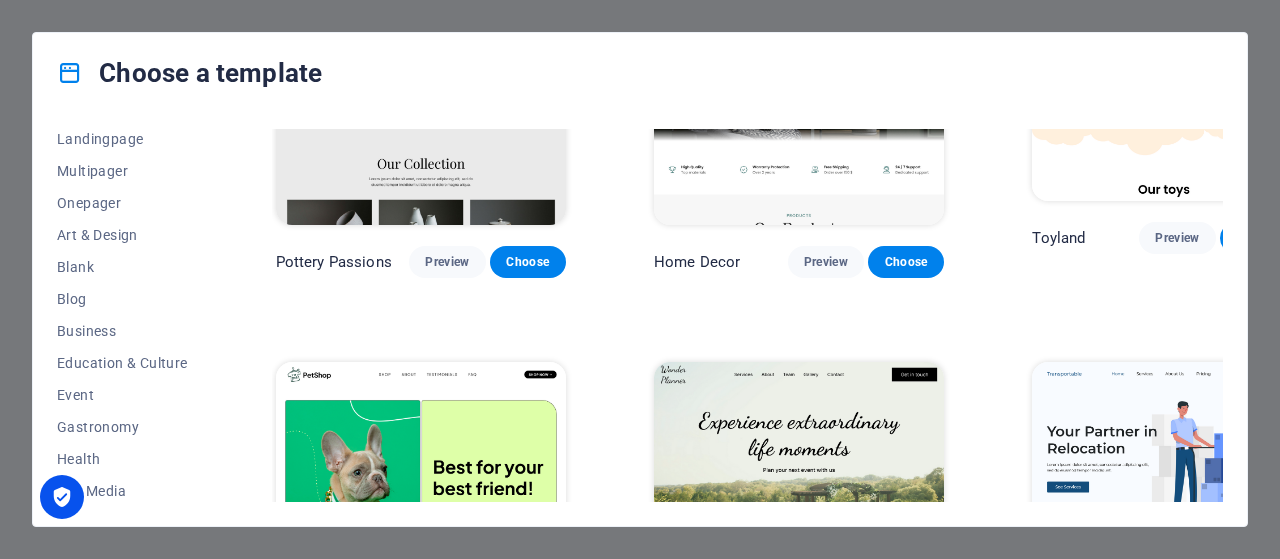 scroll, scrollTop: 138, scrollLeft: 0, axis: vertical 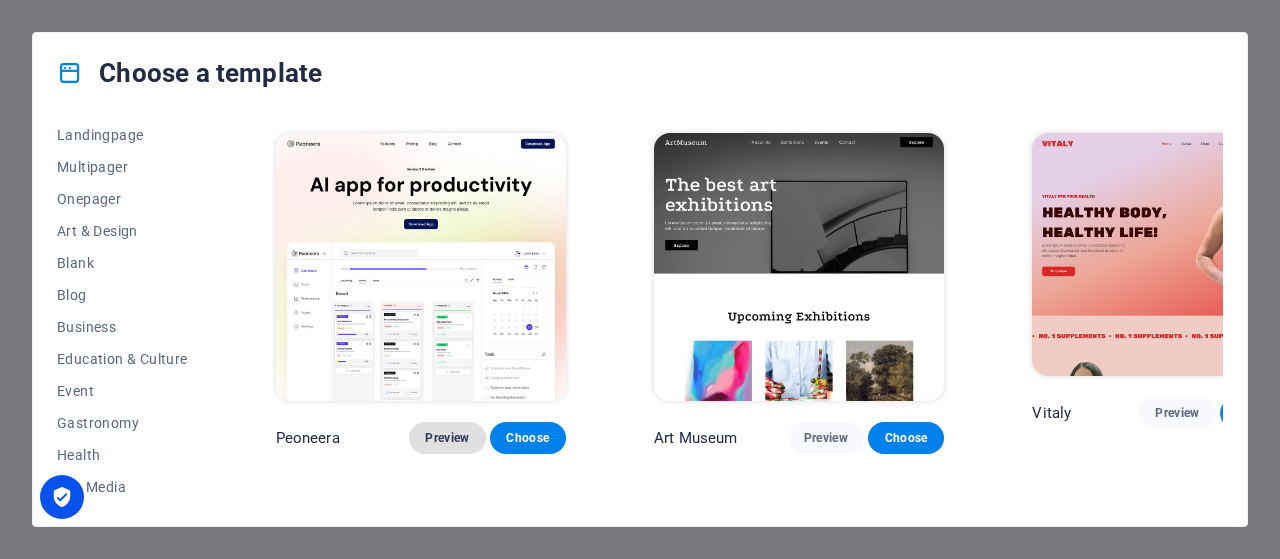 drag, startPoint x: 422, startPoint y: 392, endPoint x: 389, endPoint y: 405, distance: 35.468296 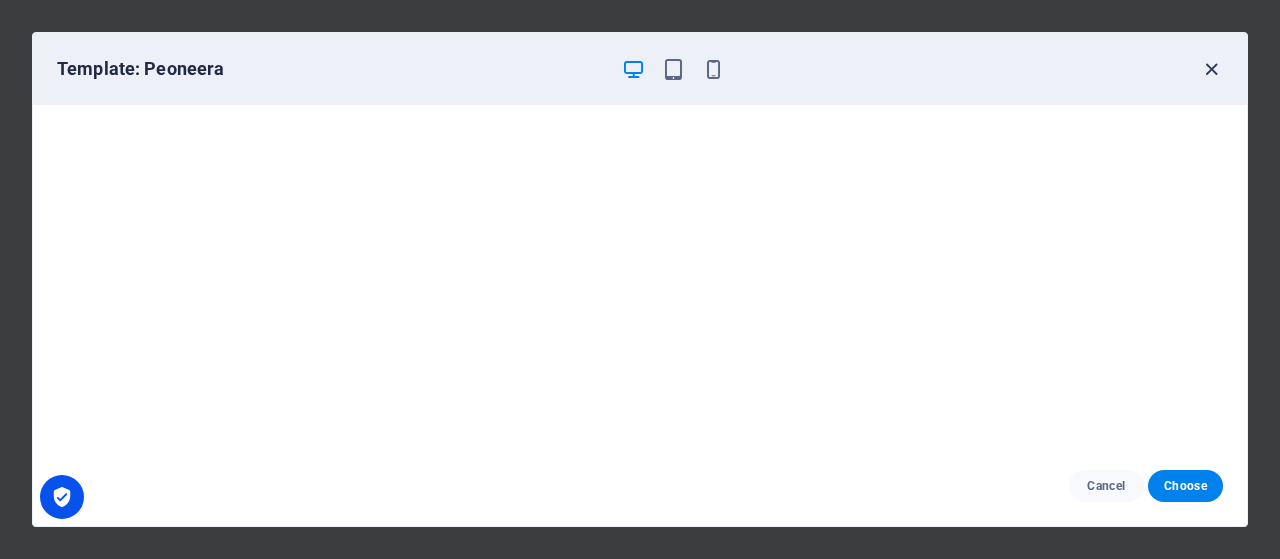 click at bounding box center (1211, 69) 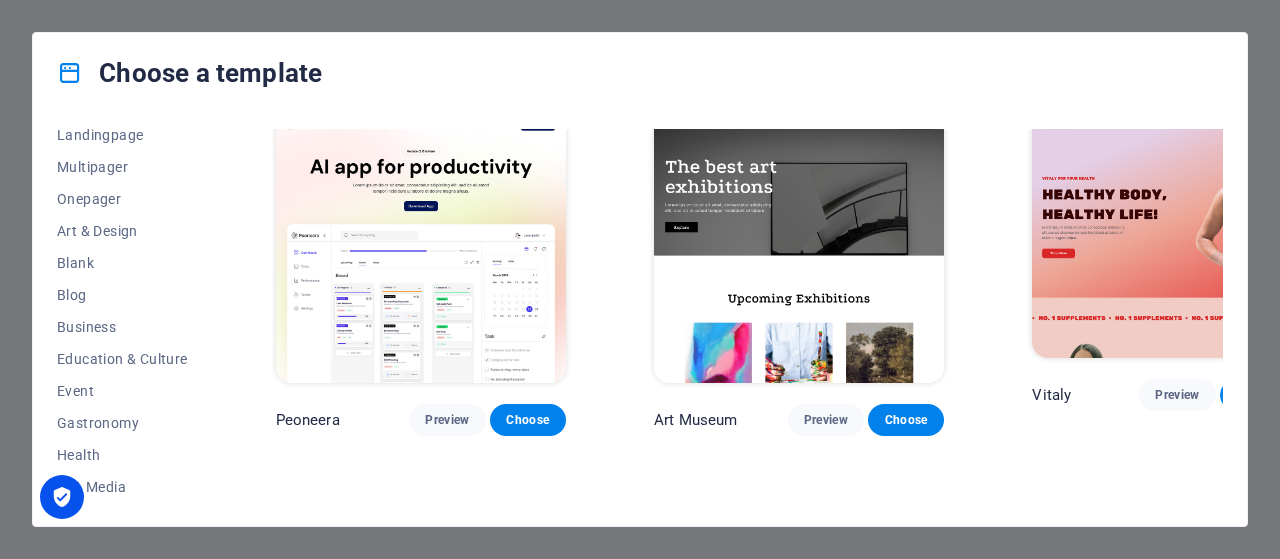 scroll, scrollTop: 0, scrollLeft: 0, axis: both 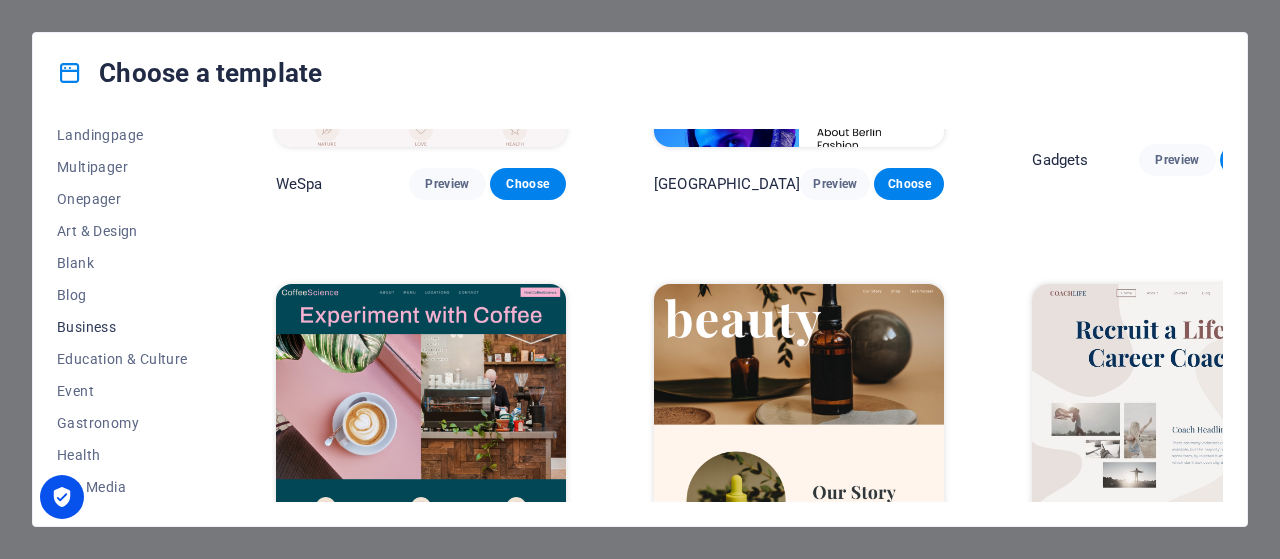 click on "Business" at bounding box center [122, 327] 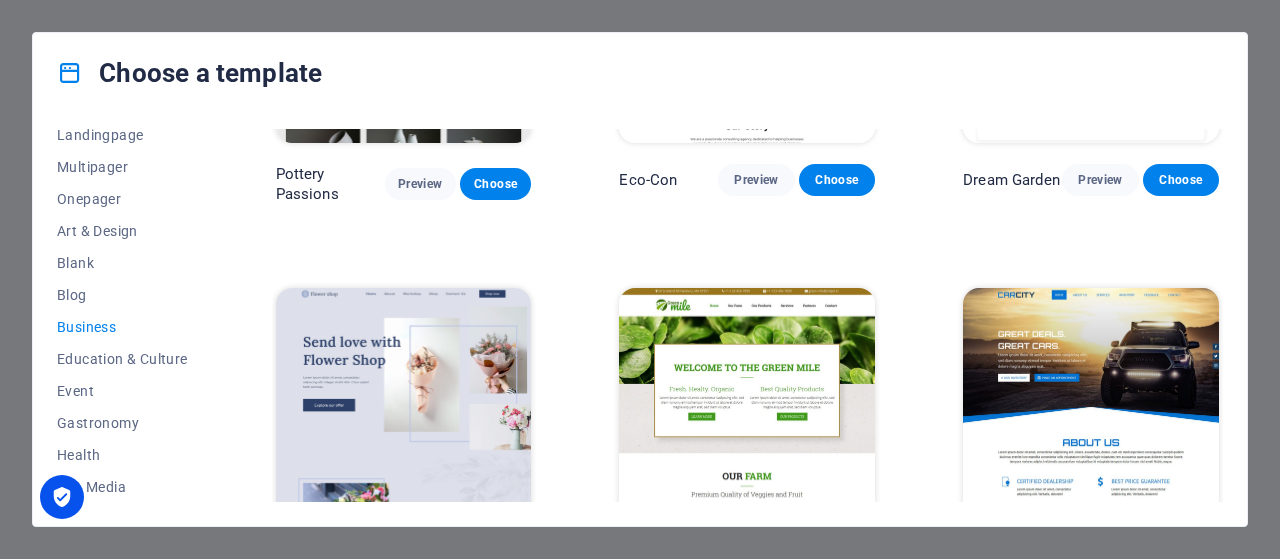 click on "Business" at bounding box center [122, 327] 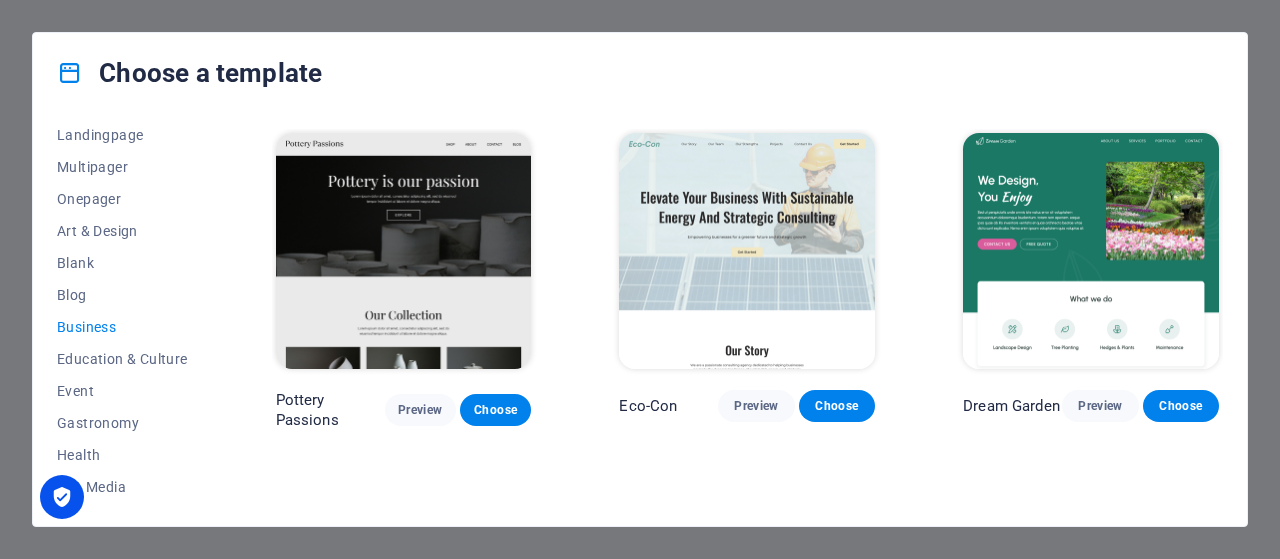 scroll, scrollTop: 0, scrollLeft: 0, axis: both 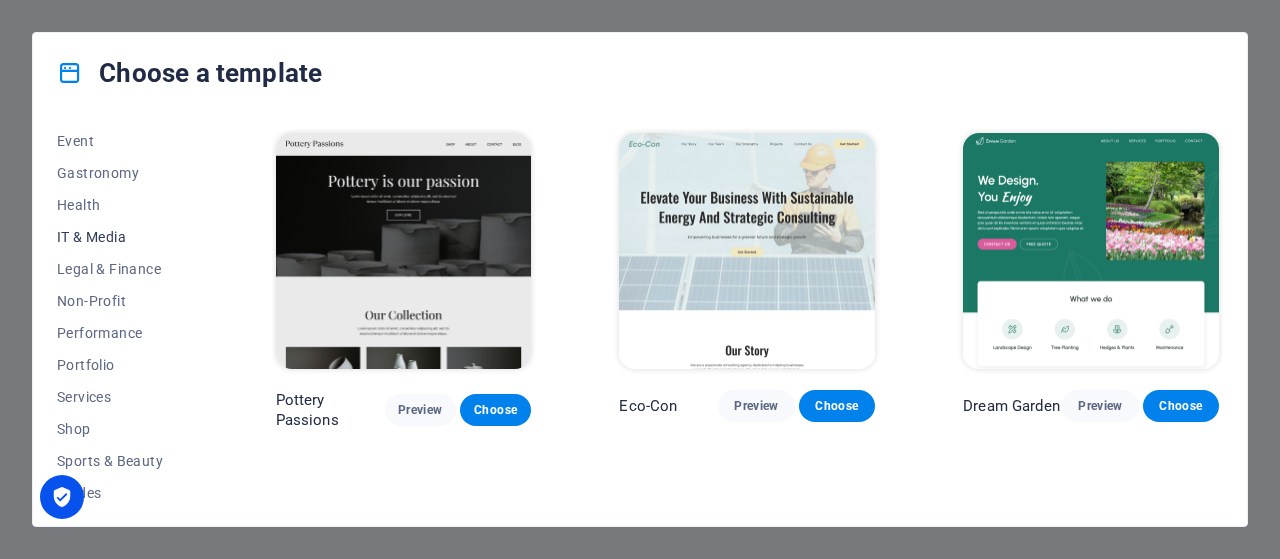 click on "IT & Media" at bounding box center [122, 237] 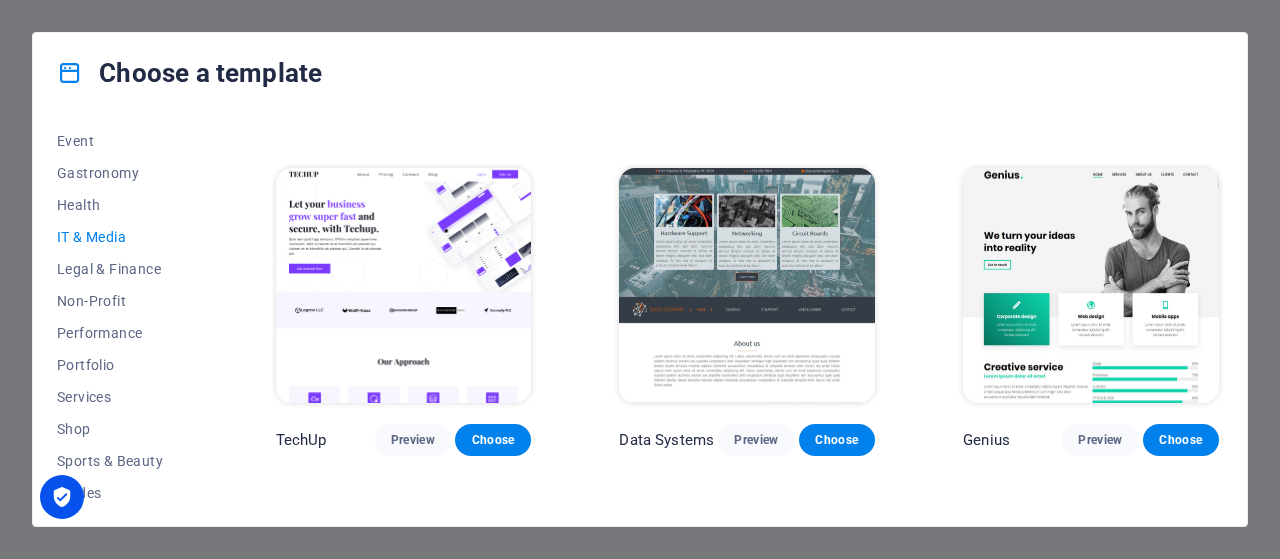 scroll, scrollTop: 350, scrollLeft: 0, axis: vertical 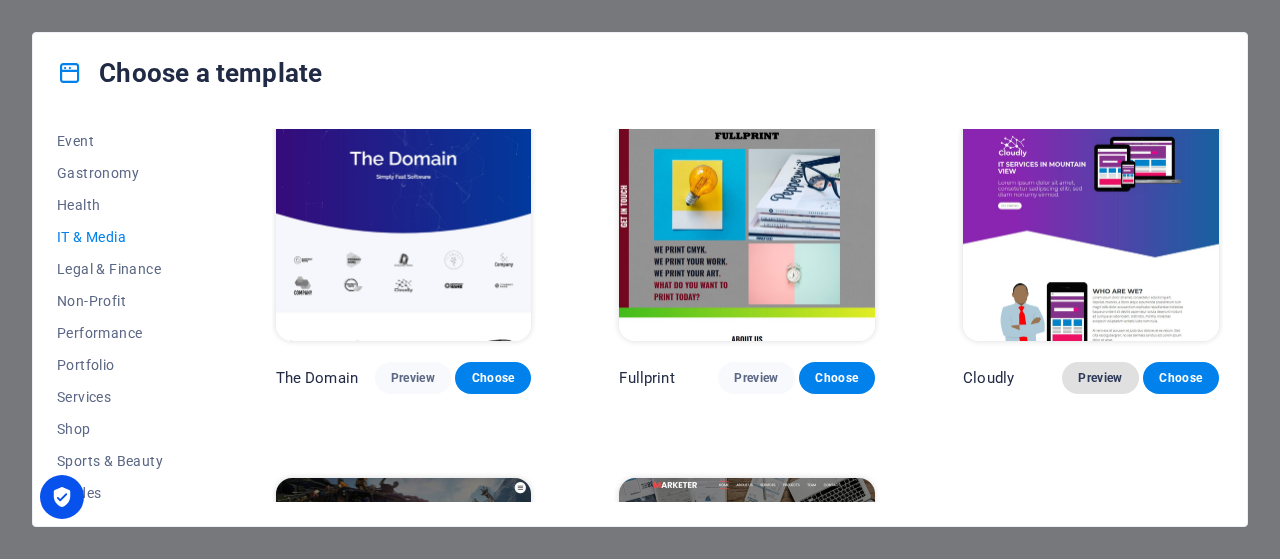 click on "Preview" at bounding box center (1100, 378) 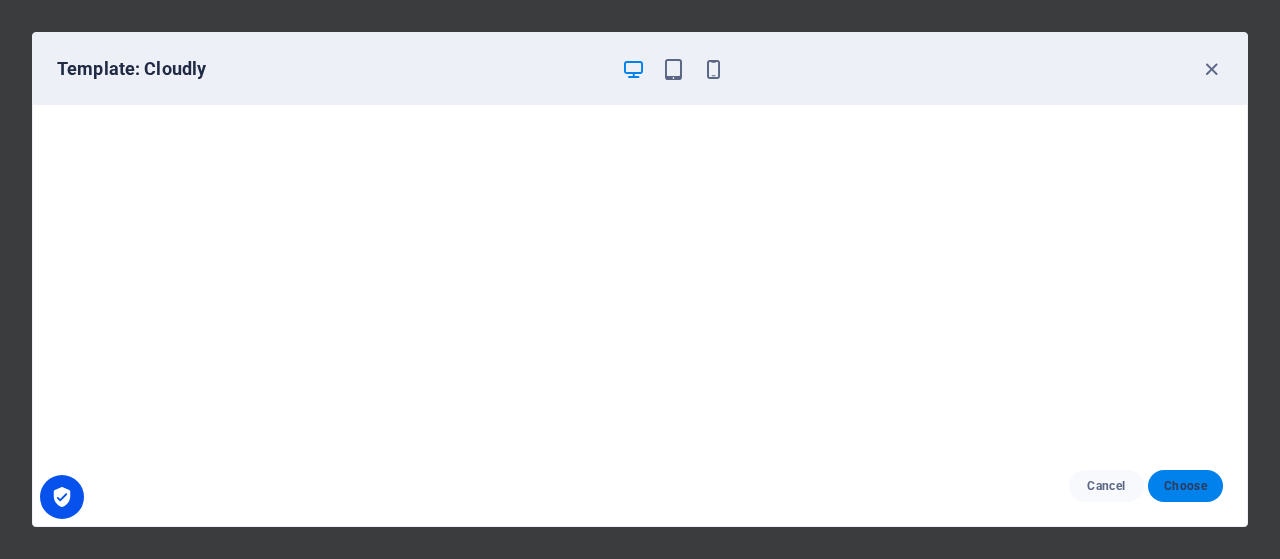 click on "Choose" at bounding box center [1185, 486] 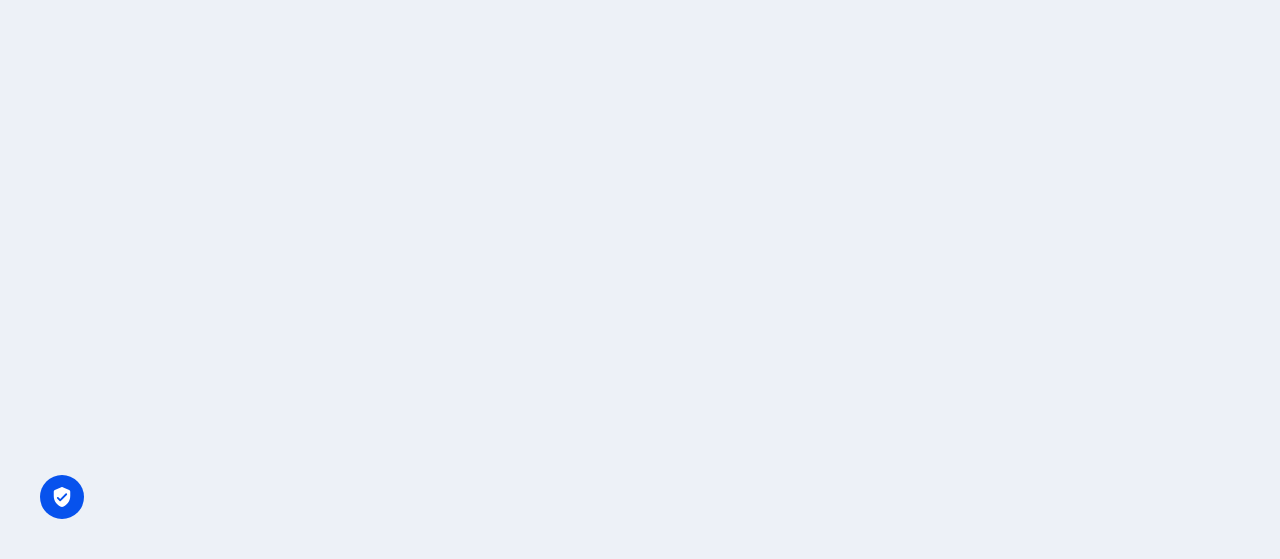 scroll, scrollTop: 0, scrollLeft: 0, axis: both 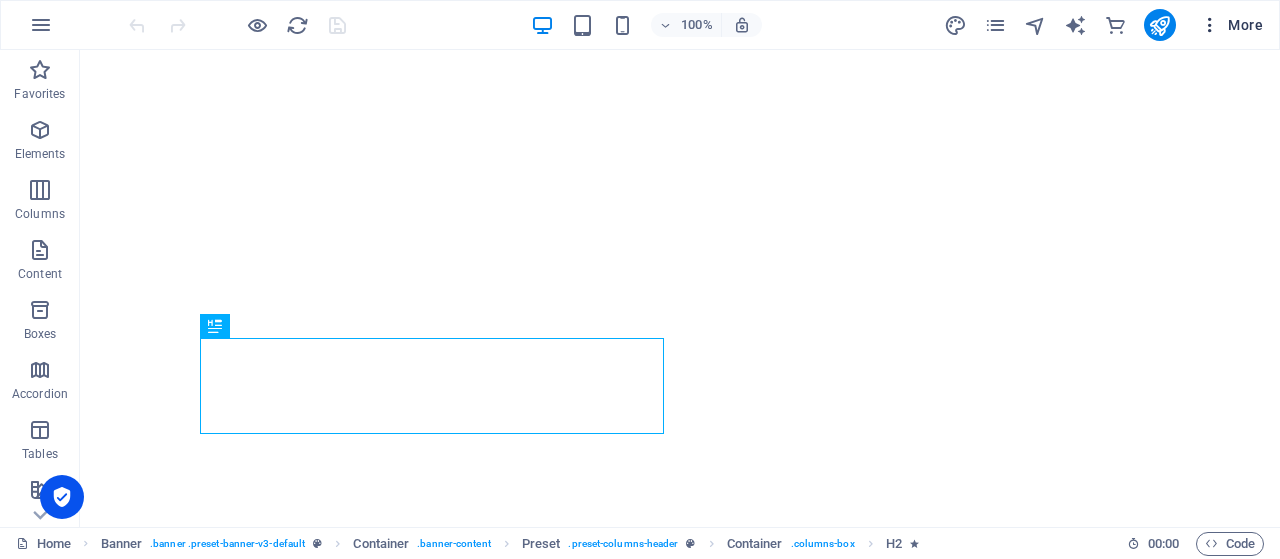 click at bounding box center (1210, 25) 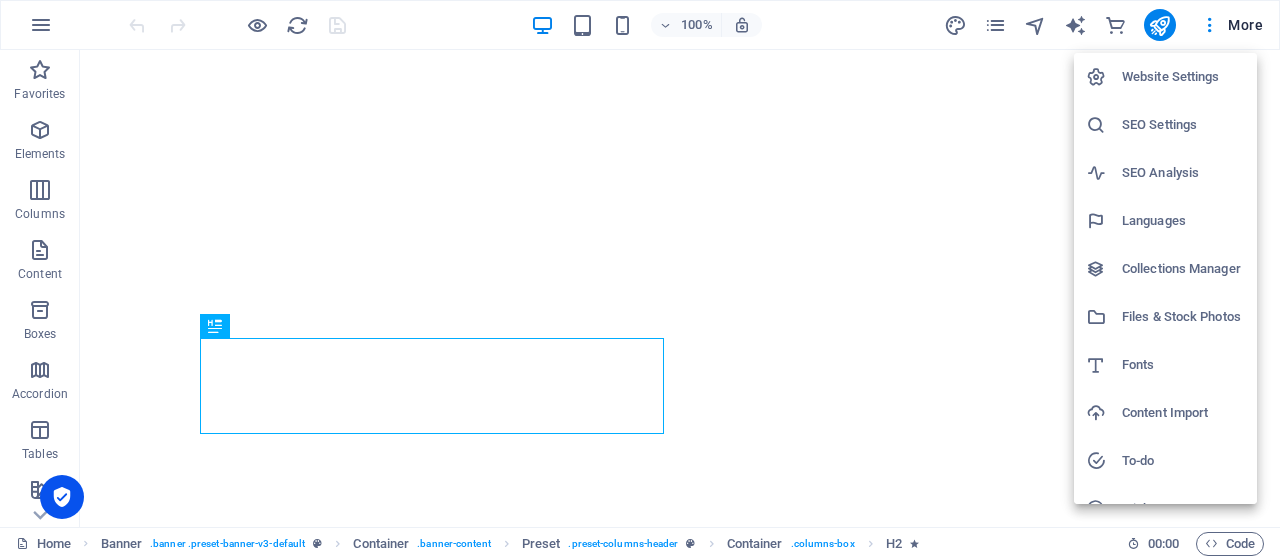 click at bounding box center (640, 279) 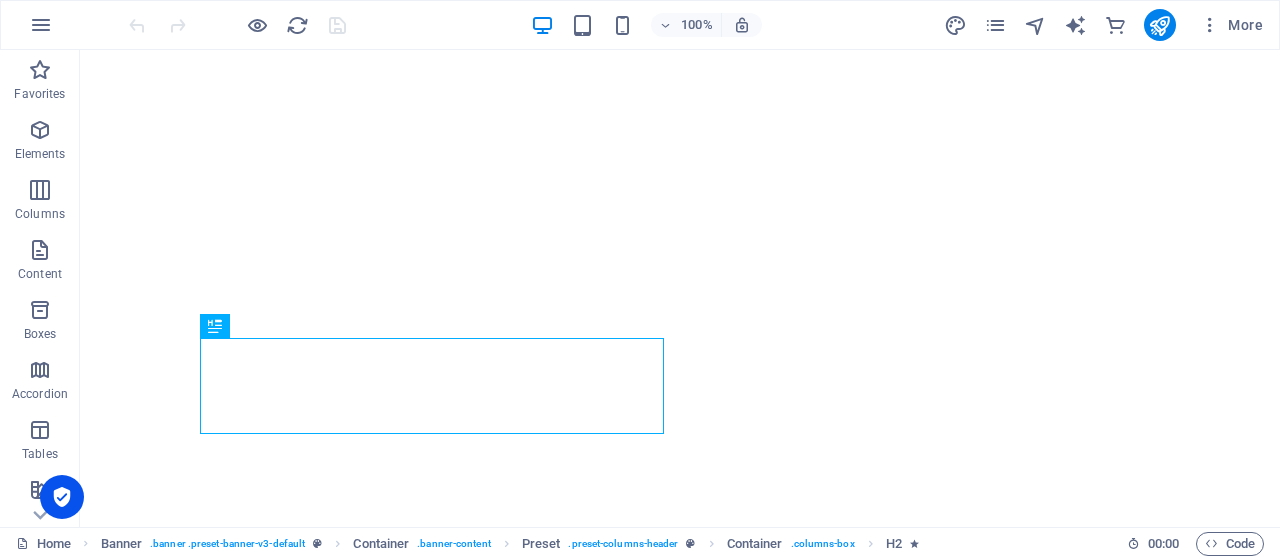 click at bounding box center [41, 25] 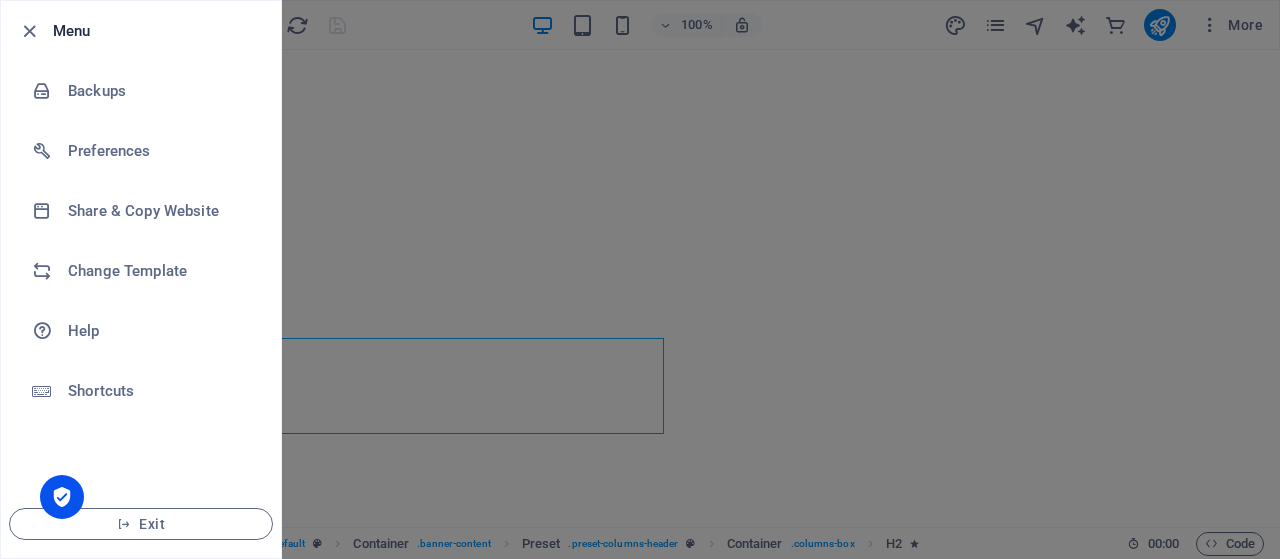 click at bounding box center (640, 279) 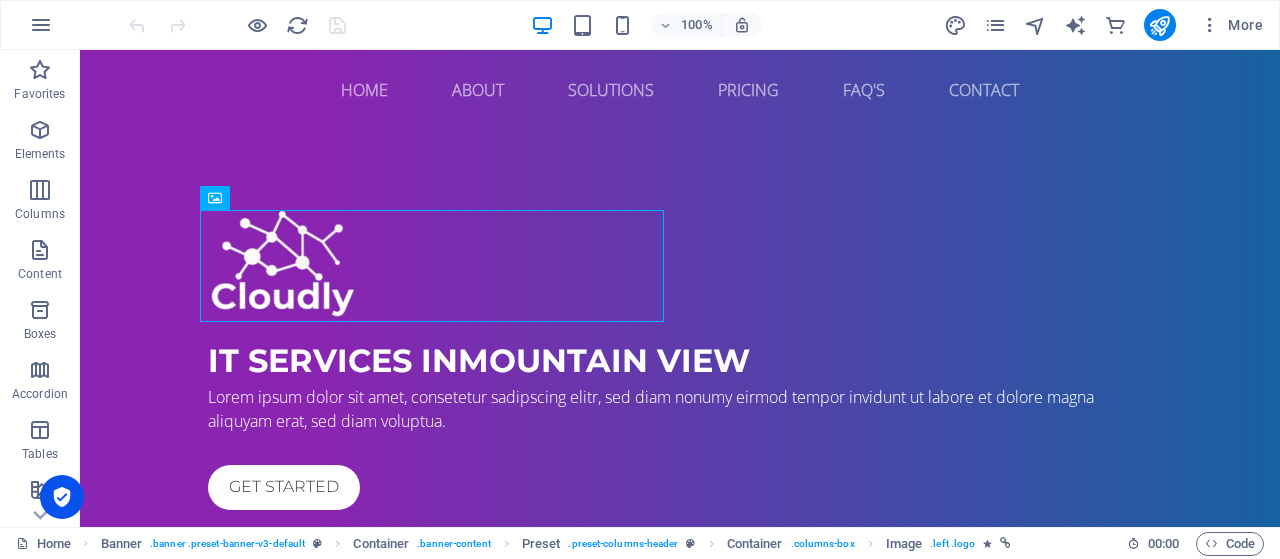scroll, scrollTop: 0, scrollLeft: 0, axis: both 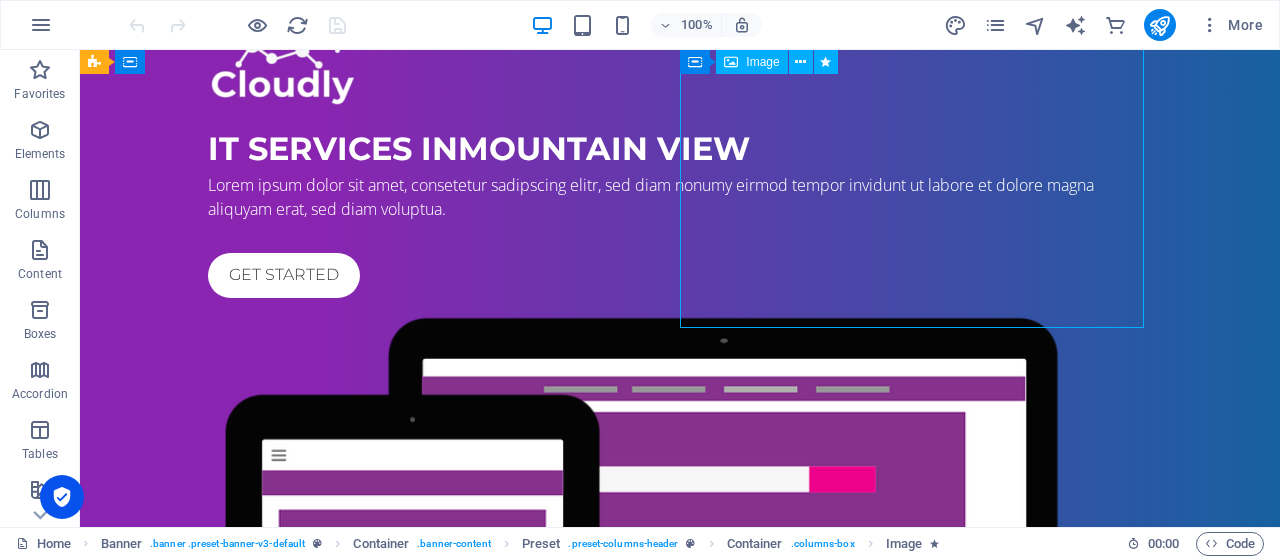 drag, startPoint x: 738, startPoint y: 188, endPoint x: 818, endPoint y: 207, distance: 82.2253 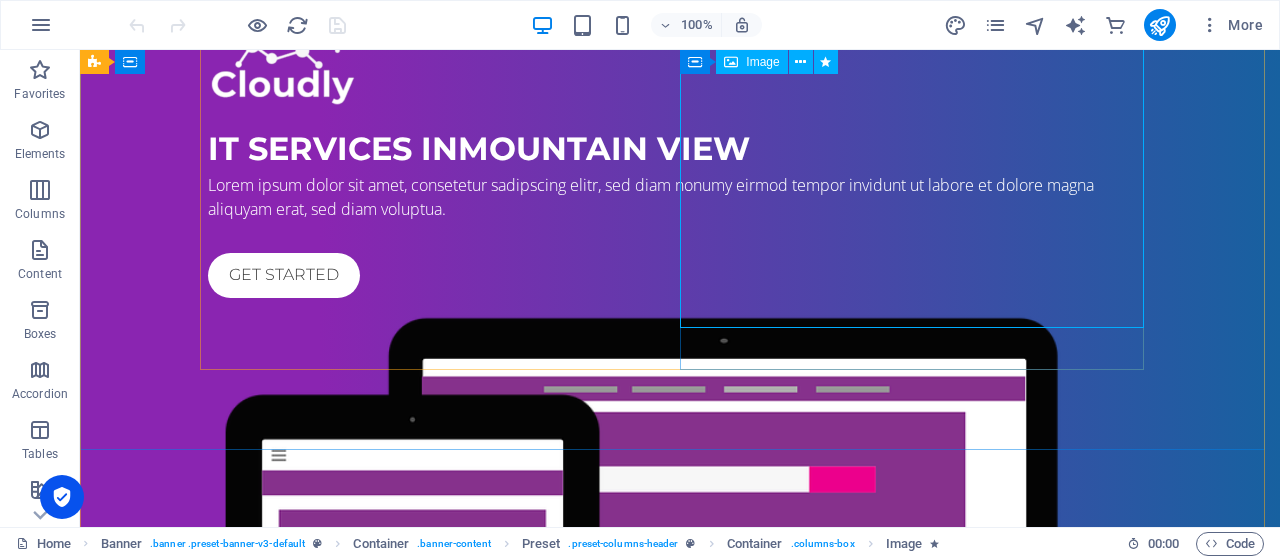 click on "Image" at bounding box center [762, 62] 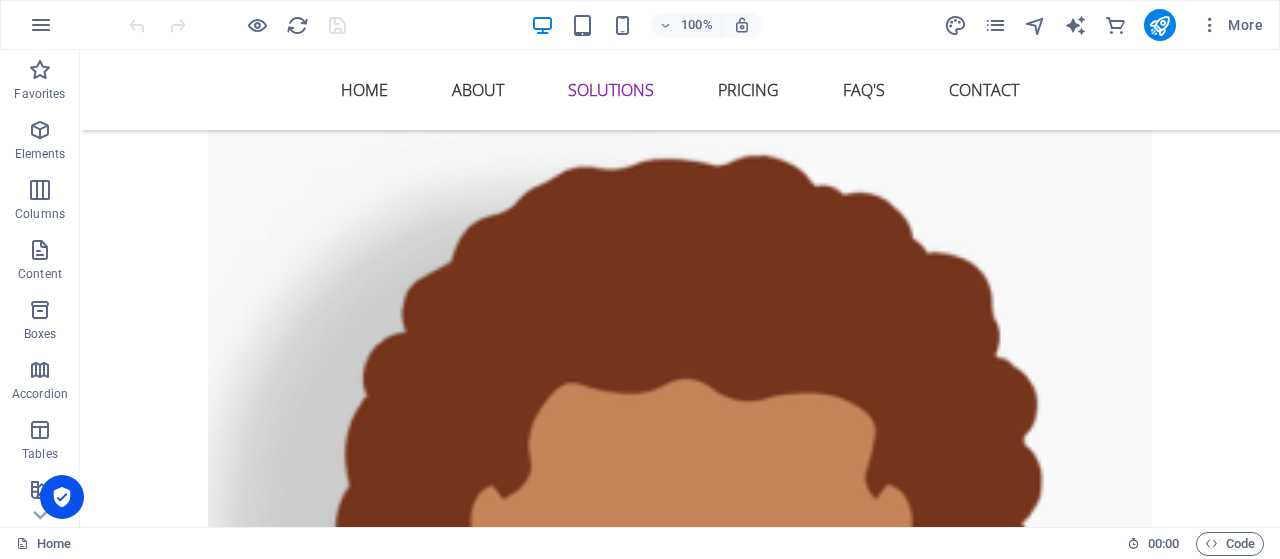 scroll, scrollTop: 3022, scrollLeft: 0, axis: vertical 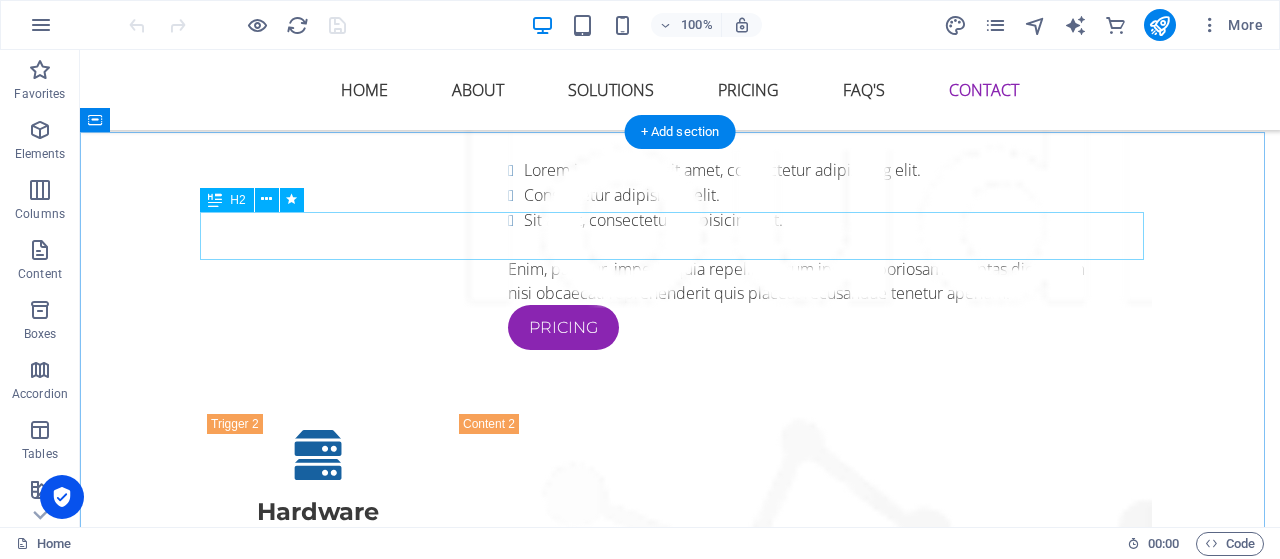click on "Get in touch" at bounding box center [680, 7294] 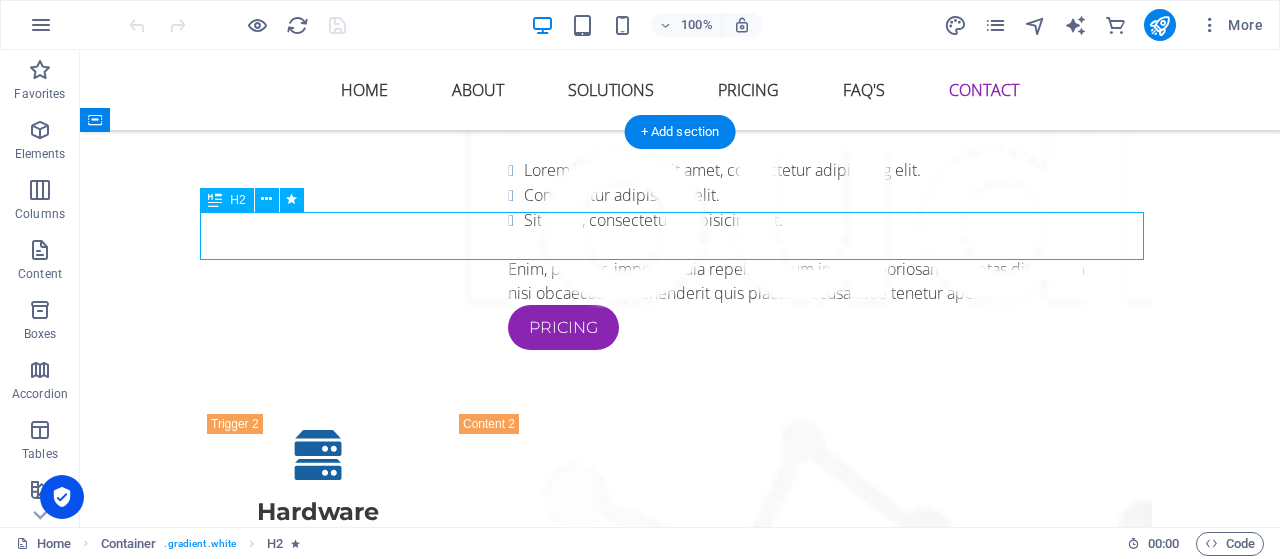 click on "Get in touch" at bounding box center [680, 7294] 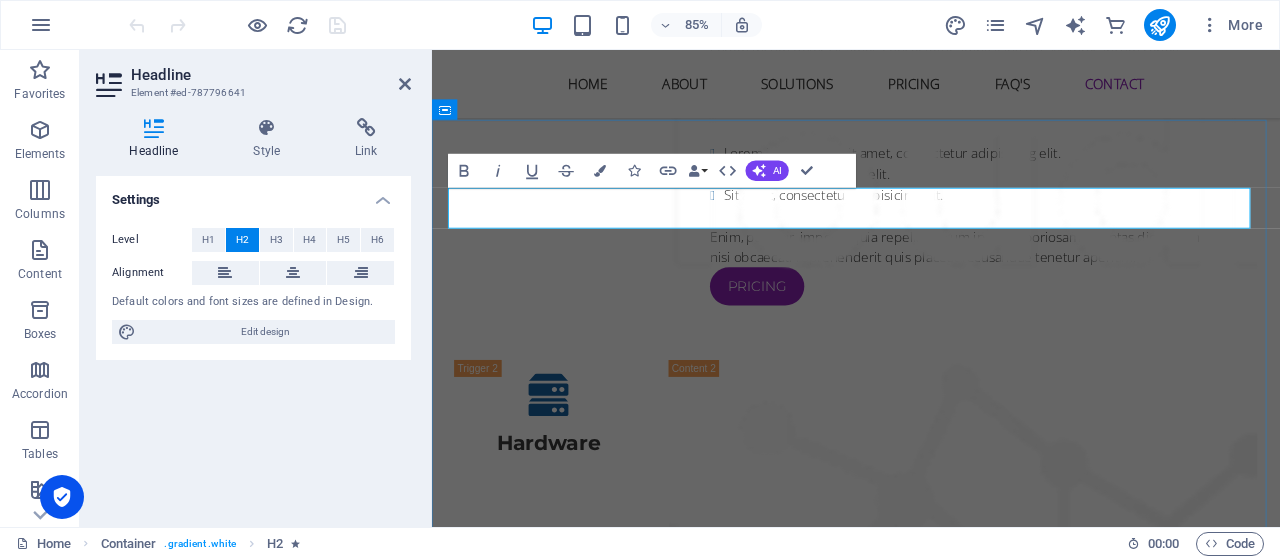 click on "Get in touch" at bounding box center (931, 7294) 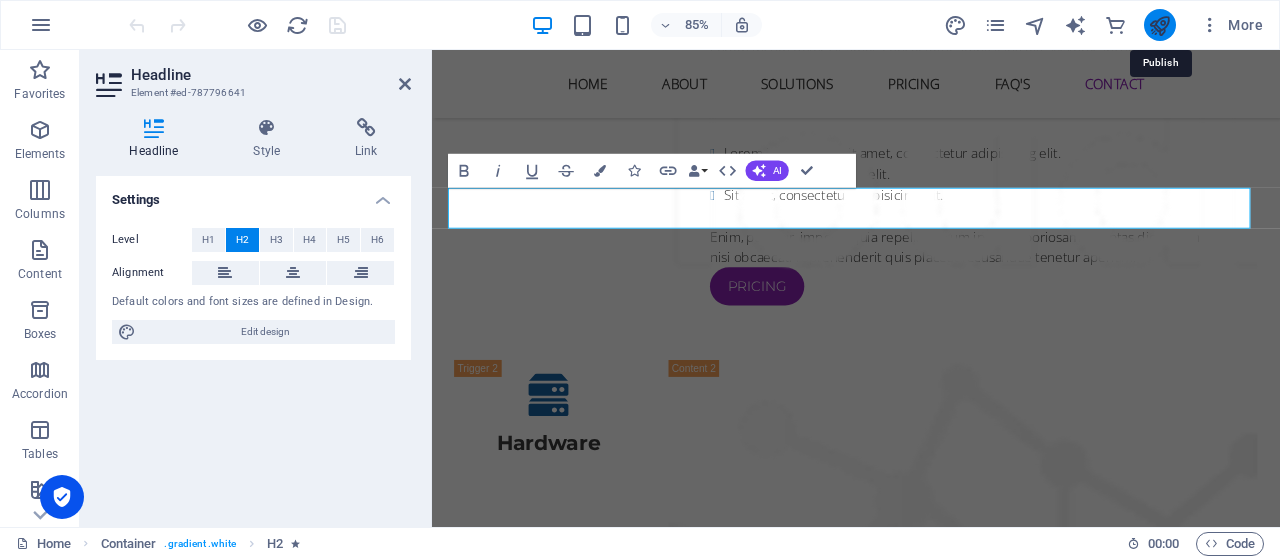 click at bounding box center (1159, 25) 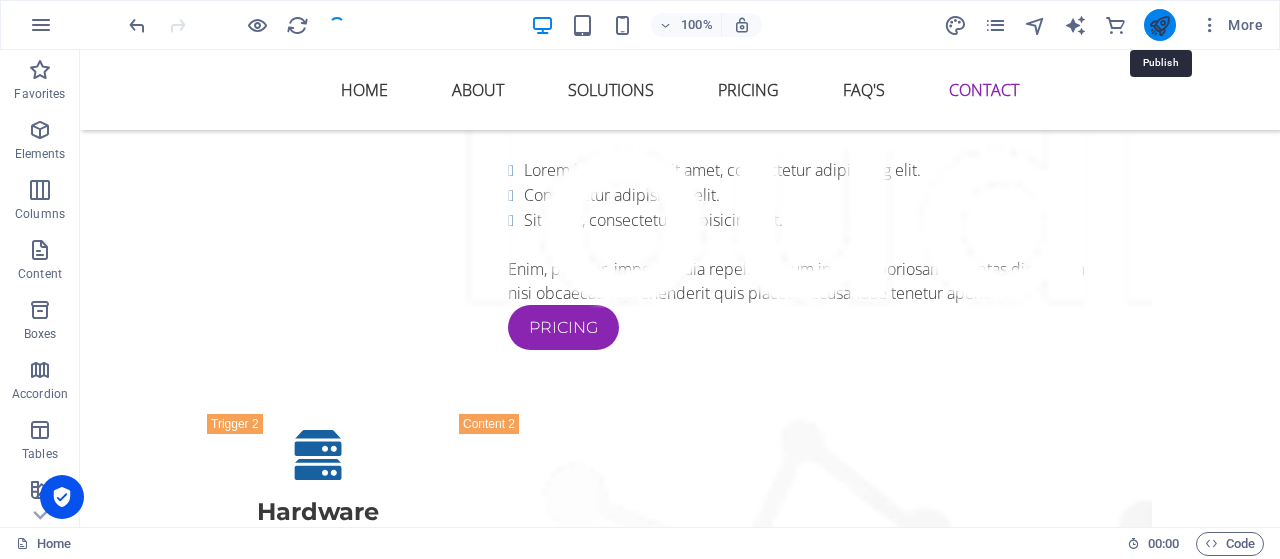 click at bounding box center (1159, 25) 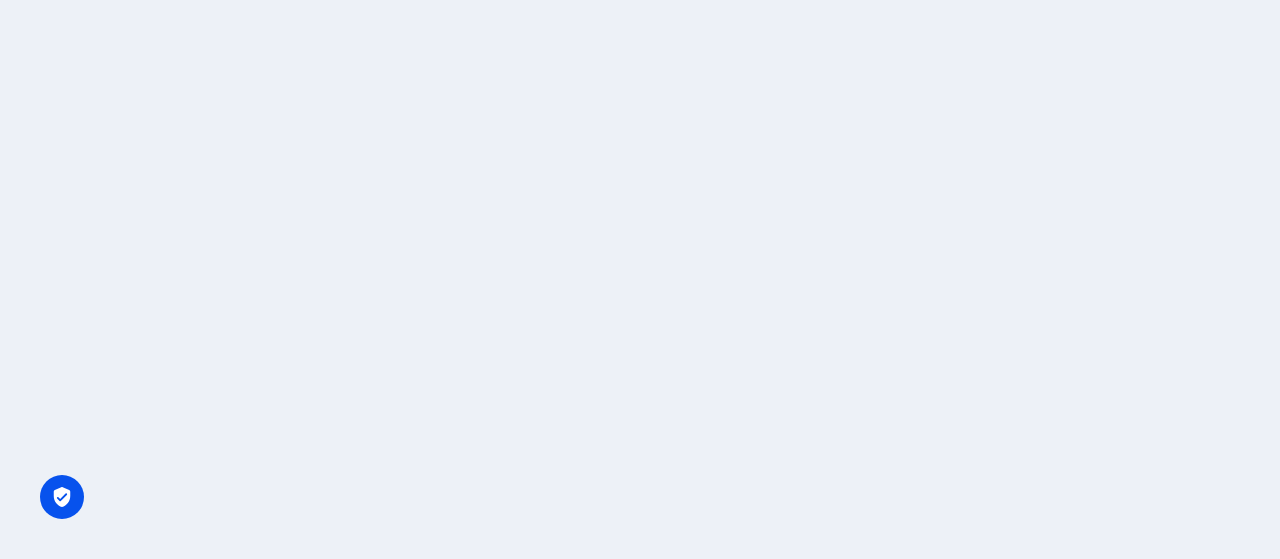 scroll, scrollTop: 0, scrollLeft: 0, axis: both 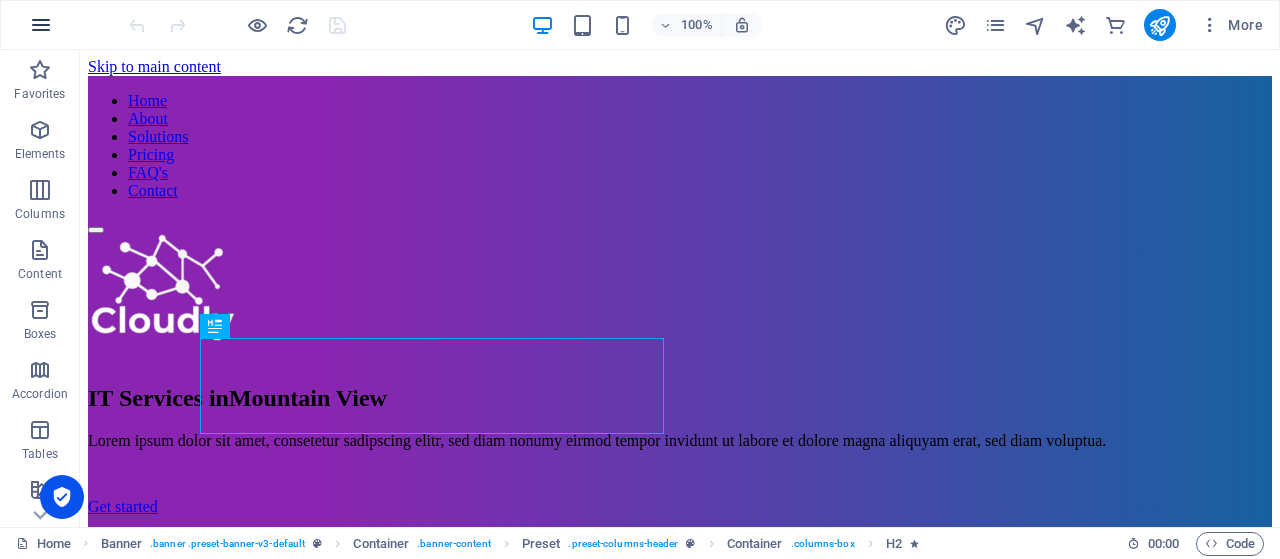 click at bounding box center (41, 25) 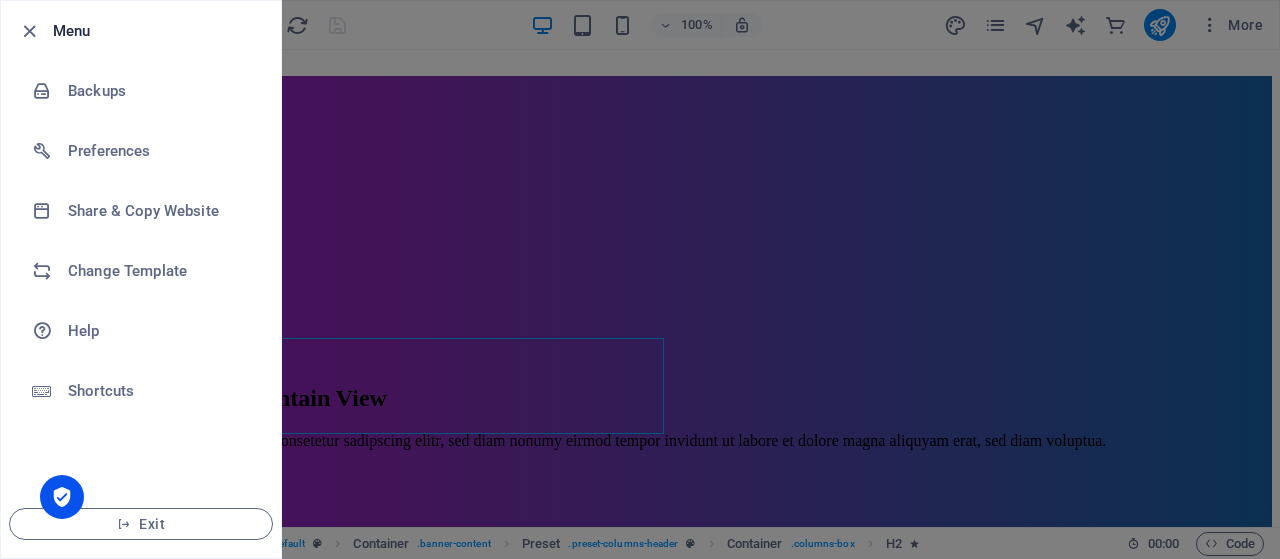 click at bounding box center [640, 279] 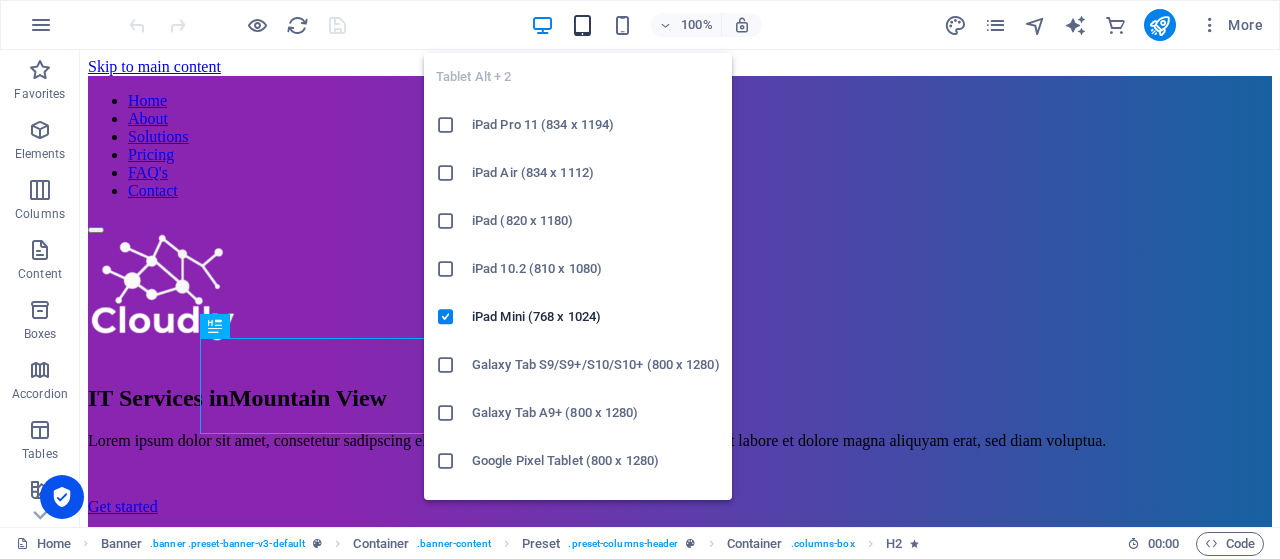 click at bounding box center (582, 25) 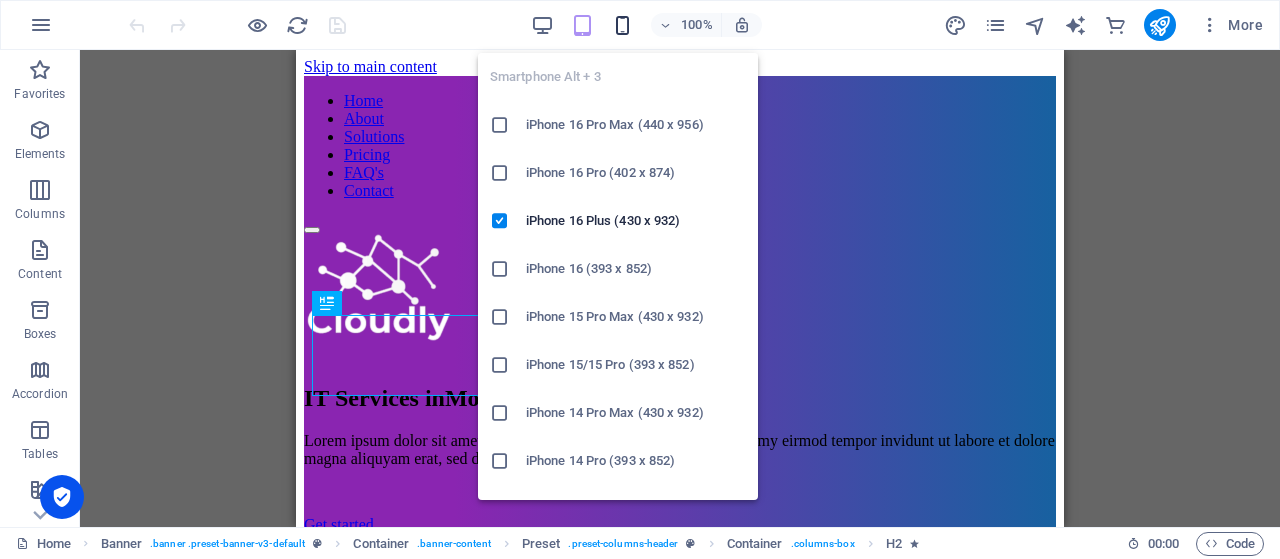 click at bounding box center [622, 25] 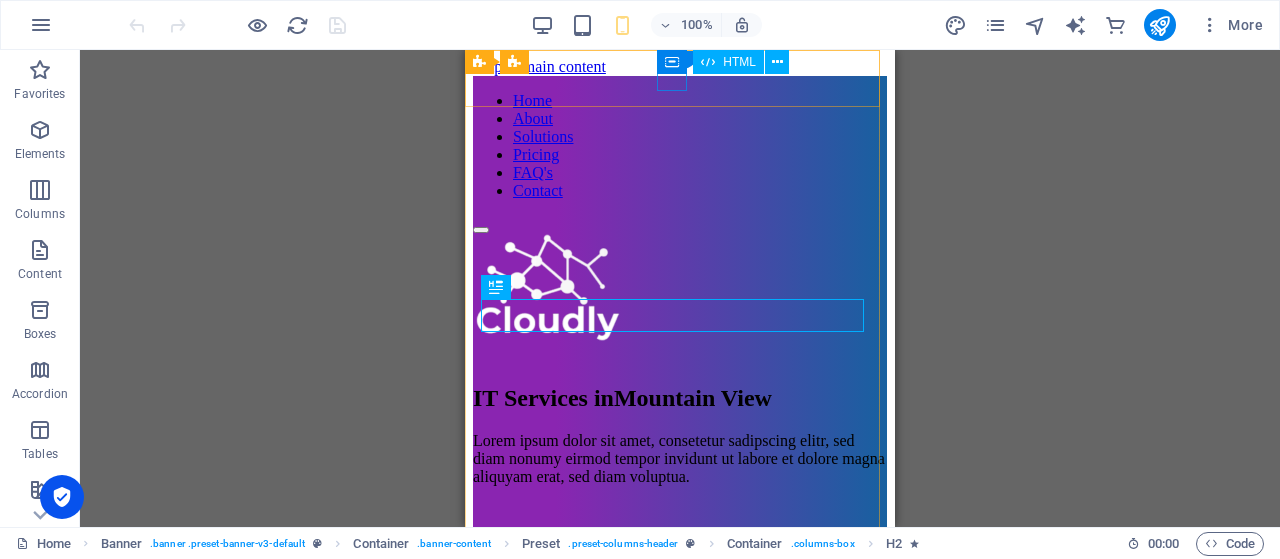 click at bounding box center [680, 225] 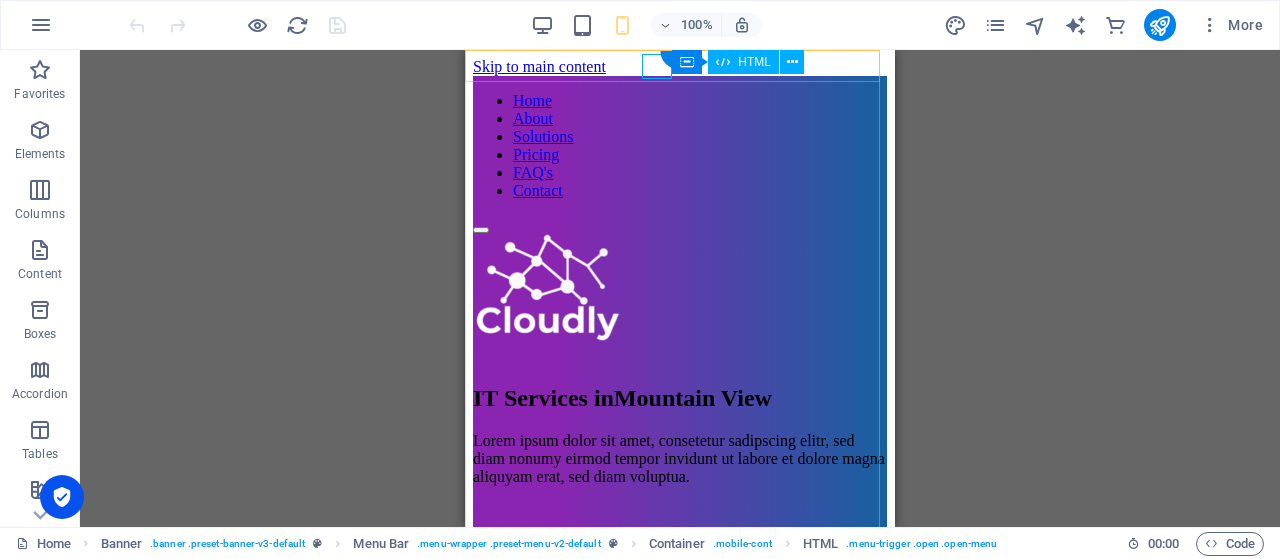 click at bounding box center (680, 225) 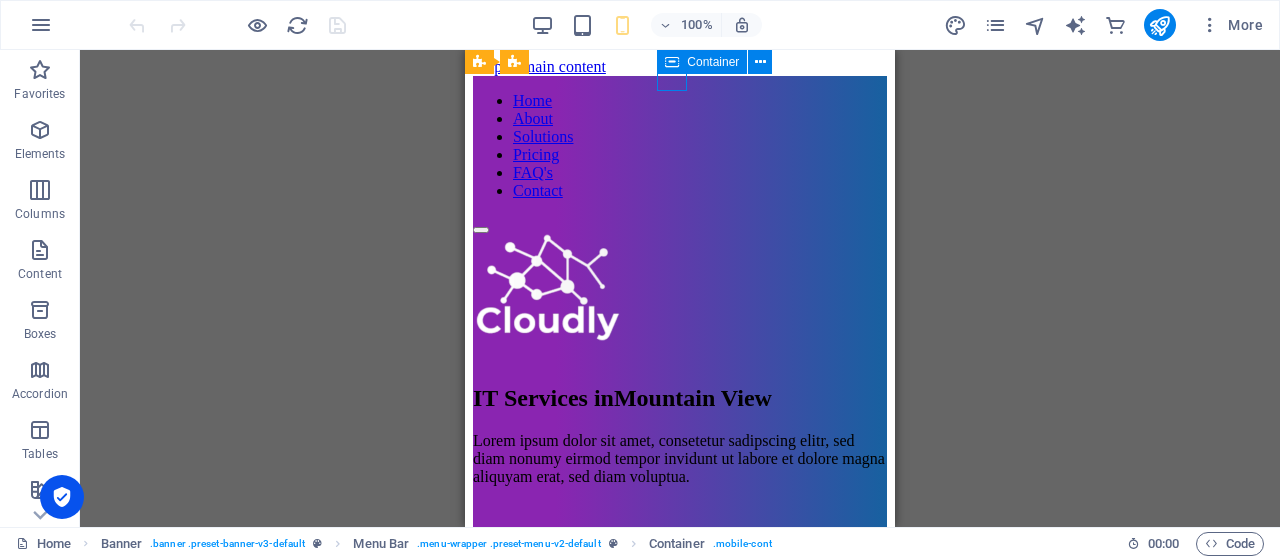 drag, startPoint x: 670, startPoint y: 71, endPoint x: 783, endPoint y: 71, distance: 113 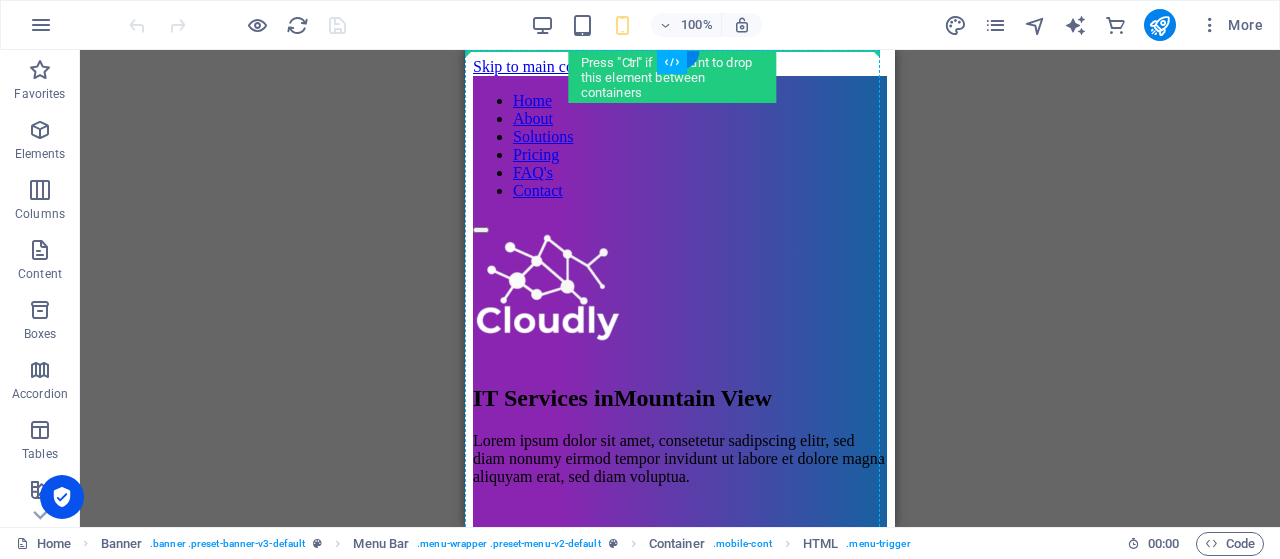 drag, startPoint x: 674, startPoint y: 83, endPoint x: 809, endPoint y: 75, distance: 135.23683 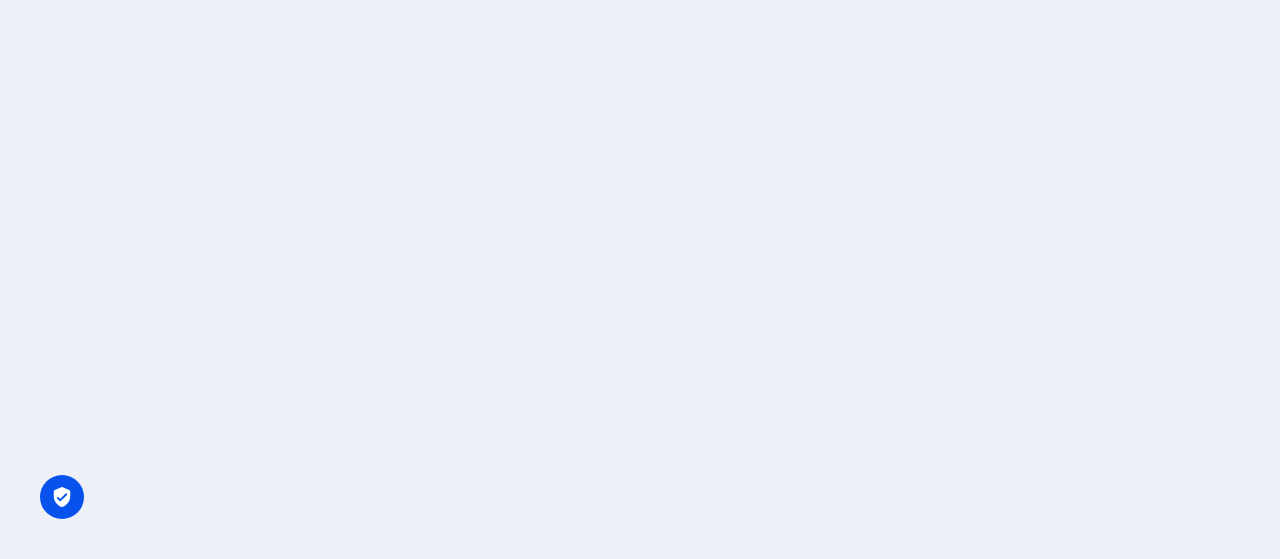 scroll, scrollTop: 0, scrollLeft: 0, axis: both 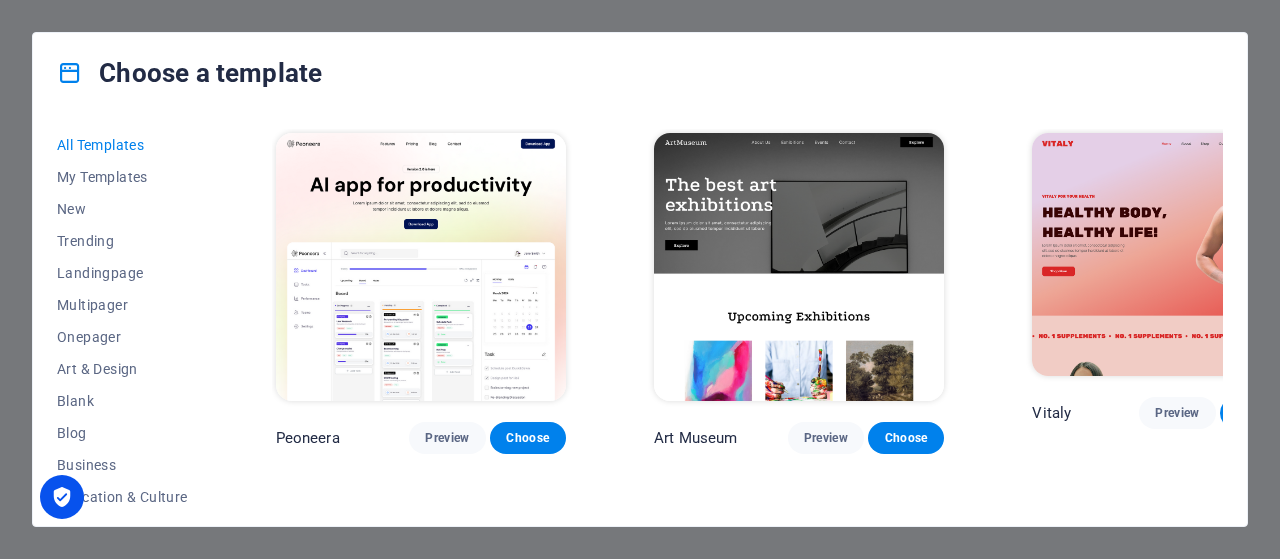 drag, startPoint x: 1221, startPoint y: 126, endPoint x: 1221, endPoint y: 138, distance: 12 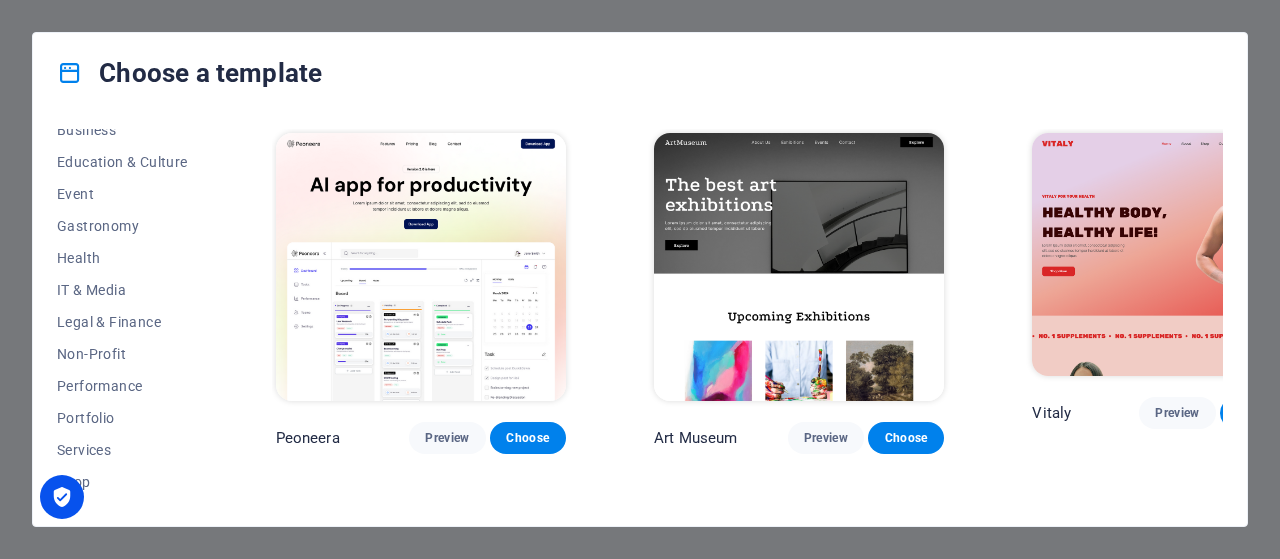 scroll, scrollTop: 341, scrollLeft: 0, axis: vertical 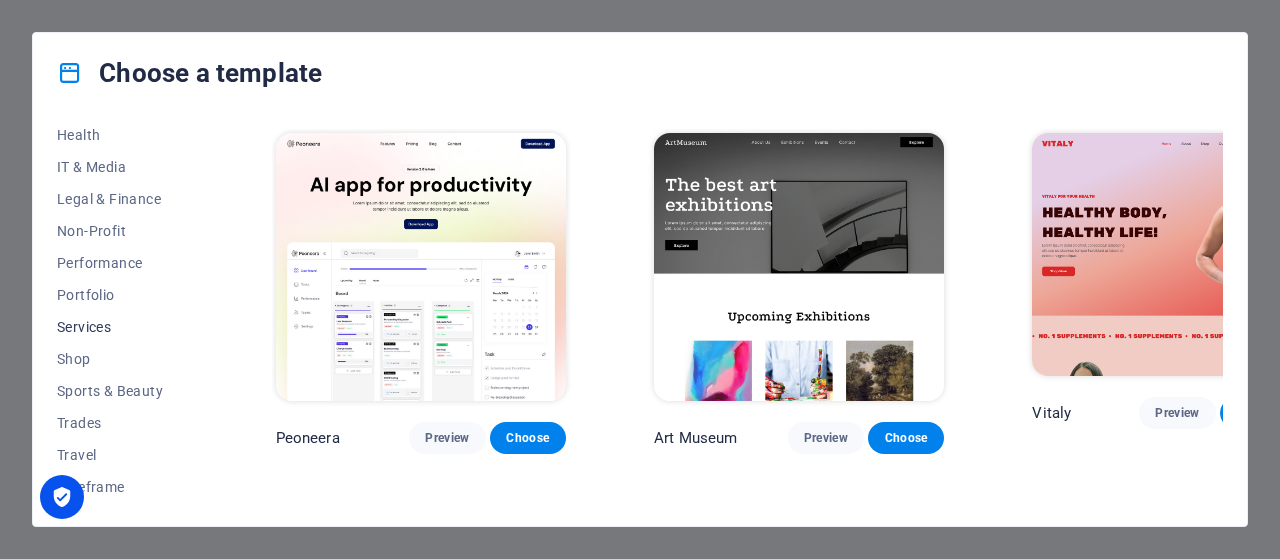 click on "Services" at bounding box center (122, 327) 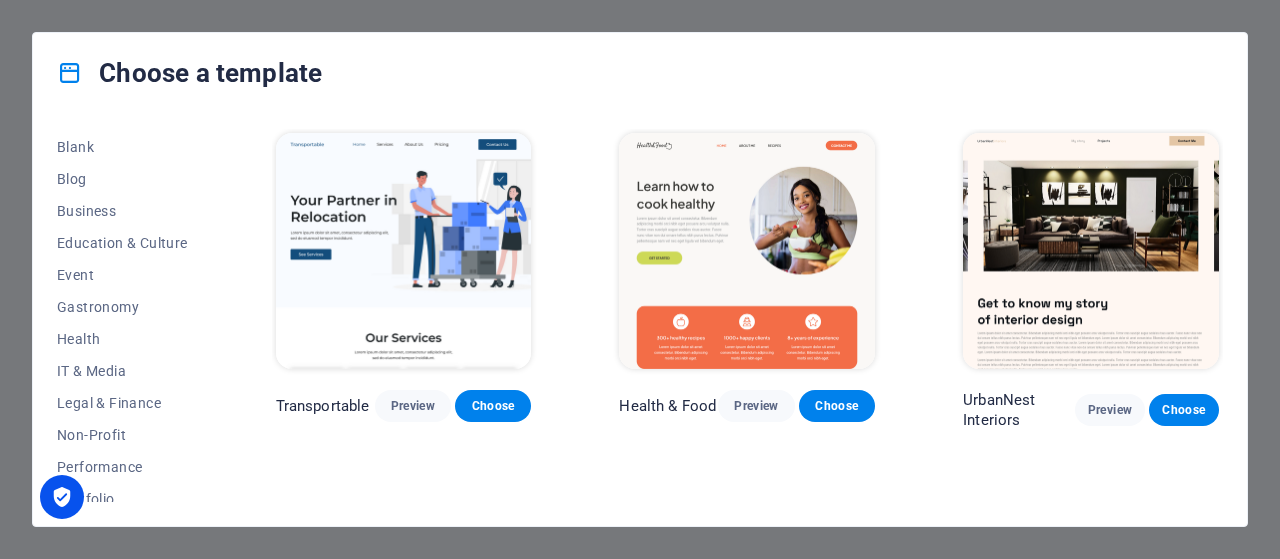 scroll, scrollTop: 255, scrollLeft: 0, axis: vertical 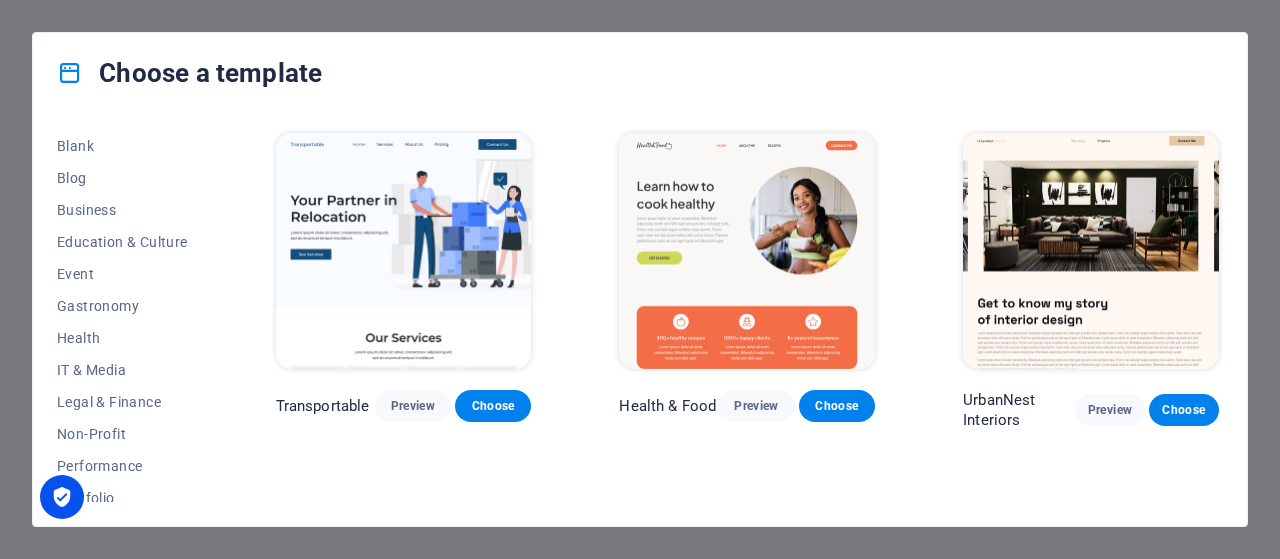 drag, startPoint x: 210, startPoint y: 264, endPoint x: 211, endPoint y: 221, distance: 43.011627 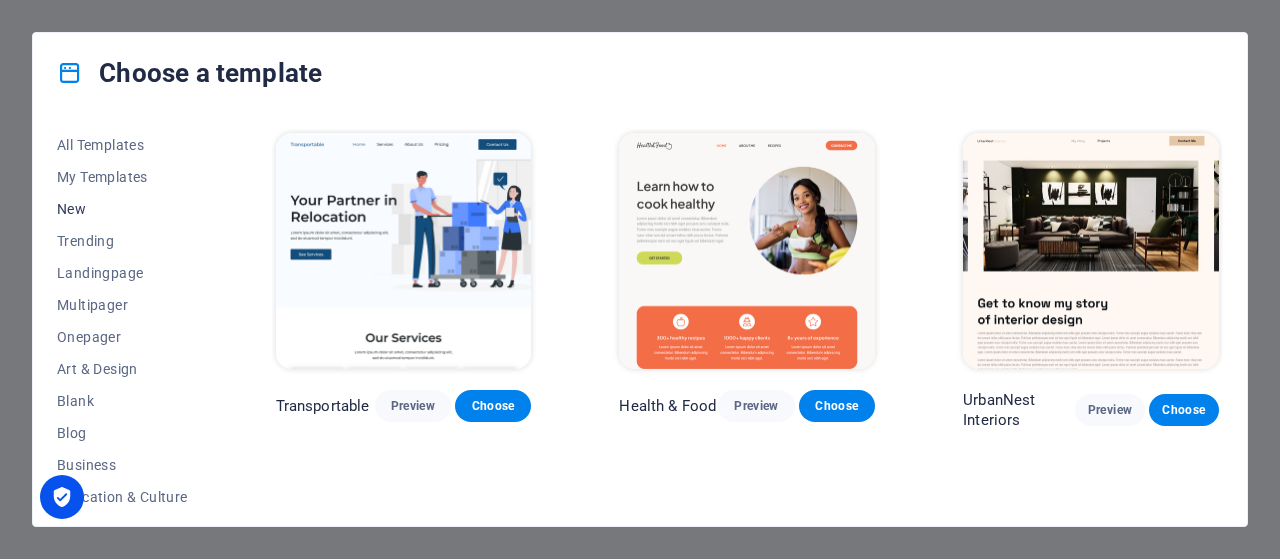 click on "New" at bounding box center [122, 209] 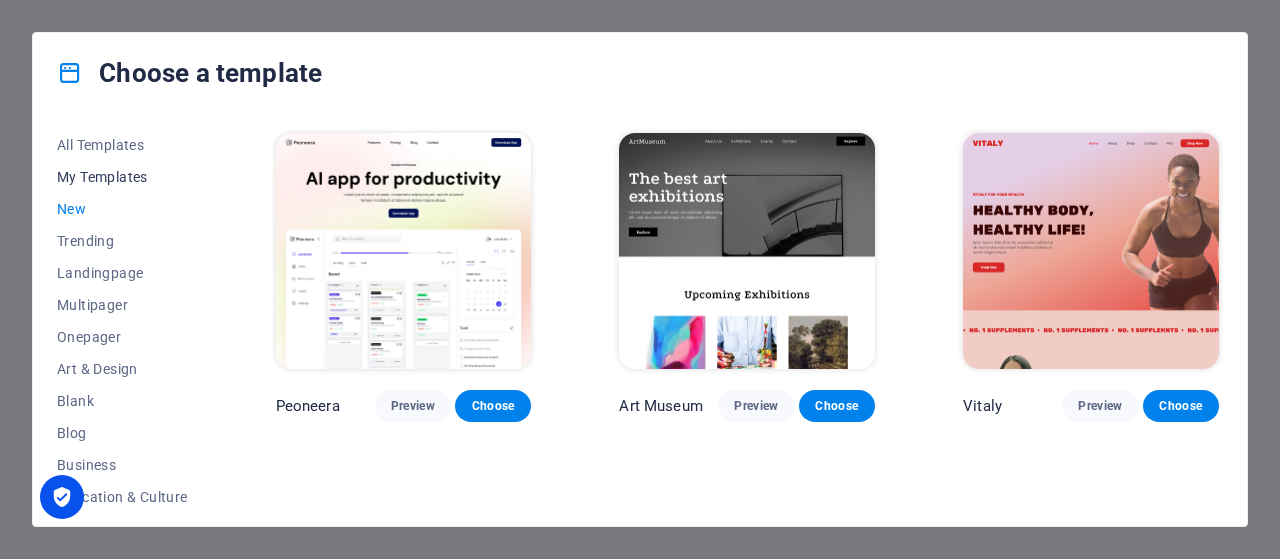click on "My Templates" at bounding box center [122, 177] 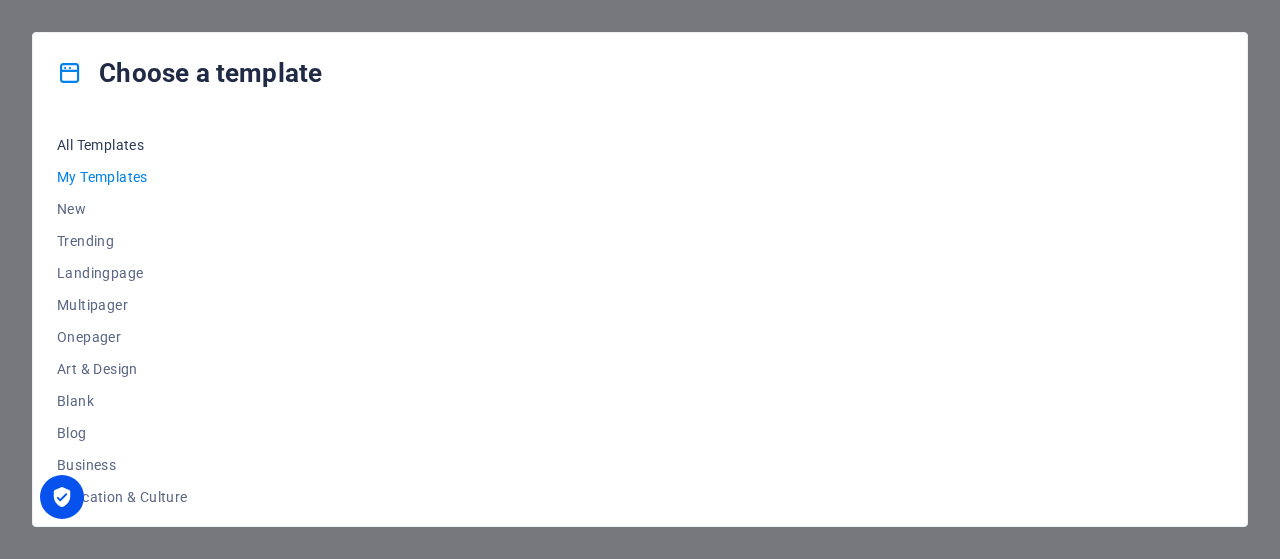 click on "All Templates" at bounding box center (122, 145) 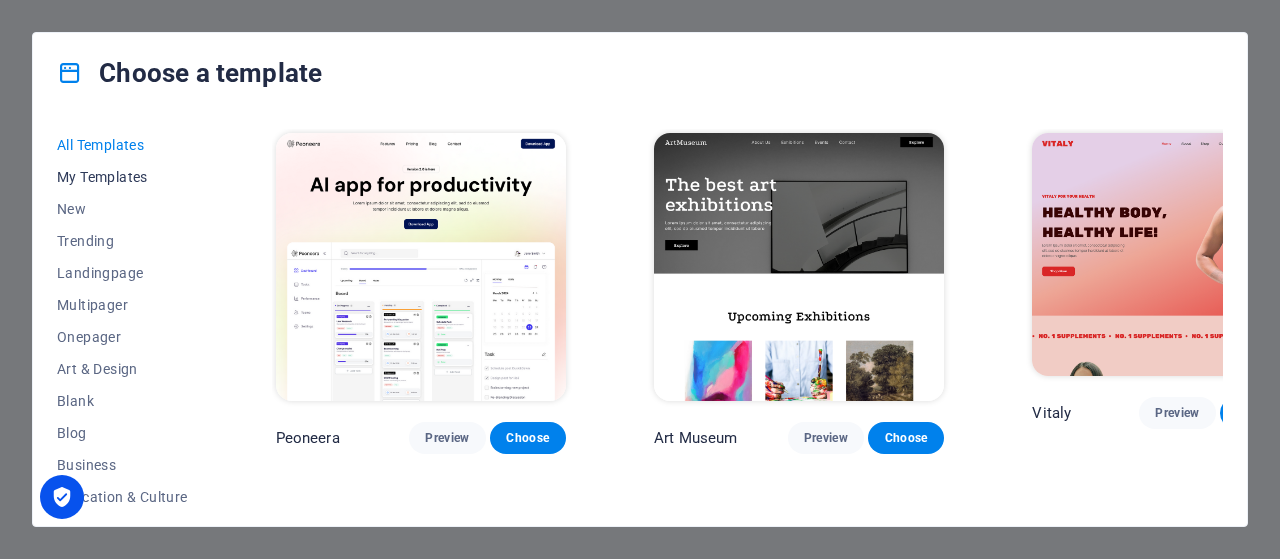 click on "My Templates" at bounding box center (122, 177) 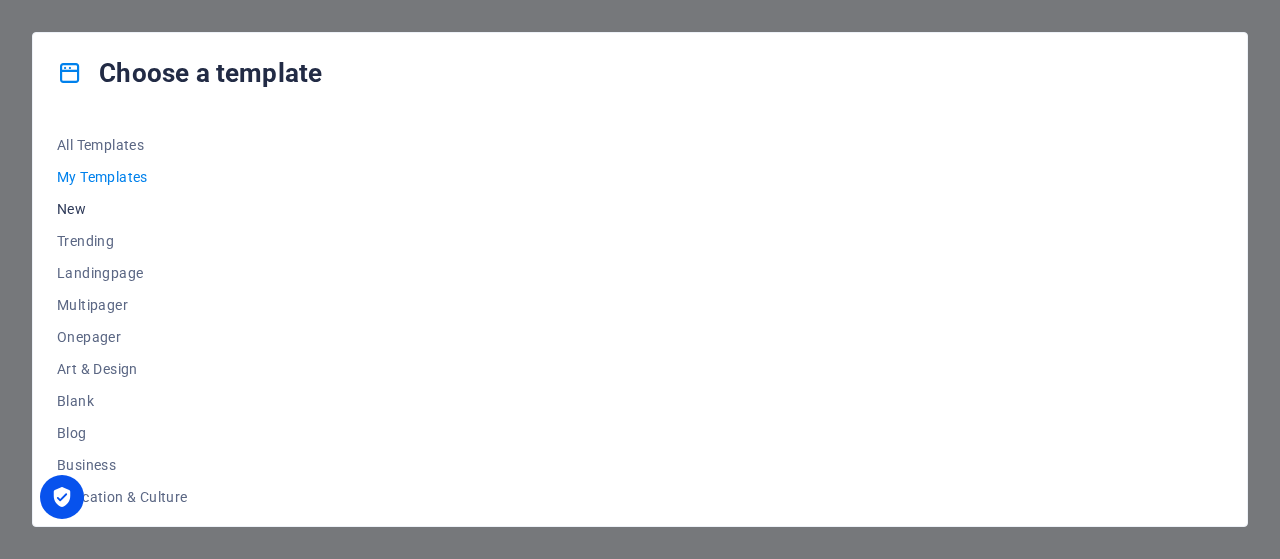 click on "New" at bounding box center [122, 209] 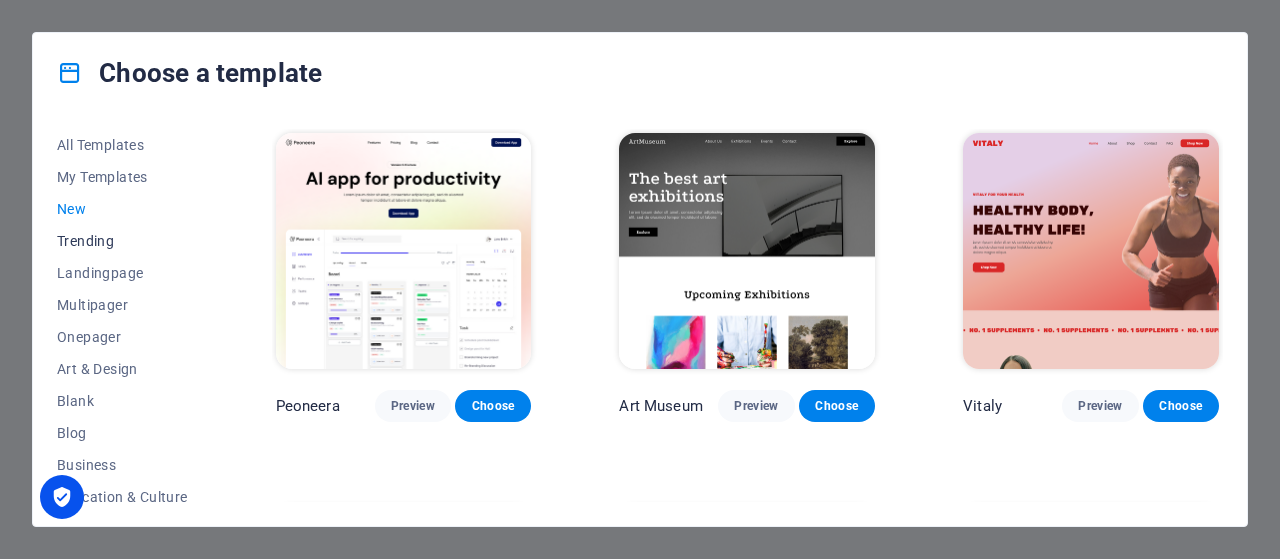 click on "Trending" at bounding box center (122, 241) 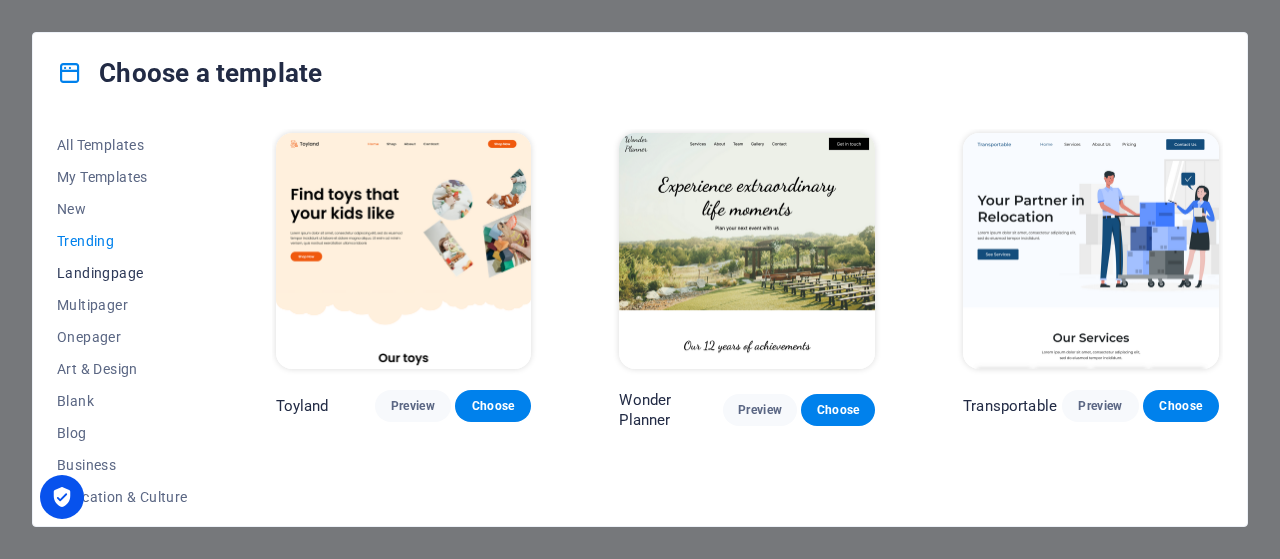 click on "Landingpage" at bounding box center [122, 273] 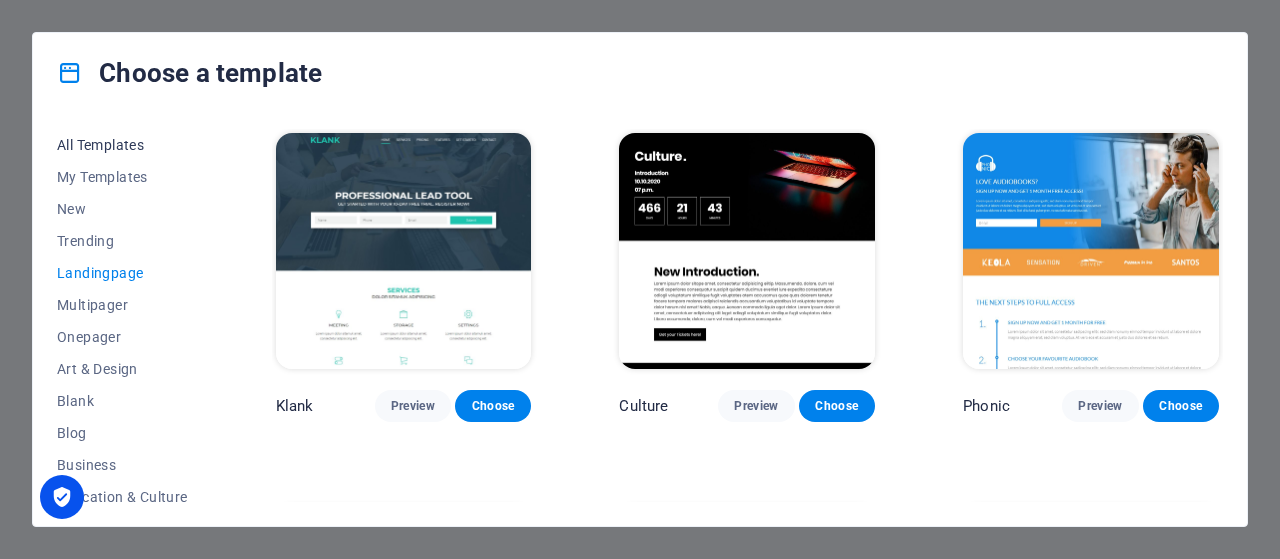 click on "All Templates" at bounding box center (122, 145) 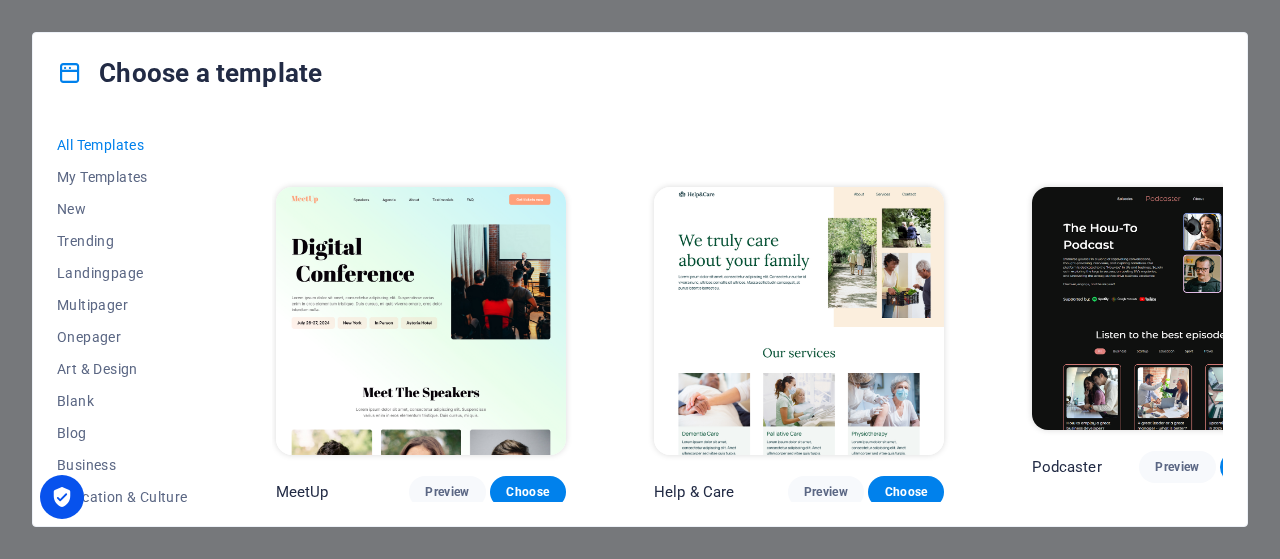 scroll, scrollTop: 1616, scrollLeft: 0, axis: vertical 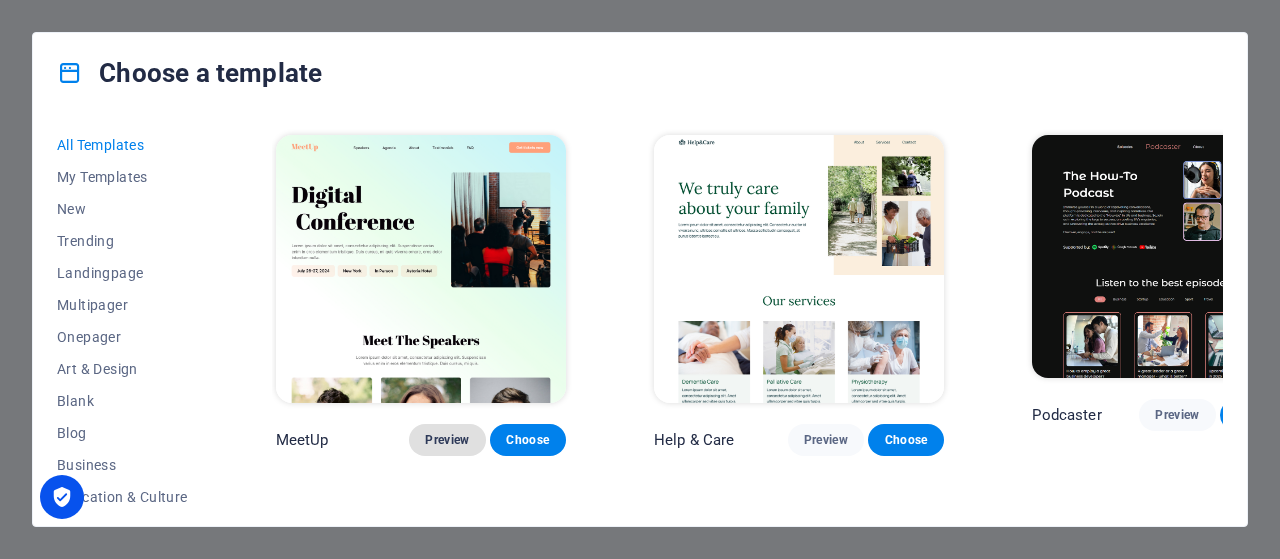 click on "Preview" at bounding box center (447, 440) 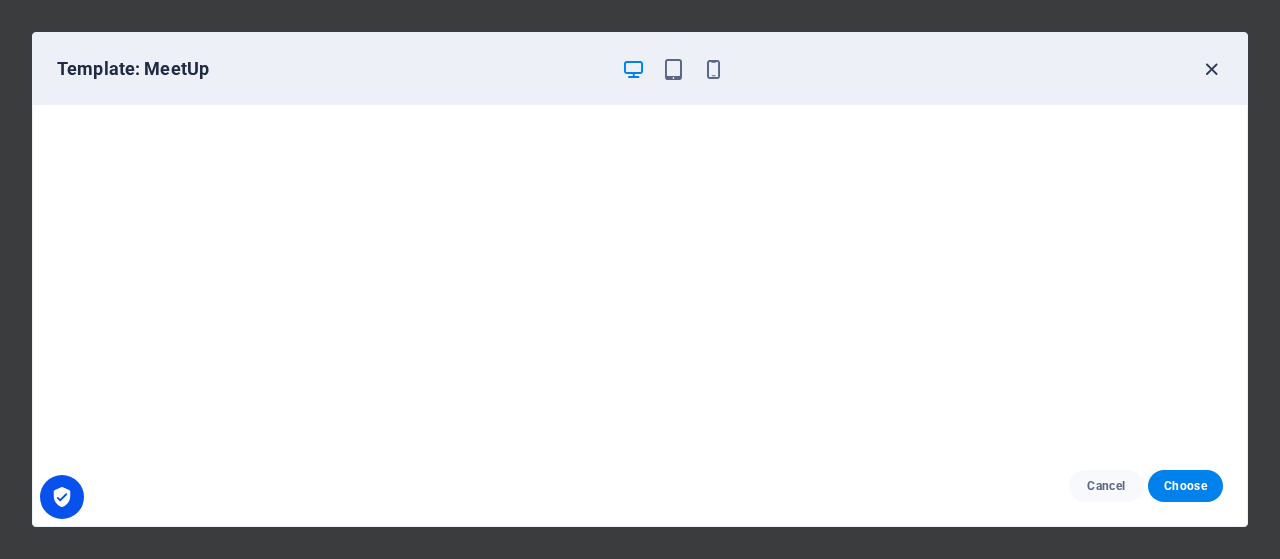 click at bounding box center (1211, 69) 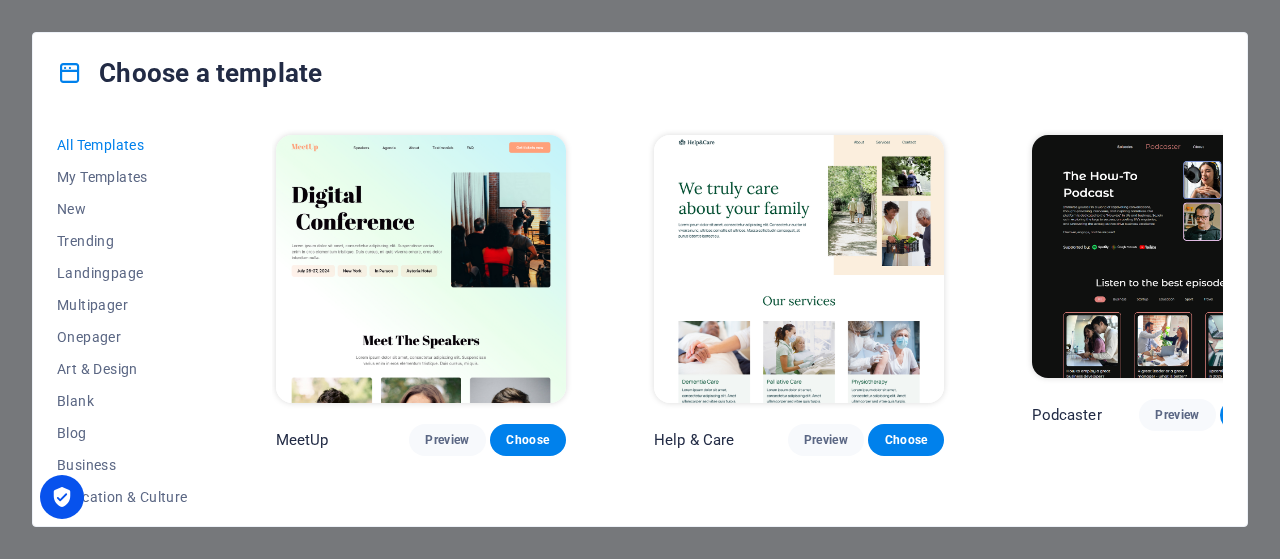 drag, startPoint x: 1223, startPoint y: 179, endPoint x: 1228, endPoint y: 229, distance: 50.24938 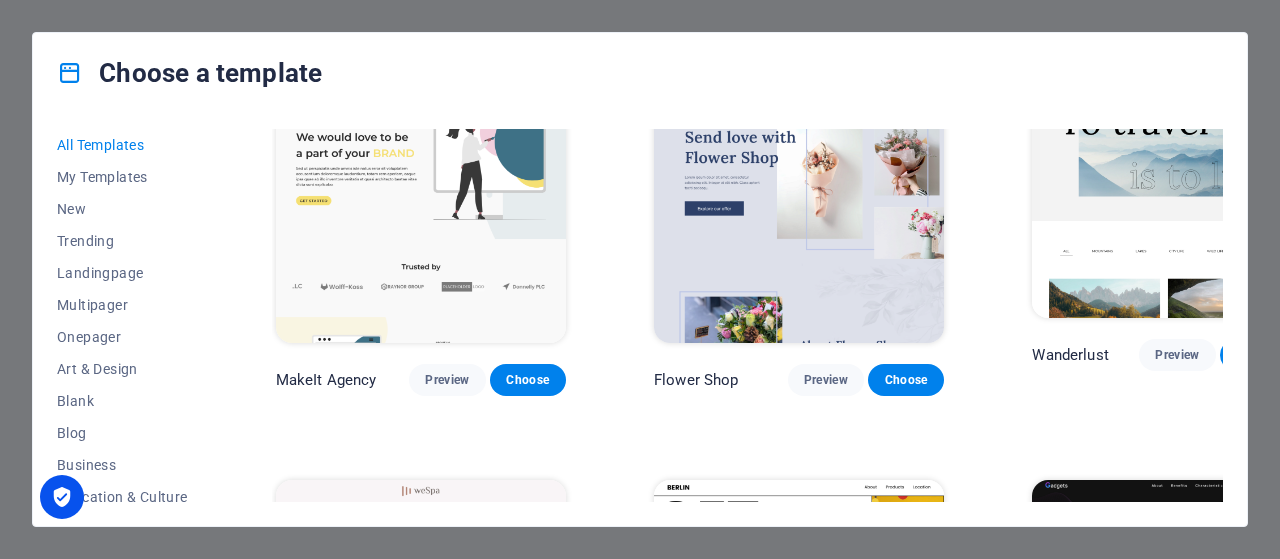 scroll, scrollTop: 4490, scrollLeft: 0, axis: vertical 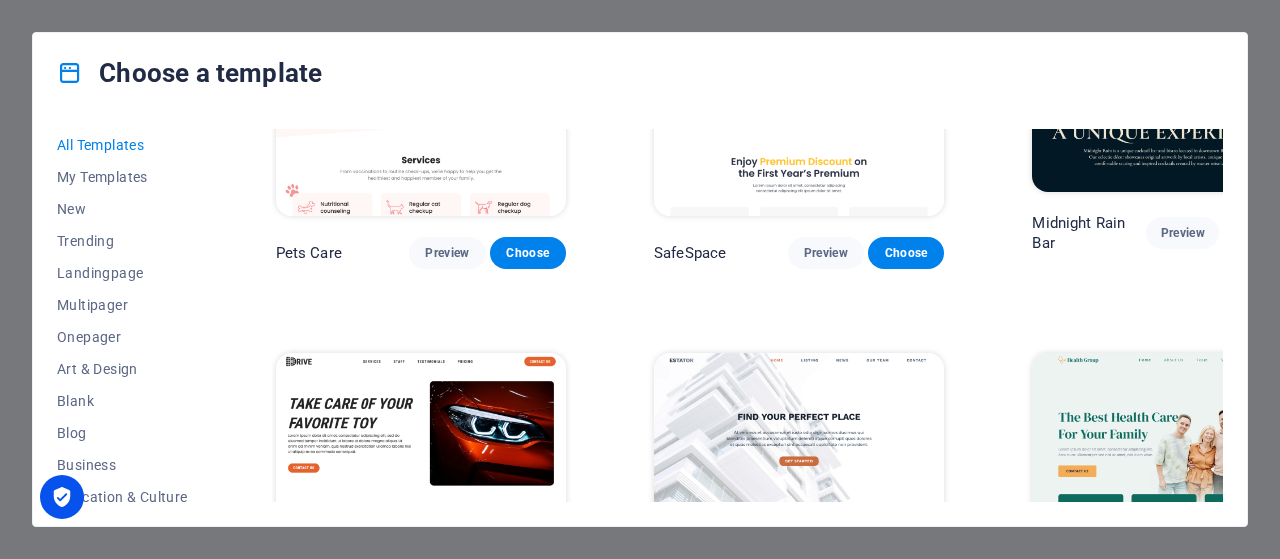 click on "All Templates My Templates New Trending Landingpage Multipager Onepager Art & Design Blank Blog Business Education & Culture Event Gastronomy Health IT & Media Legal & Finance Non-Profit Performance Portfolio Services Shop Sports & Beauty Trades Travel Wireframe Peoneera Preview Choose Art Museum Preview Choose Vitaly Preview Choose Pottery Passions Preview Choose Home Decor Preview Choose Toyland Preview Choose Pet Shop Preview Choose Wonder Planner Preview Choose Transportable Preview Choose S&L Preview Choose WePaint Preview Choose Eco-Con Preview Choose MeetUp Preview Choose Help & Care Preview Choose Podcaster Preview Choose Academix Preview Choose BIG [PERSON_NAME] Shop Preview Choose Health & Food Preview Choose UrbanNest Interiors Preview Choose Green Change Preview Choose The Beauty Temple Preview Choose WeTrain Preview Choose Cleaner Preview Choose [PERSON_NAME] Preview Choose Delicioso Preview Choose Dream Garden Preview Choose LumeDeAqua Preview Choose Pets Care Preview Choose SafeSpace Preview Choose" at bounding box center [640, 319] 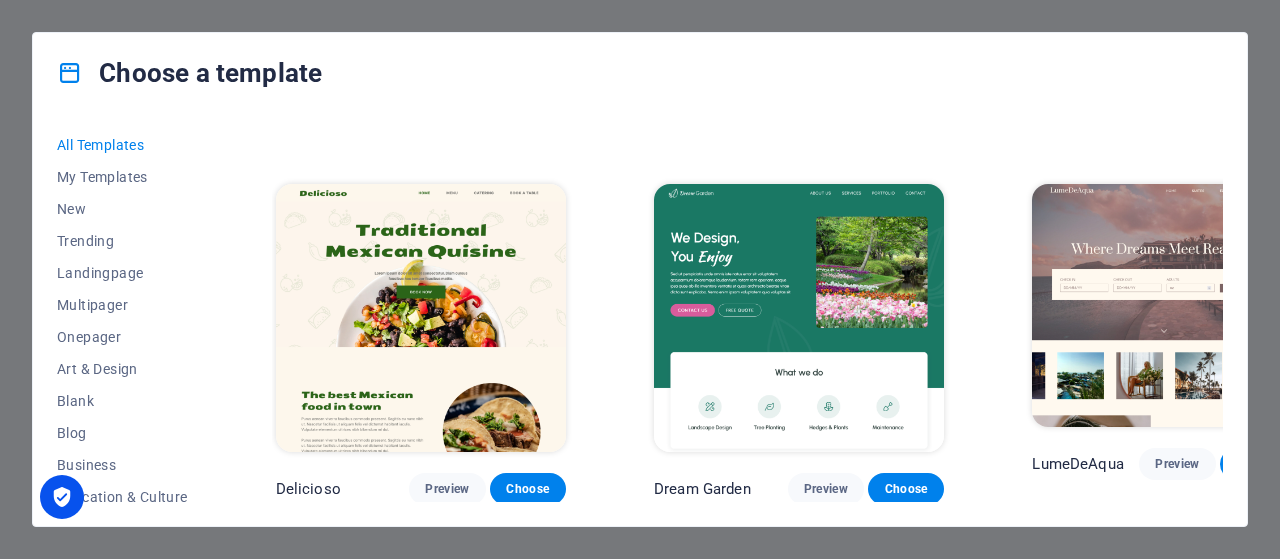 scroll, scrollTop: 3223, scrollLeft: 0, axis: vertical 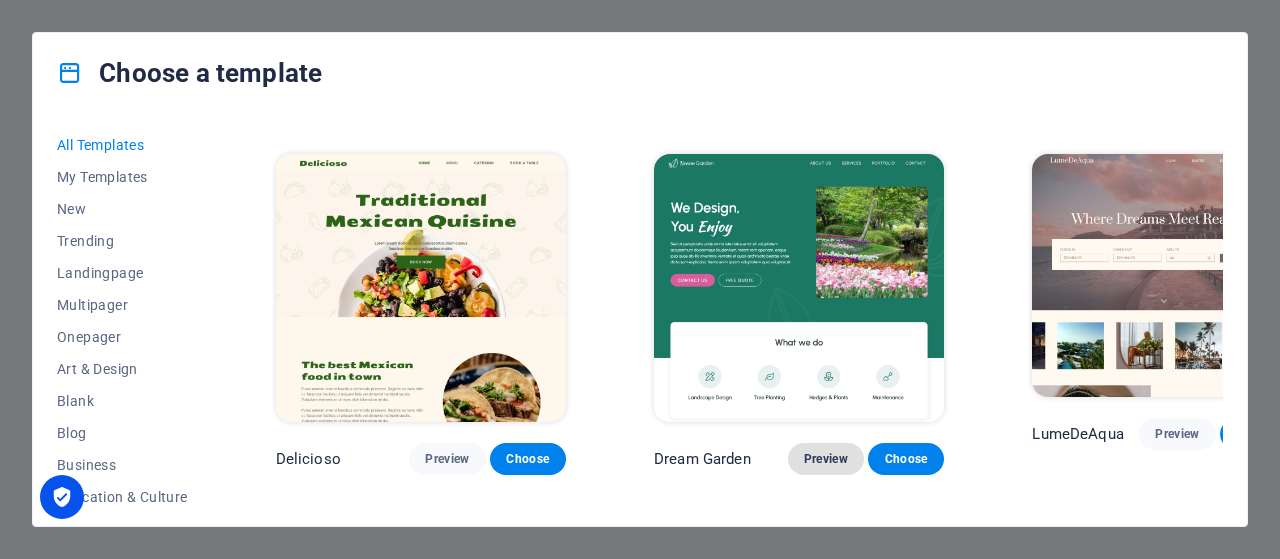 click on "Preview" at bounding box center (826, 459) 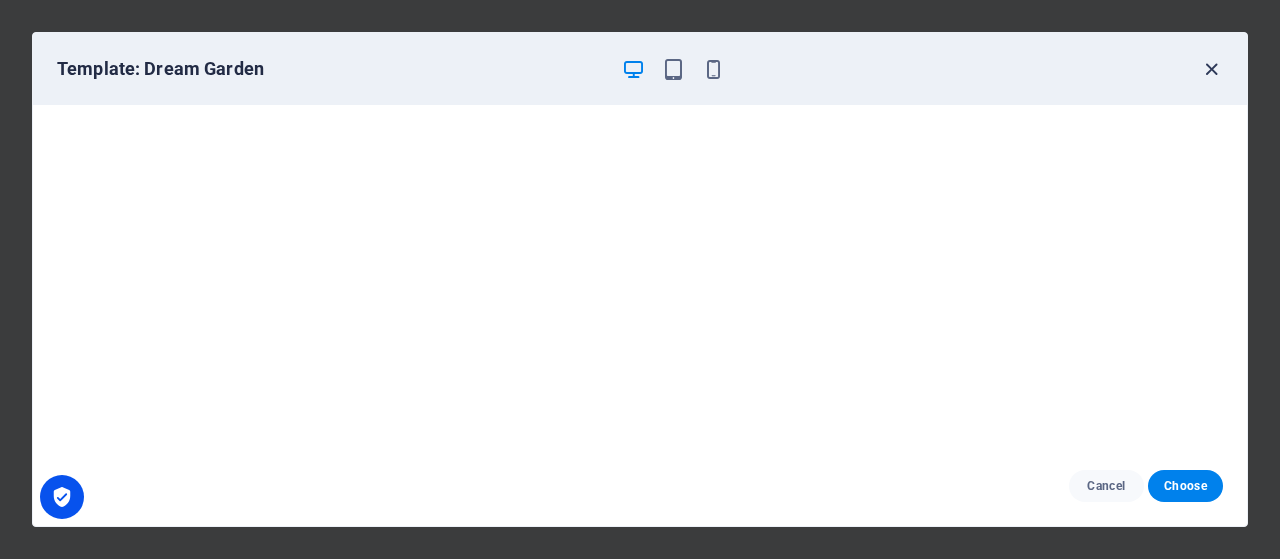click at bounding box center [1211, 69] 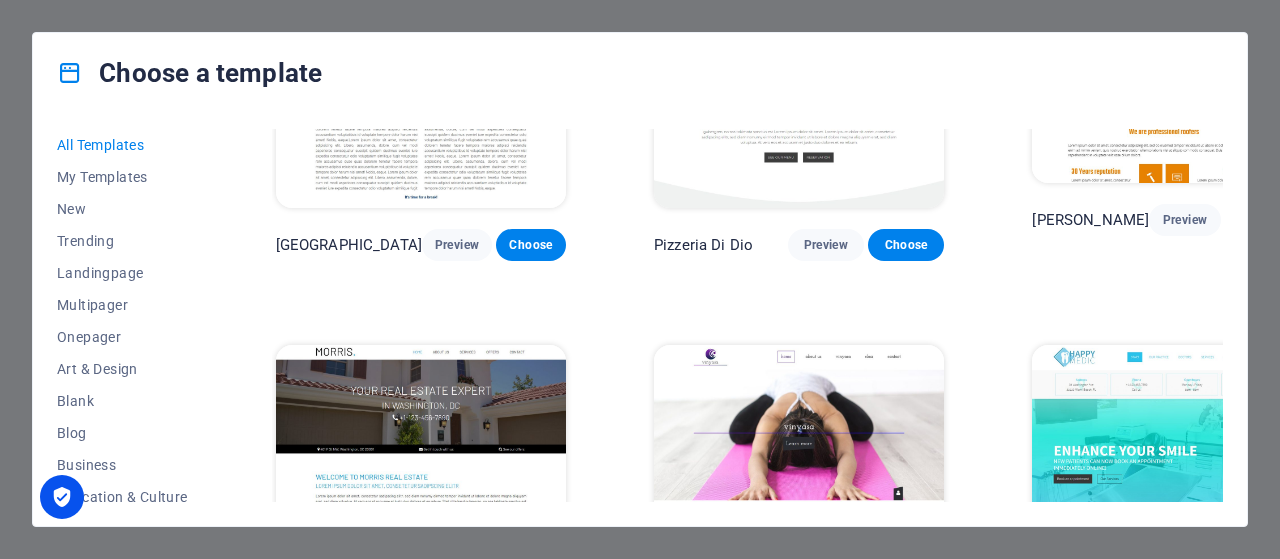 scroll, scrollTop: 9280, scrollLeft: 0, axis: vertical 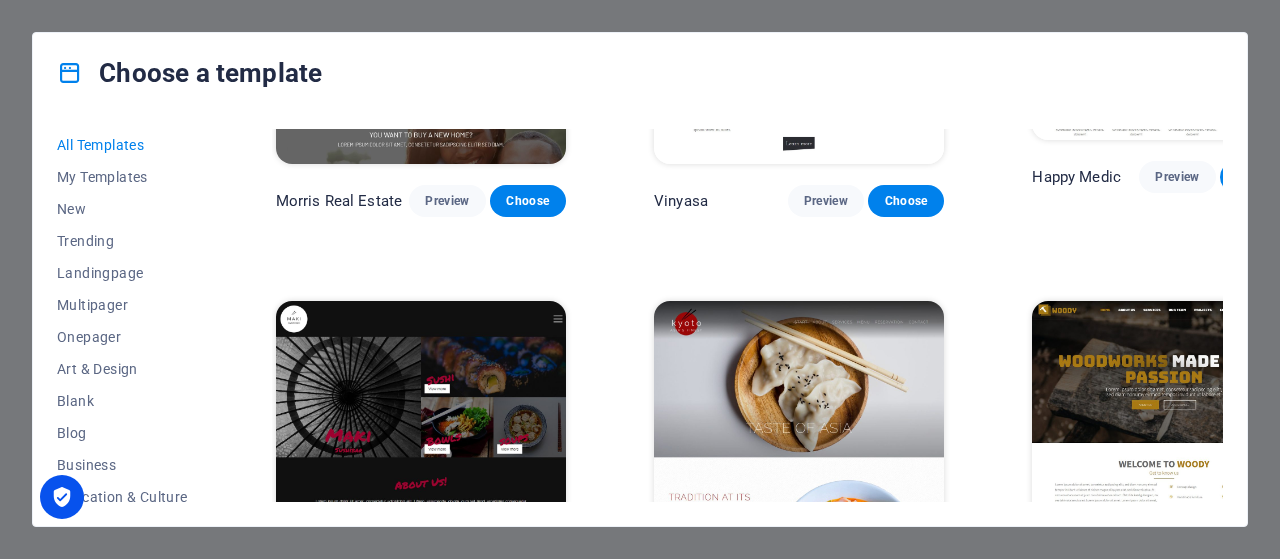 click on "Preview" at bounding box center [447, 1415] 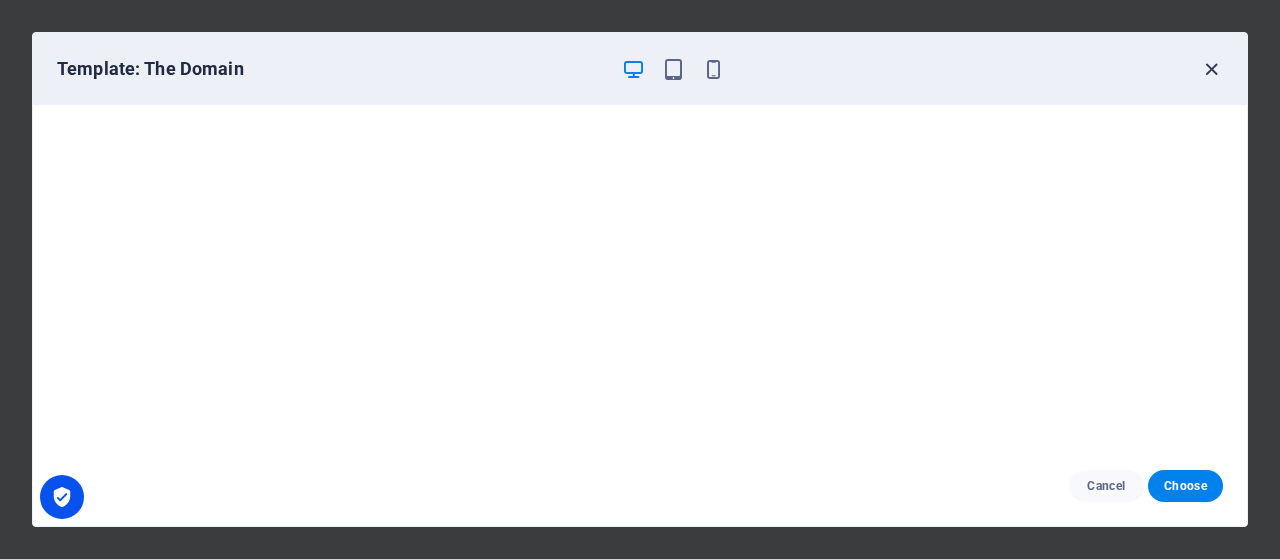 click at bounding box center [1211, 69] 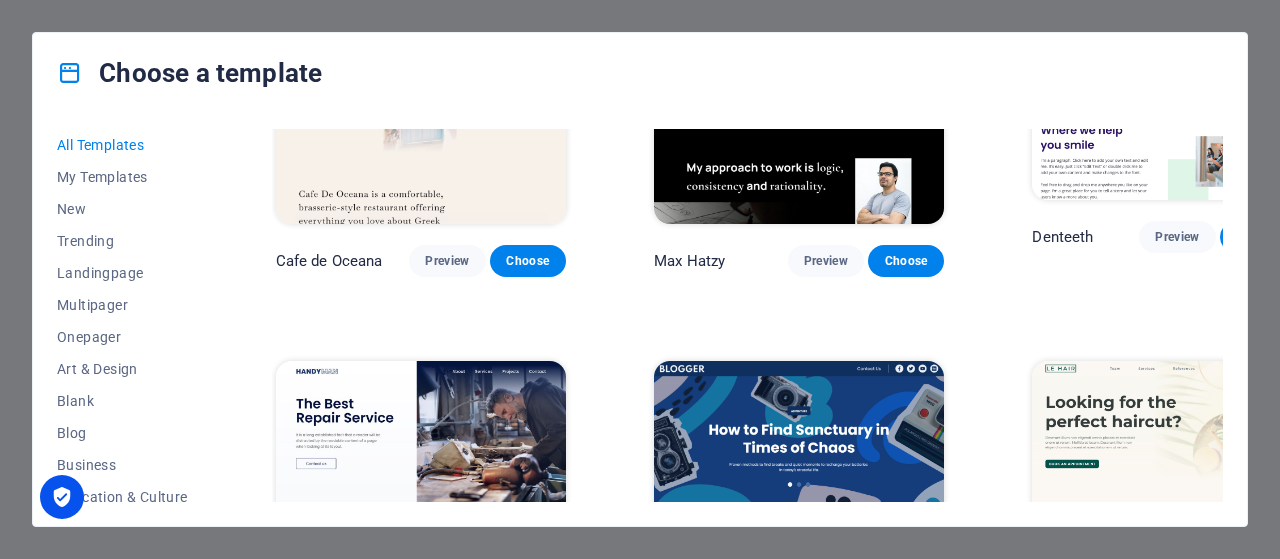 scroll, scrollTop: 5758, scrollLeft: 0, axis: vertical 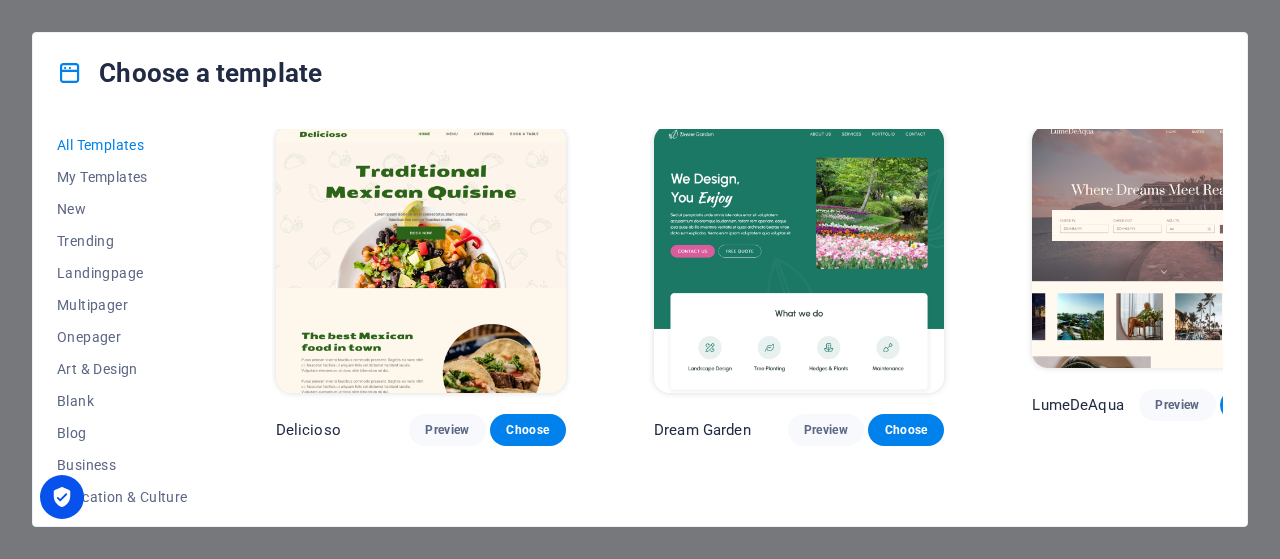drag, startPoint x: 1218, startPoint y: 209, endPoint x: 1222, endPoint y: 193, distance: 16.492422 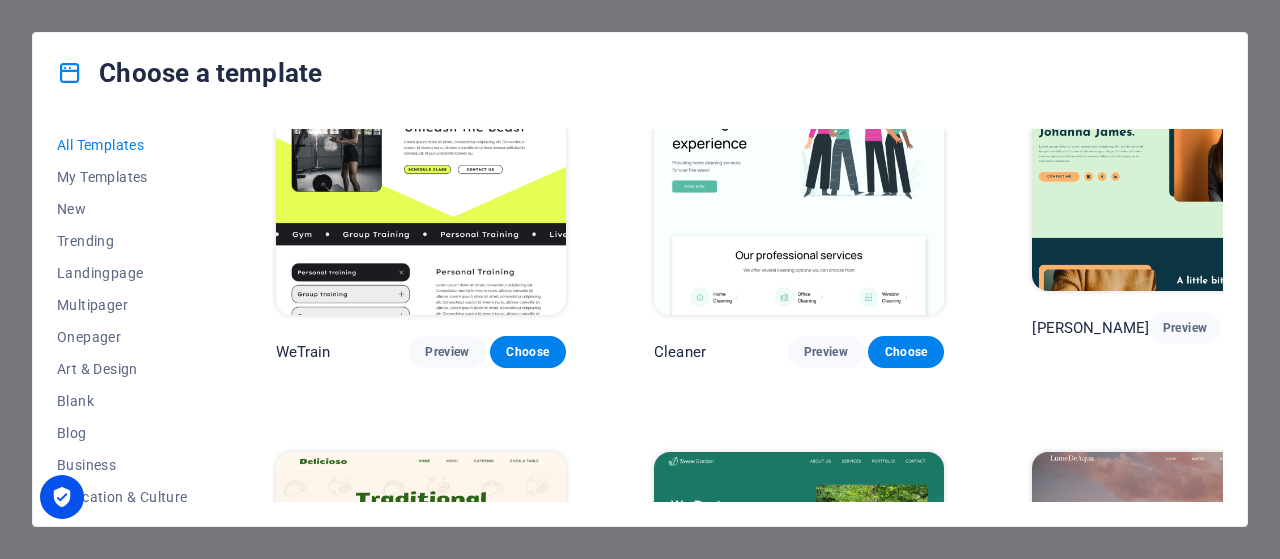 scroll, scrollTop: 2598, scrollLeft: 0, axis: vertical 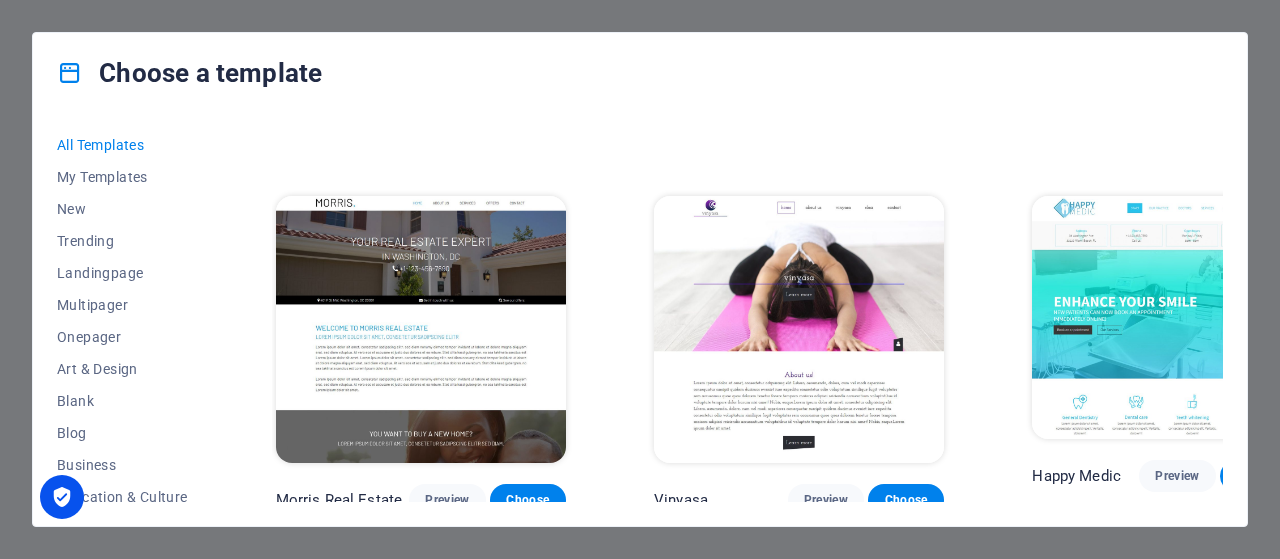 click on "Preview" at bounding box center [1177, 1285] 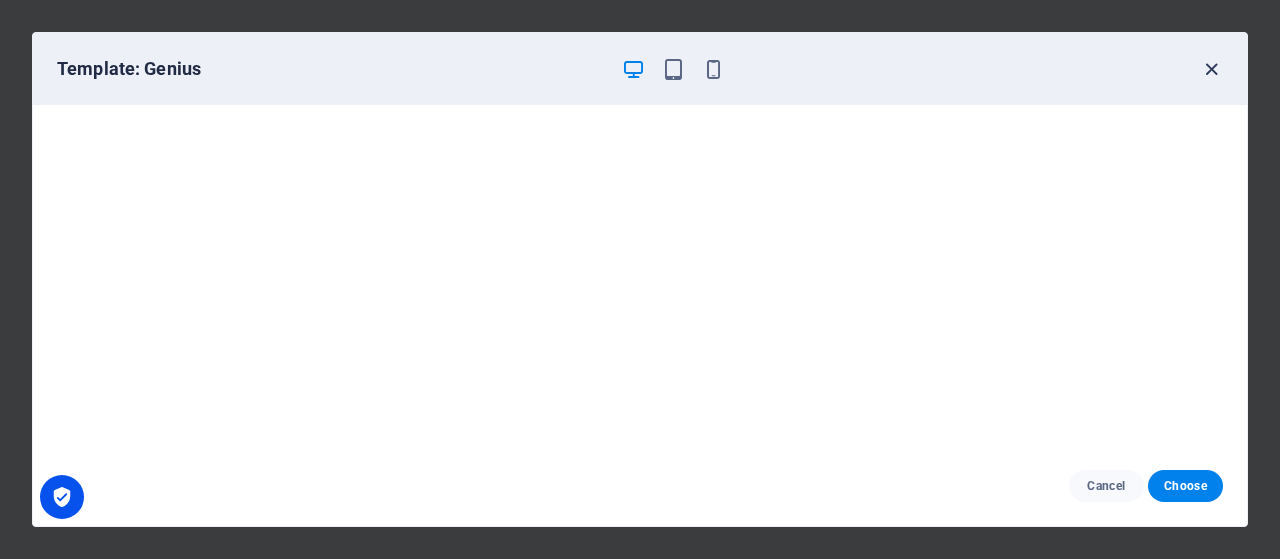 click at bounding box center (1211, 69) 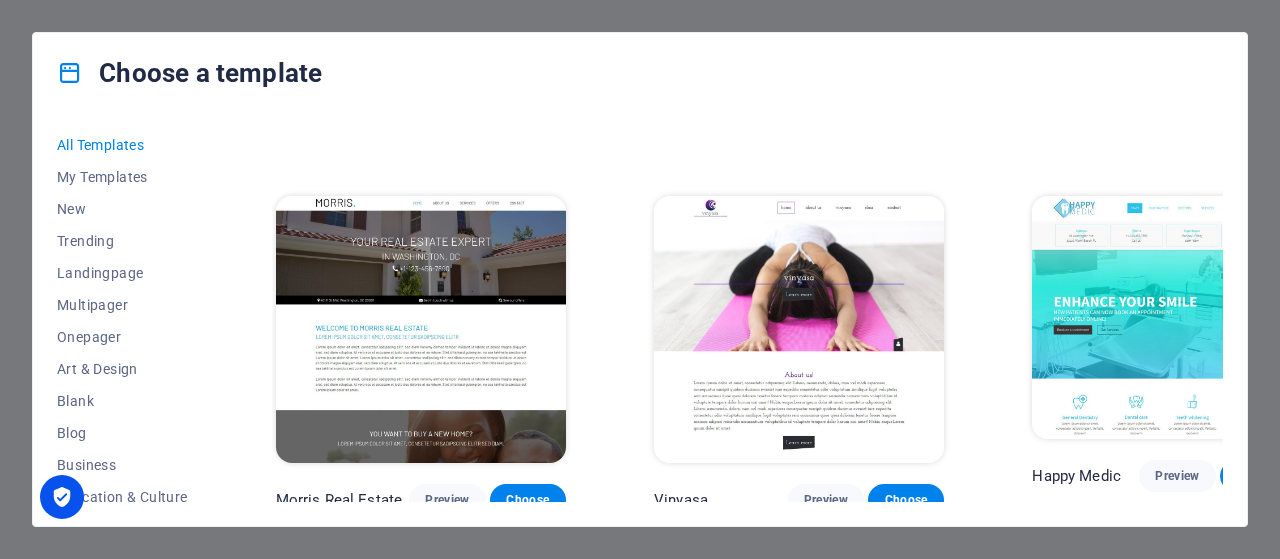 click on "All Templates My Templates New Trending Landingpage Multipager Onepager Art & Design Blank Blog Business Education & Culture Event Gastronomy Health IT & Media Legal & Finance Non-Profit Performance Portfolio Services Shop Sports & Beauty Trades Travel Wireframe Peoneera Preview Choose Art Museum Preview Choose Vitaly Preview Choose Pottery Passions Preview Choose Home Decor Preview Choose Toyland Preview Choose Pet Shop Preview Choose Wonder Planner Preview Choose Transportable Preview Choose S&L Preview Choose WePaint Preview Choose Eco-Con Preview Choose MeetUp Preview Choose Help & Care Preview Choose Podcaster Preview Choose Academix Preview Choose BIG [PERSON_NAME] Shop Preview Choose Health & Food Preview Choose UrbanNest Interiors Preview Choose Green Change Preview Choose The Beauty Temple Preview Choose WeTrain Preview Choose Cleaner Preview Choose [PERSON_NAME] Preview Choose Delicioso Preview Choose Dream Garden Preview Choose LumeDeAqua Preview Choose Pets Care Preview Choose SafeSpace Preview Choose" at bounding box center (640, 319) 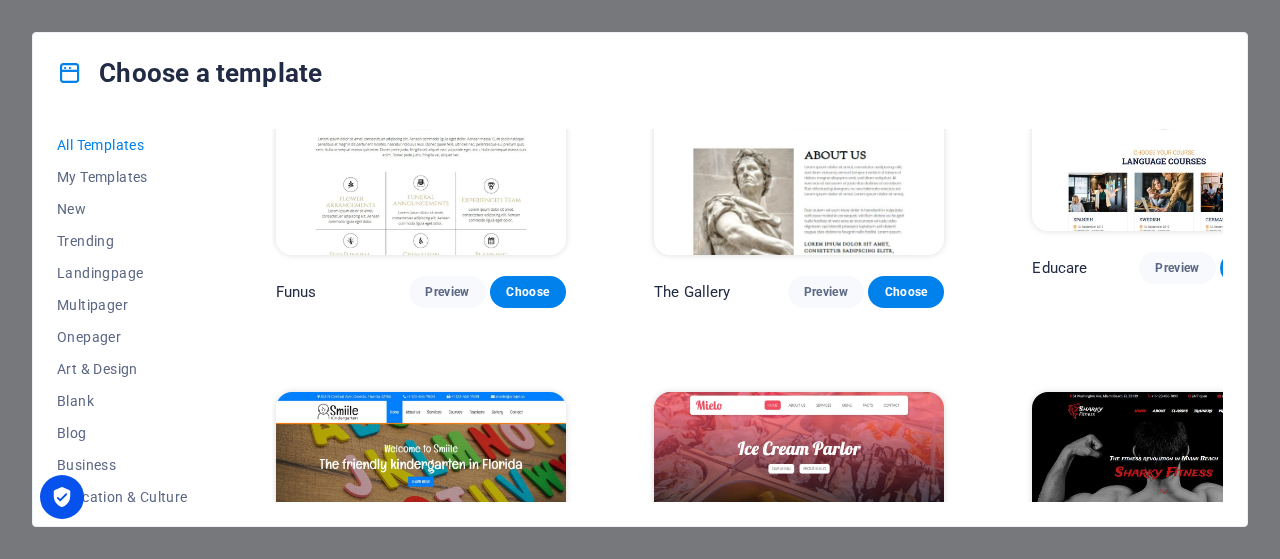 scroll, scrollTop: 13130, scrollLeft: 0, axis: vertical 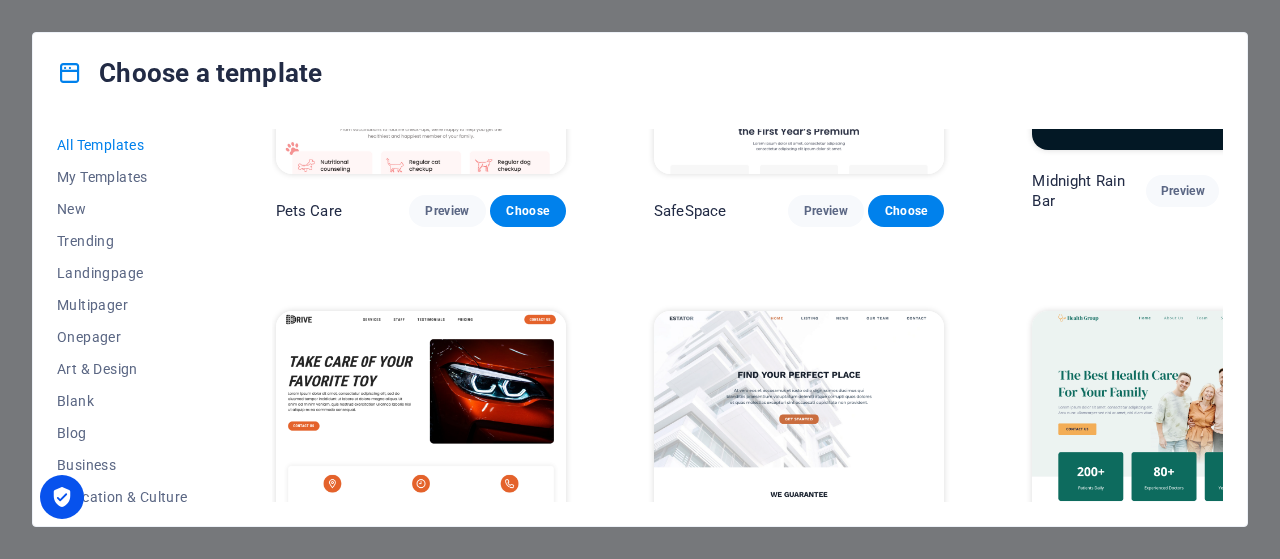 drag, startPoint x: 1223, startPoint y: 218, endPoint x: 1225, endPoint y: 255, distance: 37.054016 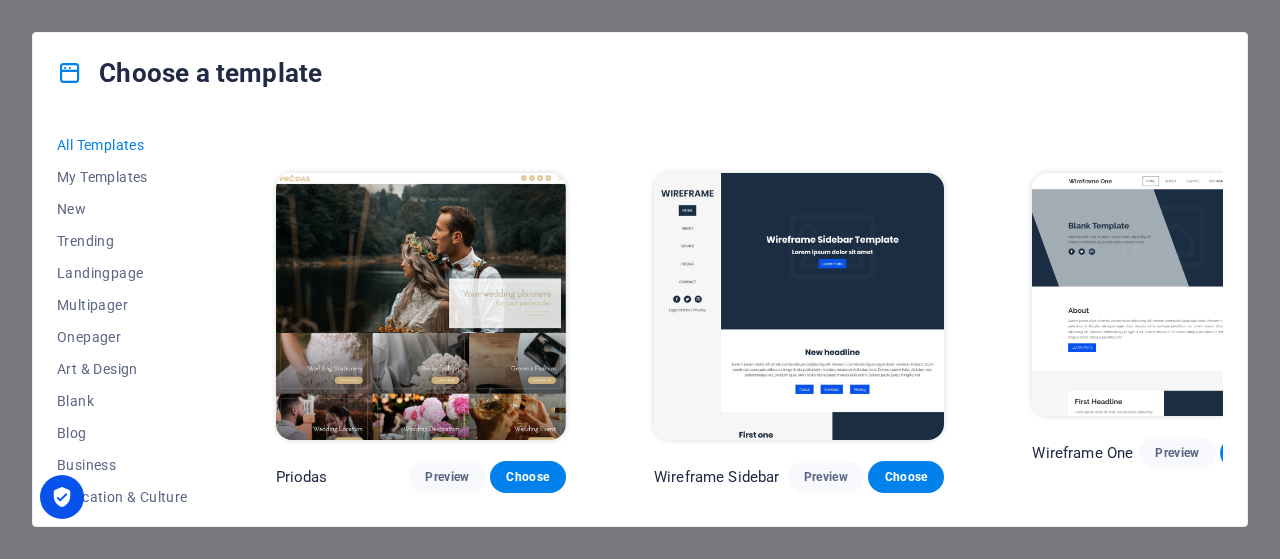 scroll, scrollTop: 7341, scrollLeft: 0, axis: vertical 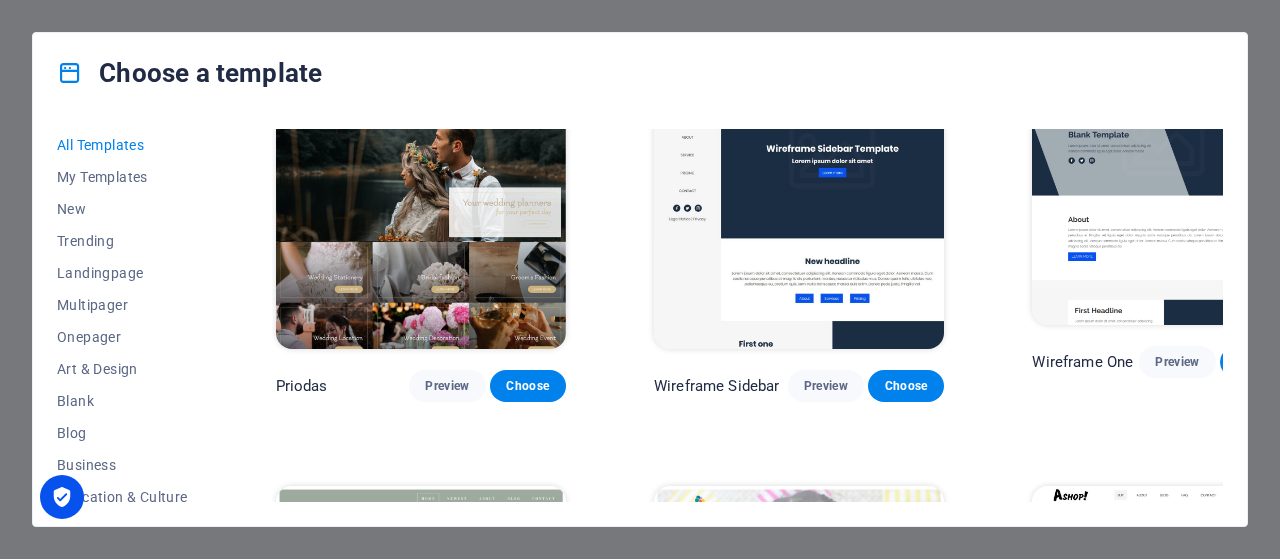 click on "Preview" at bounding box center [1177, 766] 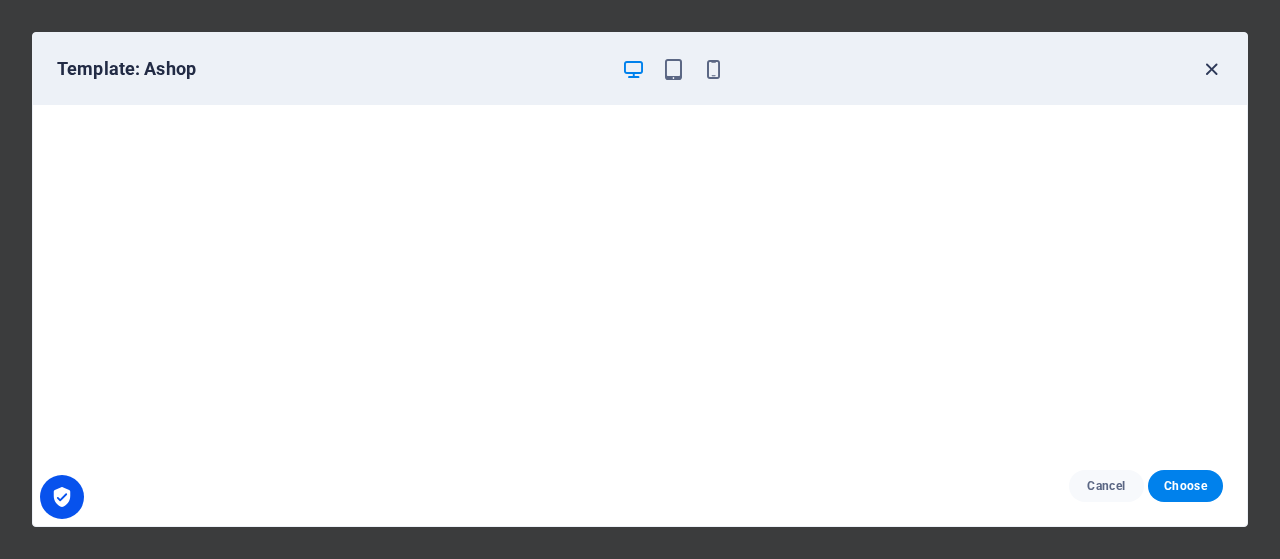 click at bounding box center (1211, 69) 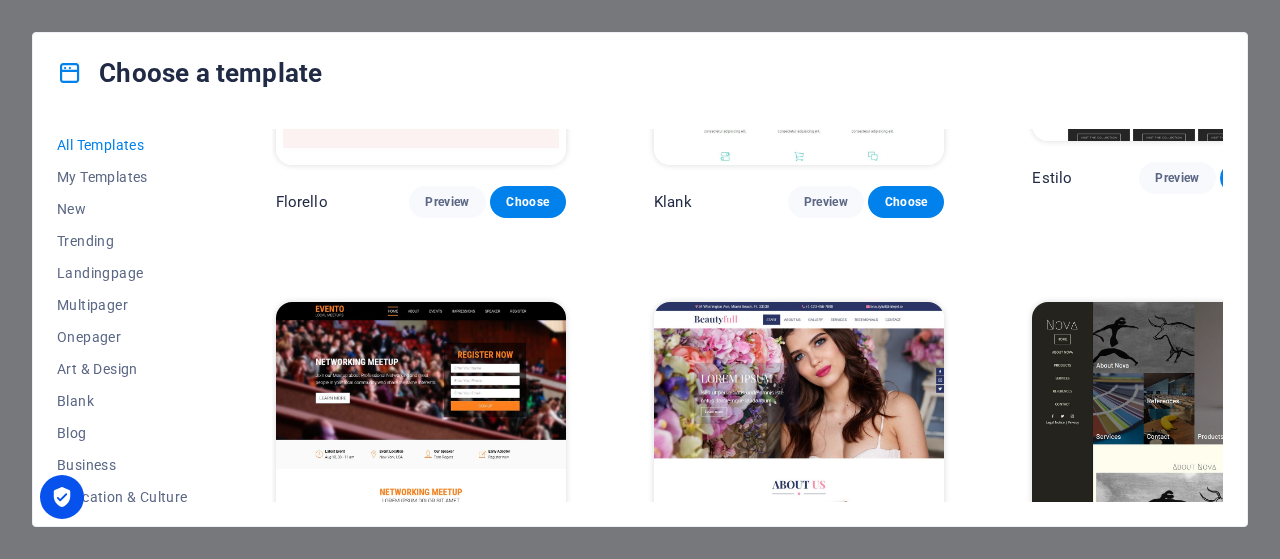 scroll, scrollTop: 16548, scrollLeft: 0, axis: vertical 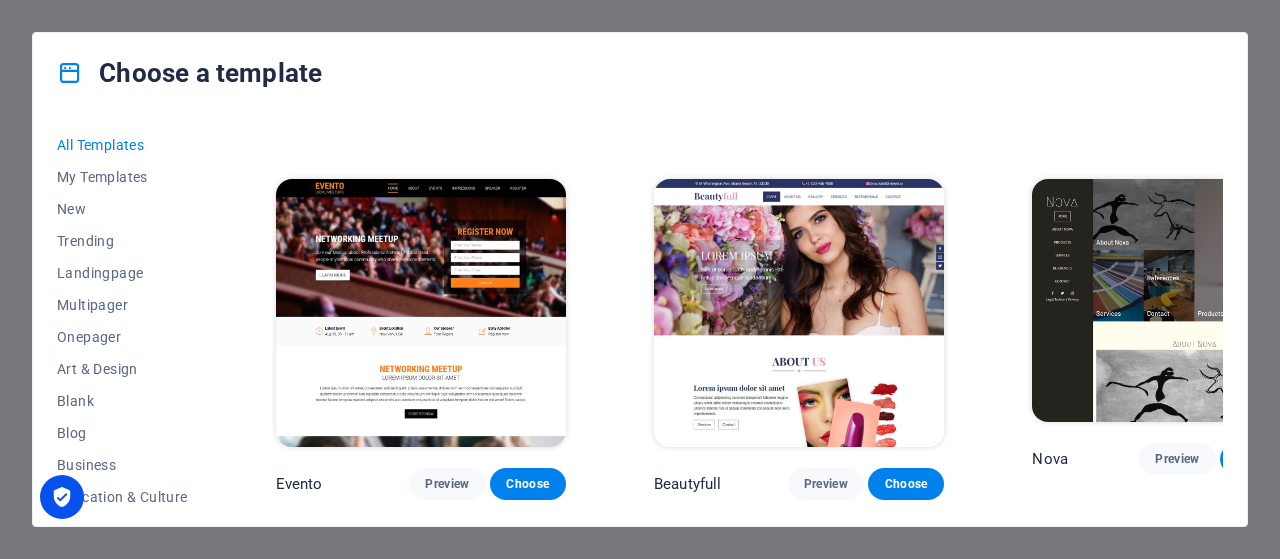 drag, startPoint x: 1218, startPoint y: 492, endPoint x: 1217, endPoint y: 313, distance: 179.00279 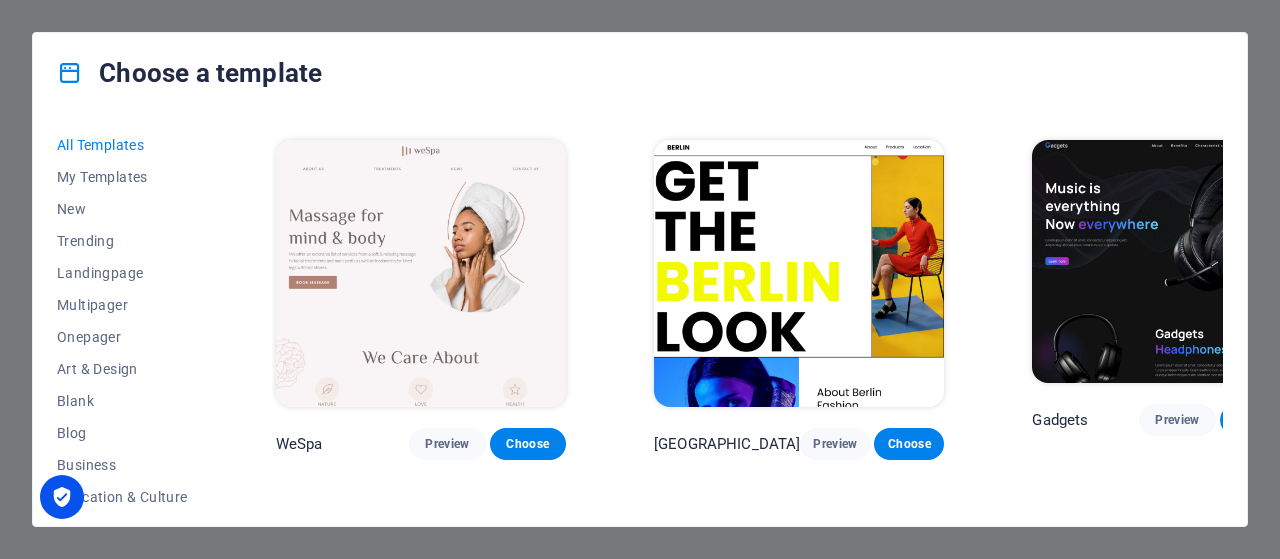 scroll, scrollTop: 4794, scrollLeft: 0, axis: vertical 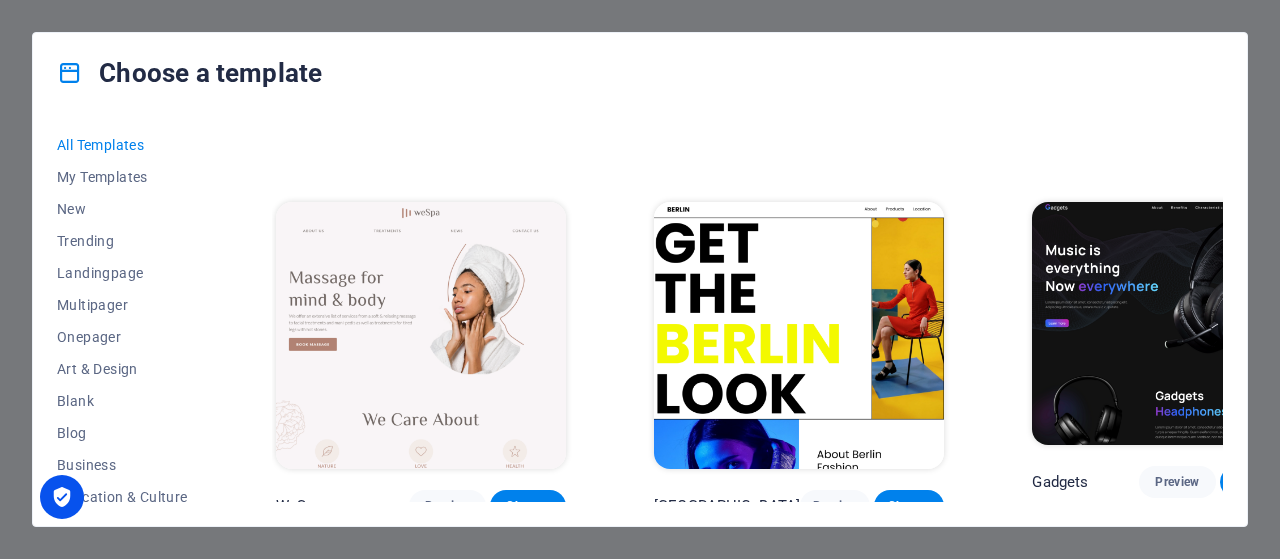 click on "All Templates My Templates New Trending Landingpage Multipager Onepager Art & Design Blank Blog Business Education & Culture Event Gastronomy Health IT & Media Legal & Finance Non-Profit Performance Portfolio Services Shop Sports & Beauty Trades Travel Wireframe Peoneera Preview Choose Art Museum Preview Choose Vitaly Preview Choose Pottery Passions Preview Choose Home Decor Preview Choose Toyland Preview Choose Pet Shop Preview Choose Wonder Planner Preview Choose Transportable Preview Choose S&L Preview Choose WePaint Preview Choose Eco-Con Preview Choose MeetUp Preview Choose Help & Care Preview Choose Podcaster Preview Choose Academix Preview Choose BIG Barber Shop Preview Choose Health & Food Preview Choose UrbanNest Interiors Preview Choose Green Change Preview Choose The Beauty Temple Preview Choose WeTrain Preview Choose Cleaner Preview Choose Johanna James Preview Choose Delicioso Preview Choose Dream Garden Preview Choose LumeDeAqua Preview Choose Pets Care Preview Choose SafeSpace Preview Choose" at bounding box center (640, 319) 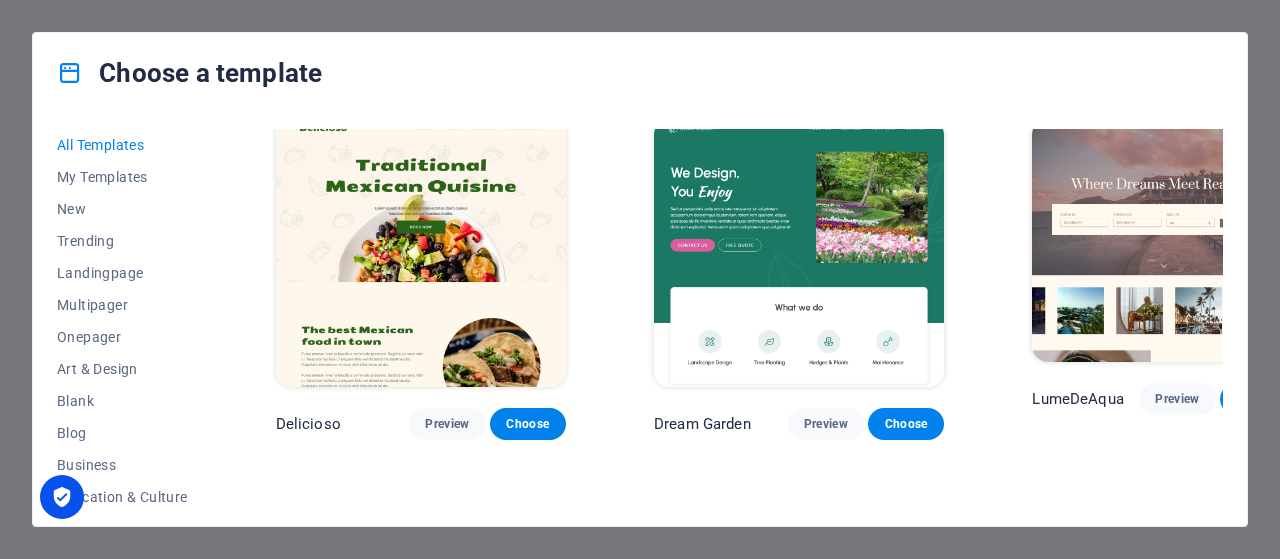scroll, scrollTop: 3380, scrollLeft: 0, axis: vertical 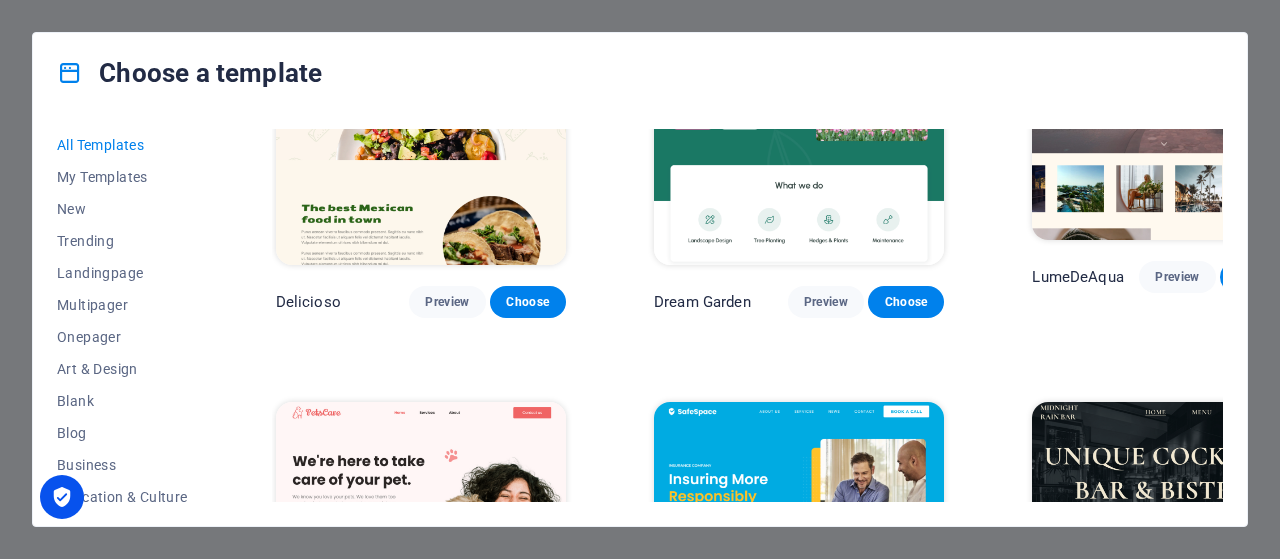 click on "Preview" at bounding box center (826, 706) 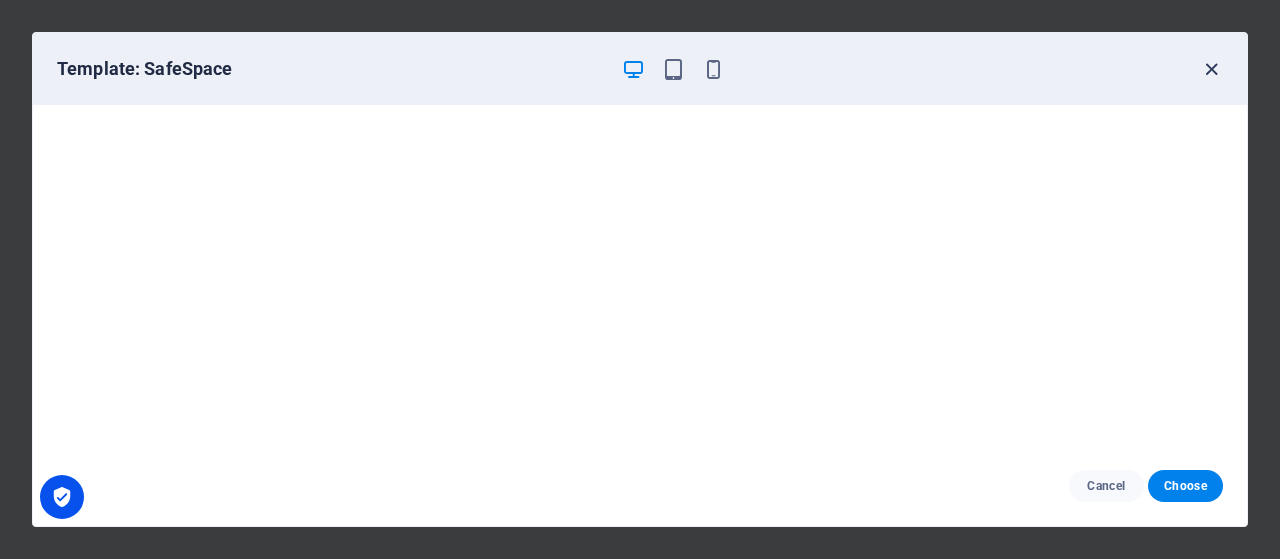 click at bounding box center [1211, 69] 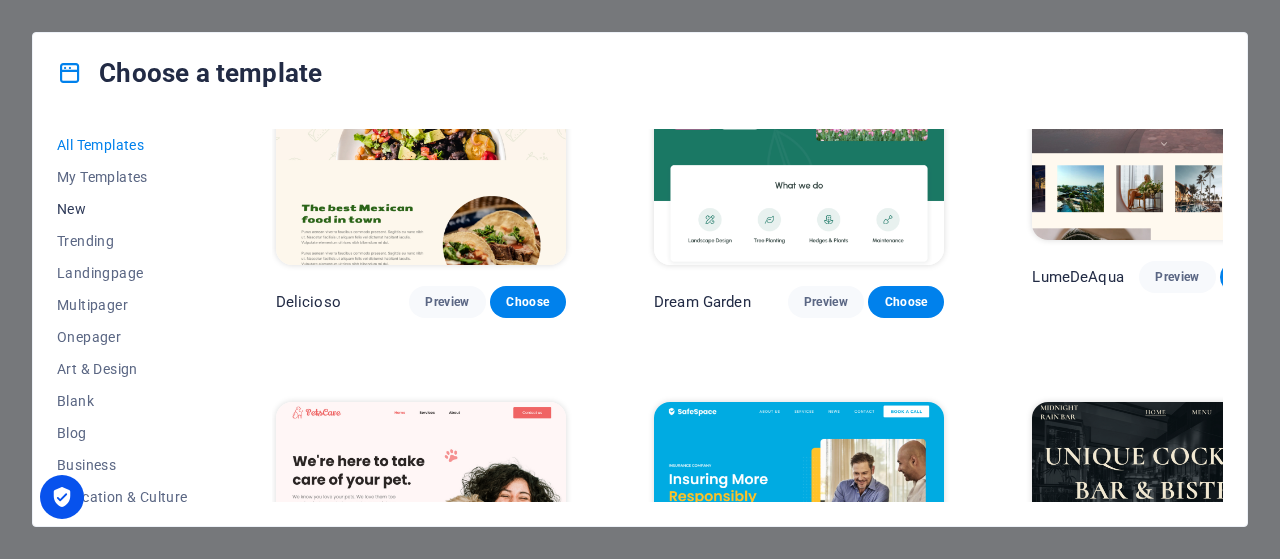 click on "New" at bounding box center (122, 209) 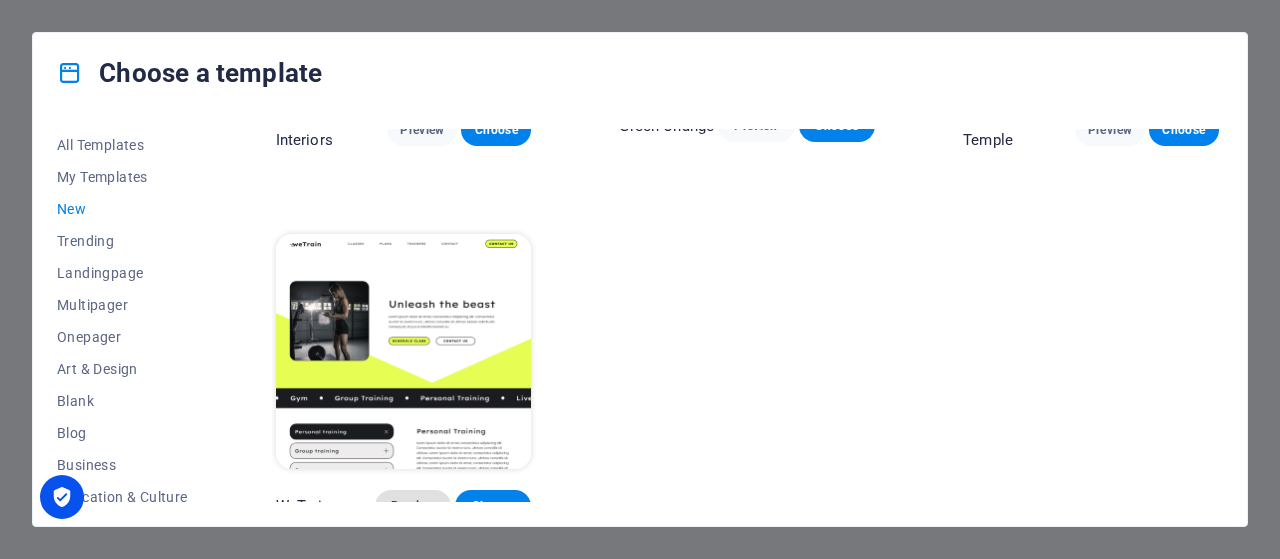 click on "Preview" at bounding box center [413, 506] 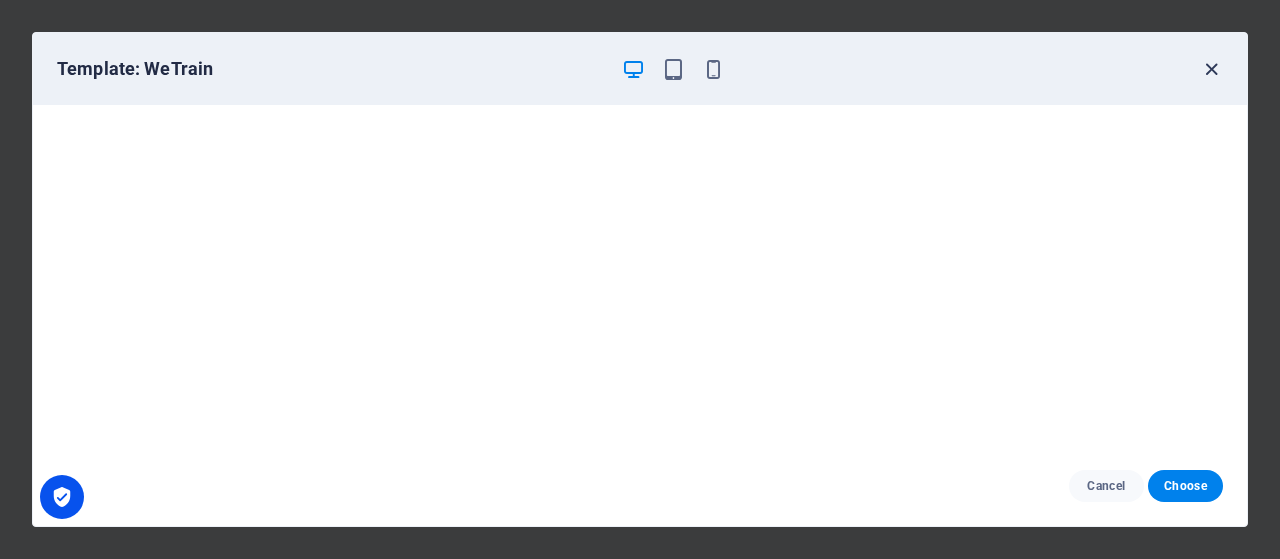 click at bounding box center [1211, 69] 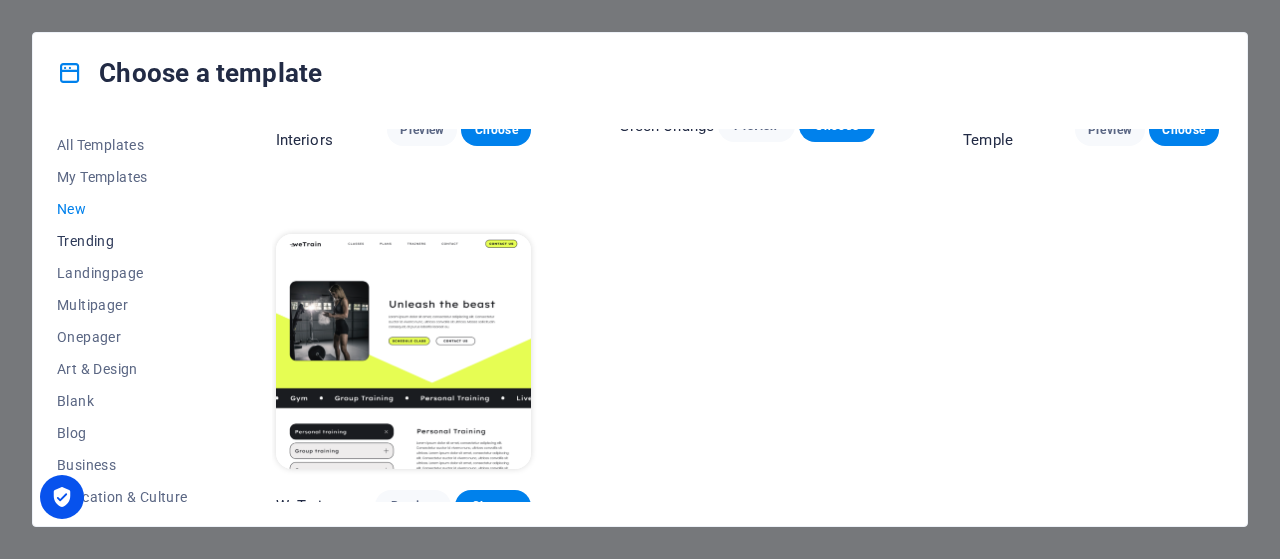 click on "Trending" at bounding box center (122, 241) 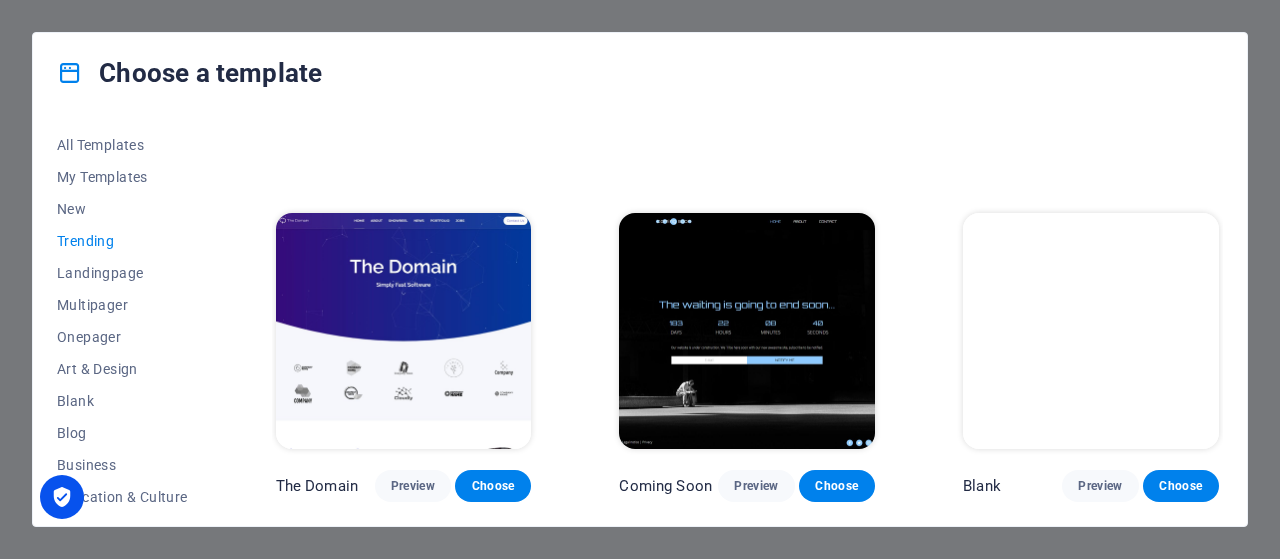 scroll, scrollTop: 1422, scrollLeft: 0, axis: vertical 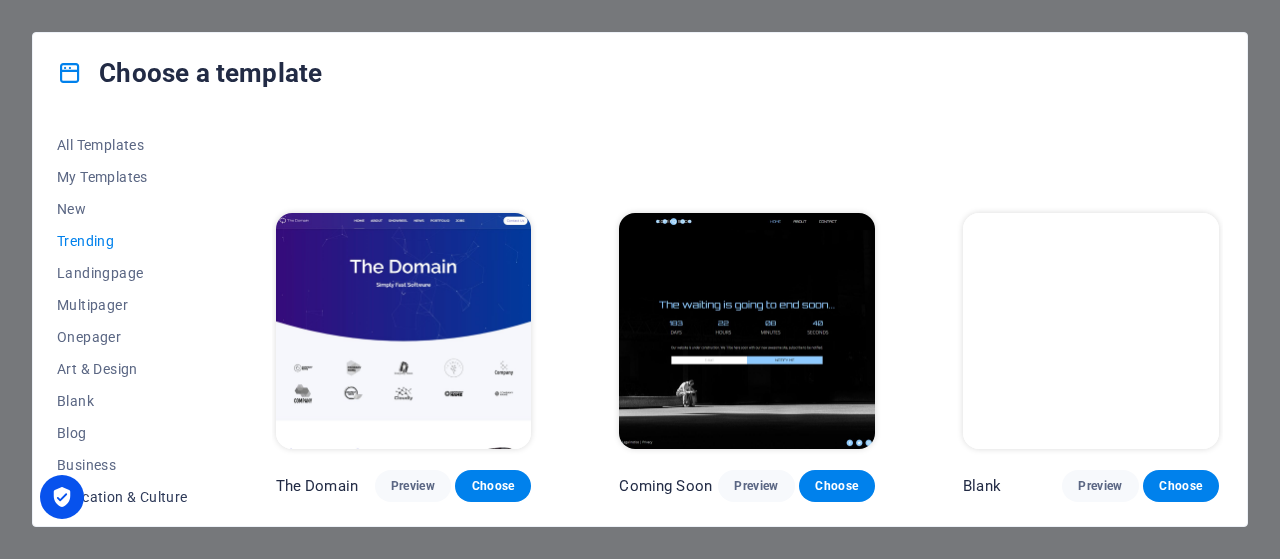 click on "Education & Culture" at bounding box center [122, 497] 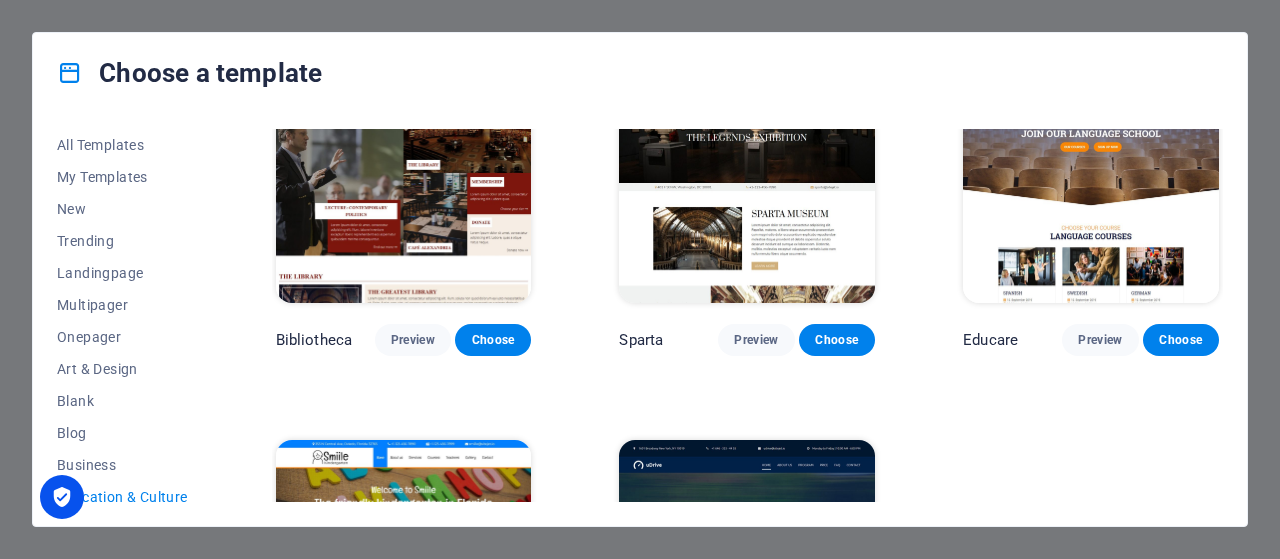 scroll, scrollTop: 656, scrollLeft: 0, axis: vertical 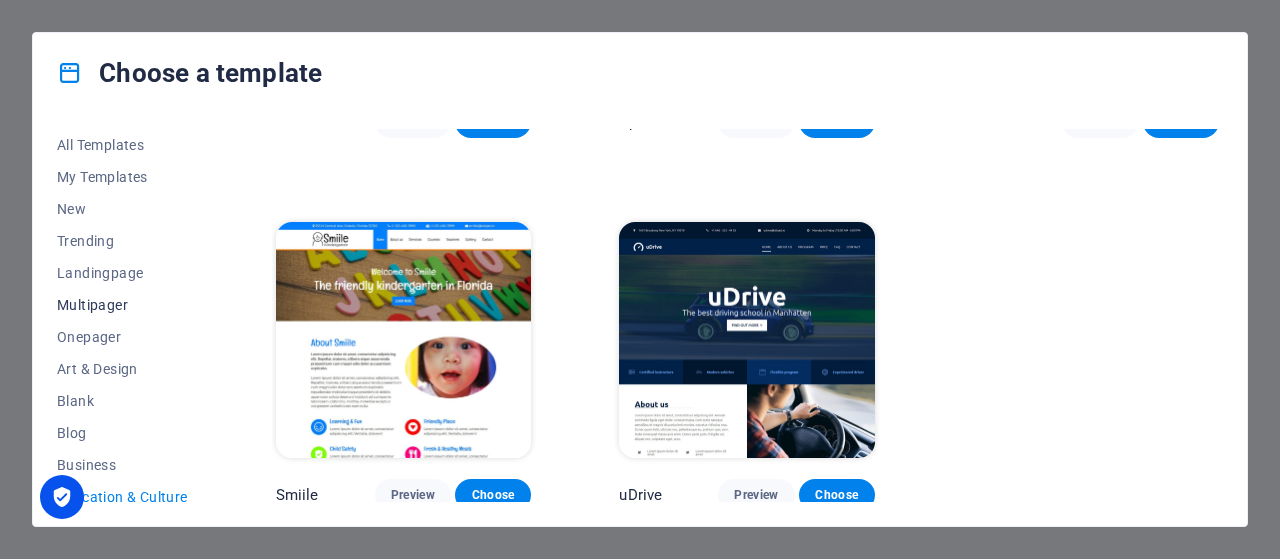 click on "Multipager" at bounding box center [122, 305] 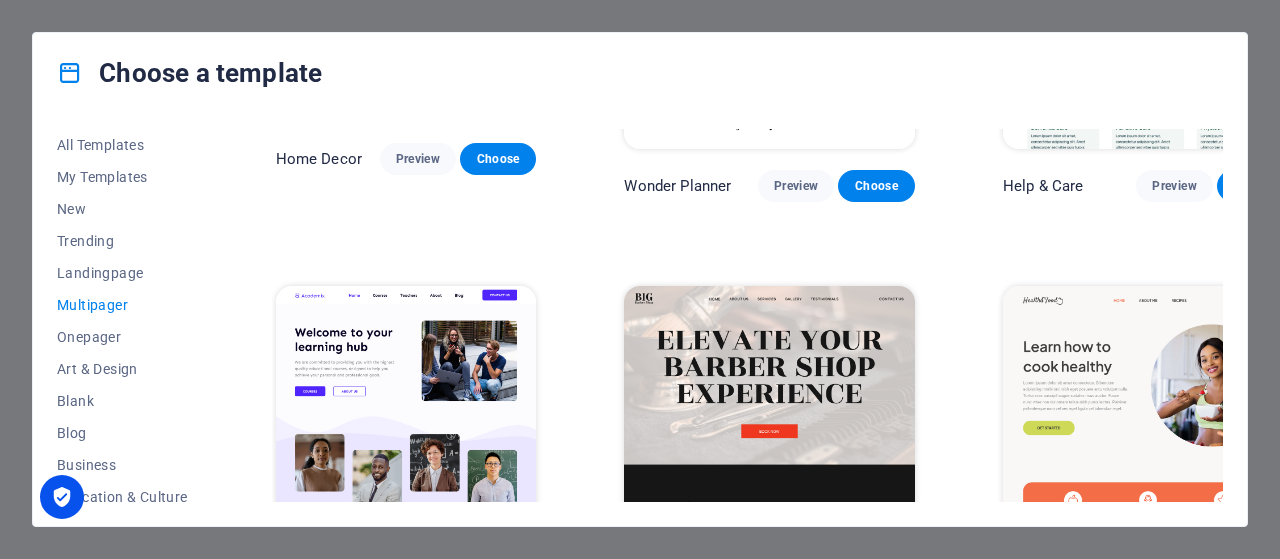 scroll, scrollTop: 1792, scrollLeft: 0, axis: vertical 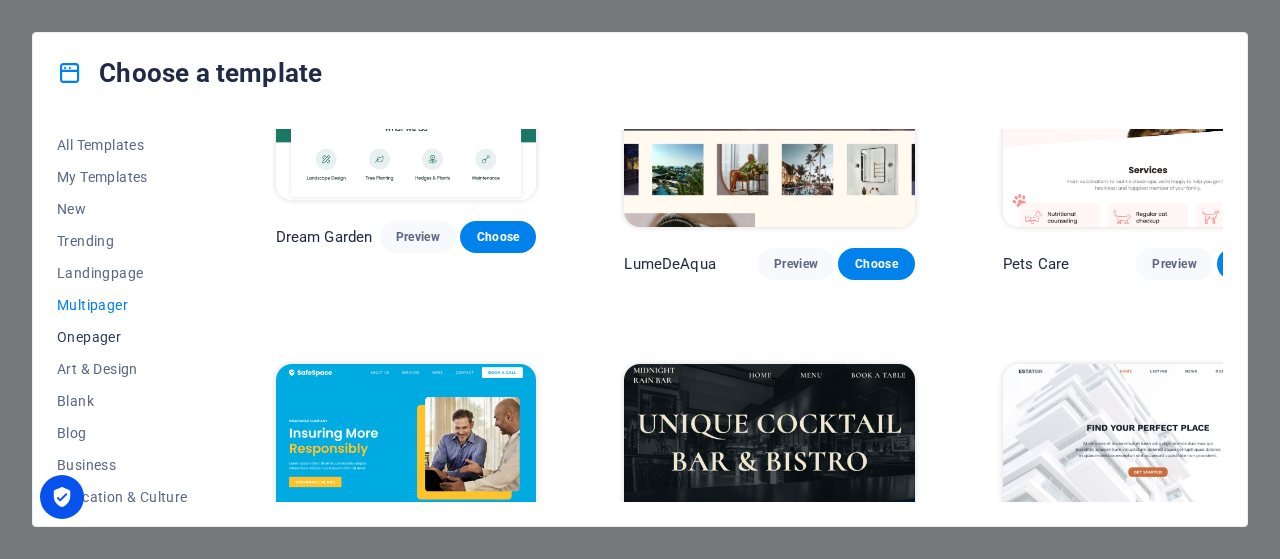click on "Onepager" at bounding box center [122, 337] 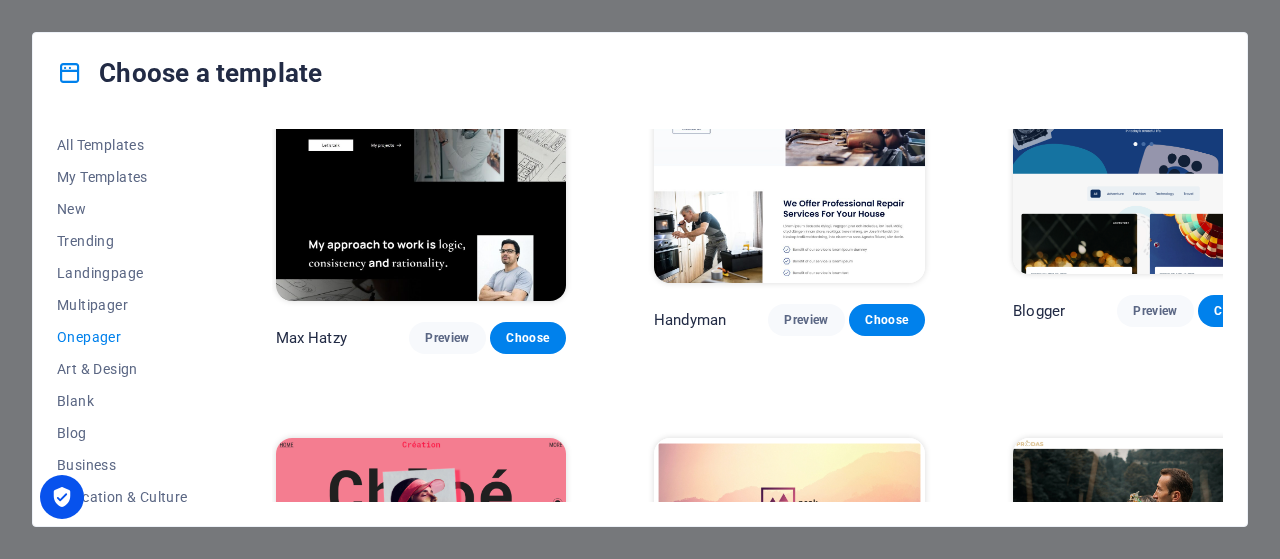 scroll, scrollTop: 2552, scrollLeft: 0, axis: vertical 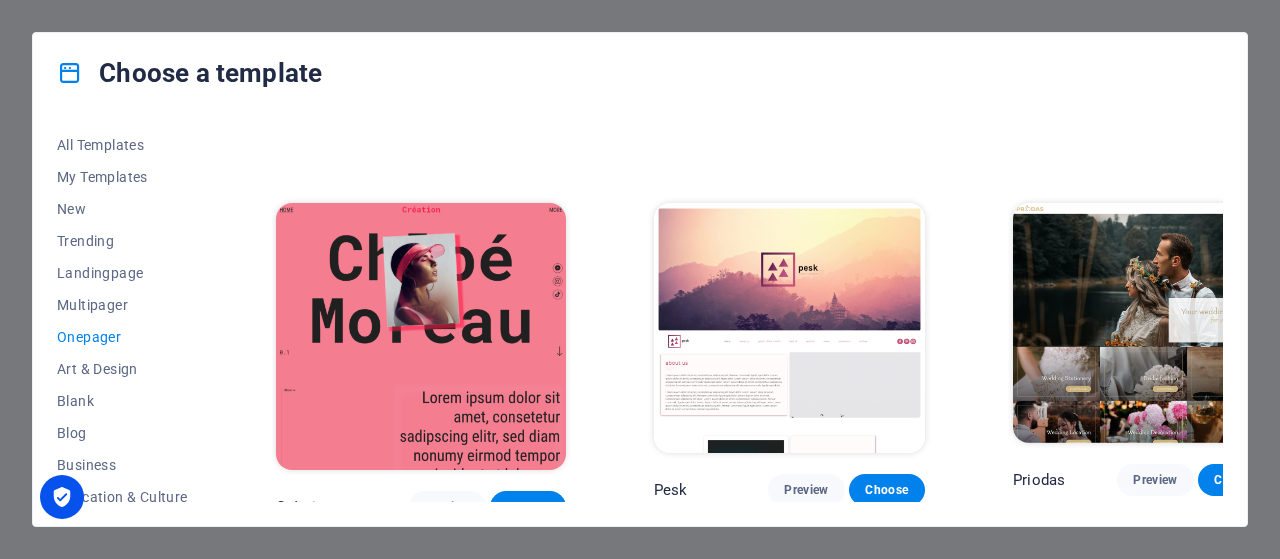 click on "Preview" at bounding box center (806, 3321) 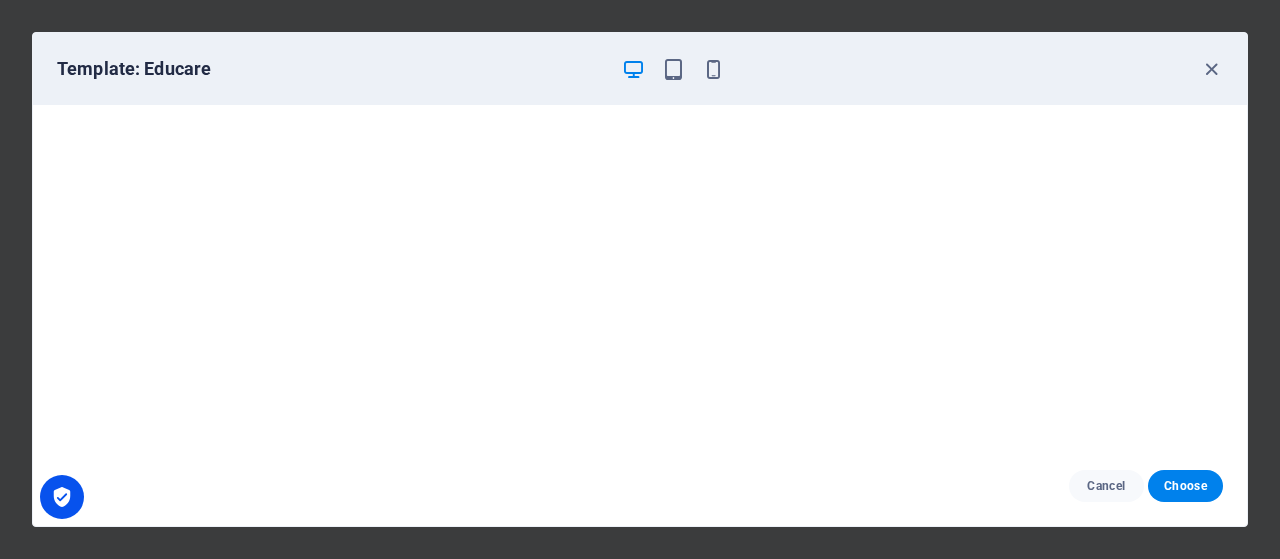 scroll, scrollTop: 5179, scrollLeft: 0, axis: vertical 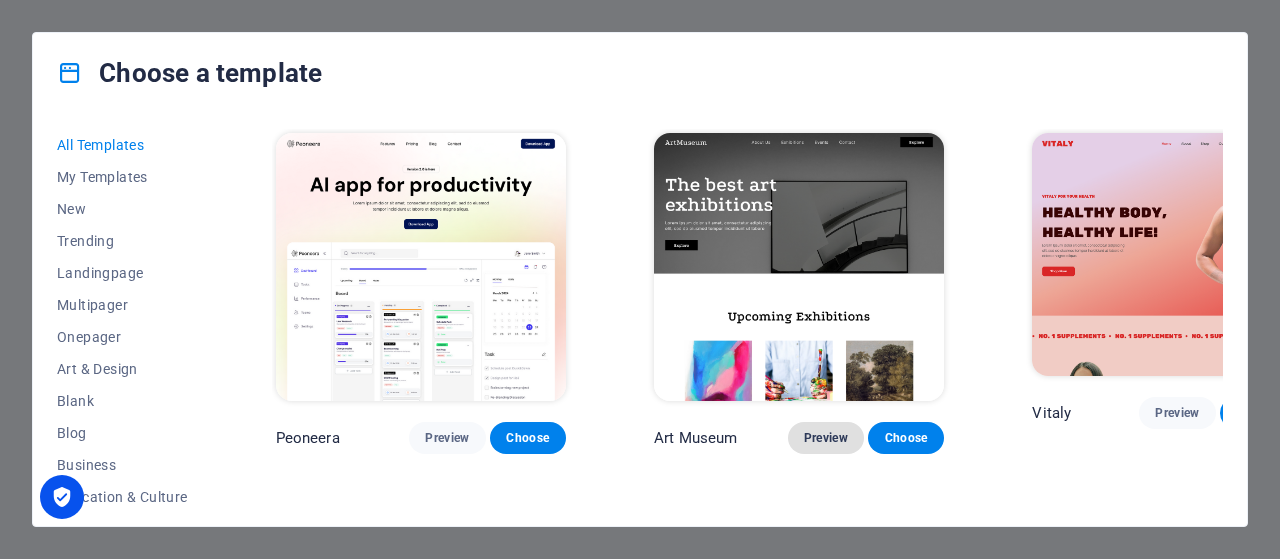 click on "Preview" at bounding box center [826, 438] 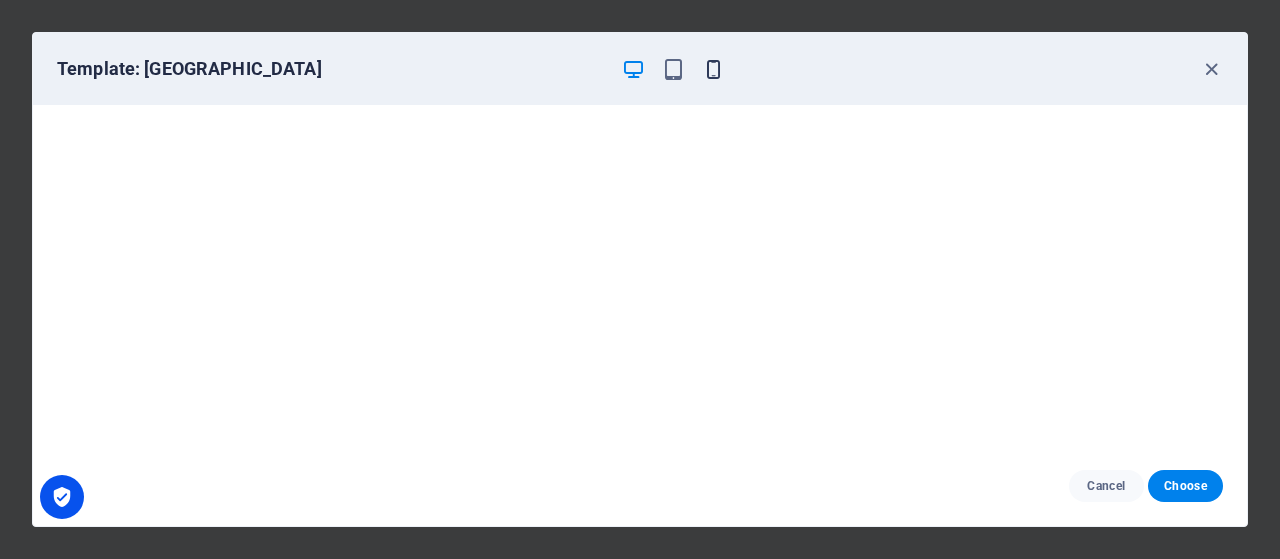 click at bounding box center [713, 69] 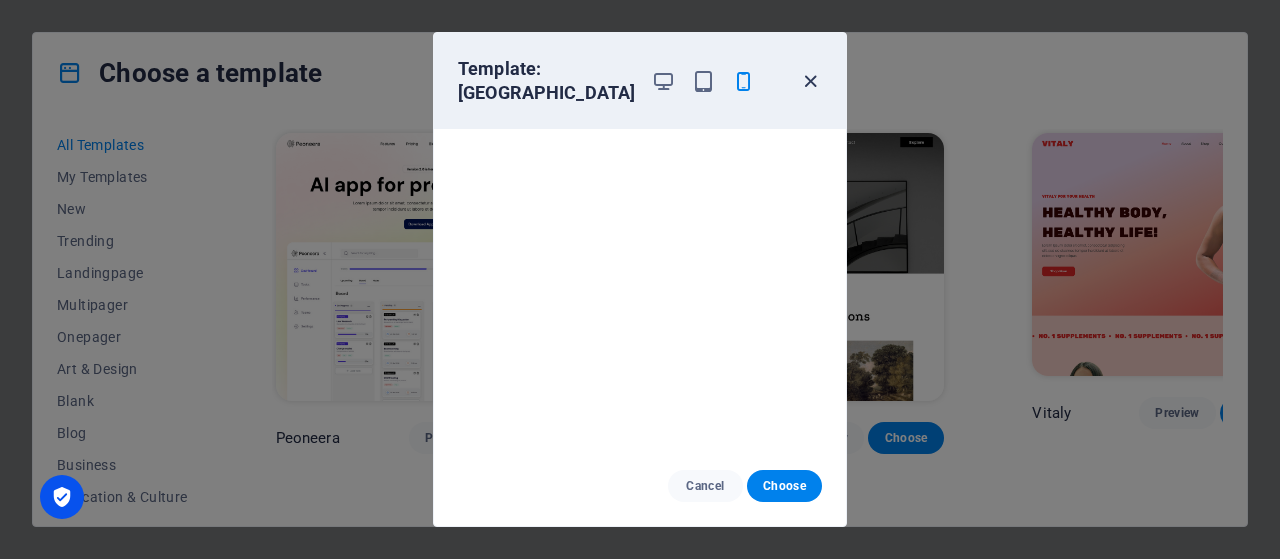click at bounding box center (810, 81) 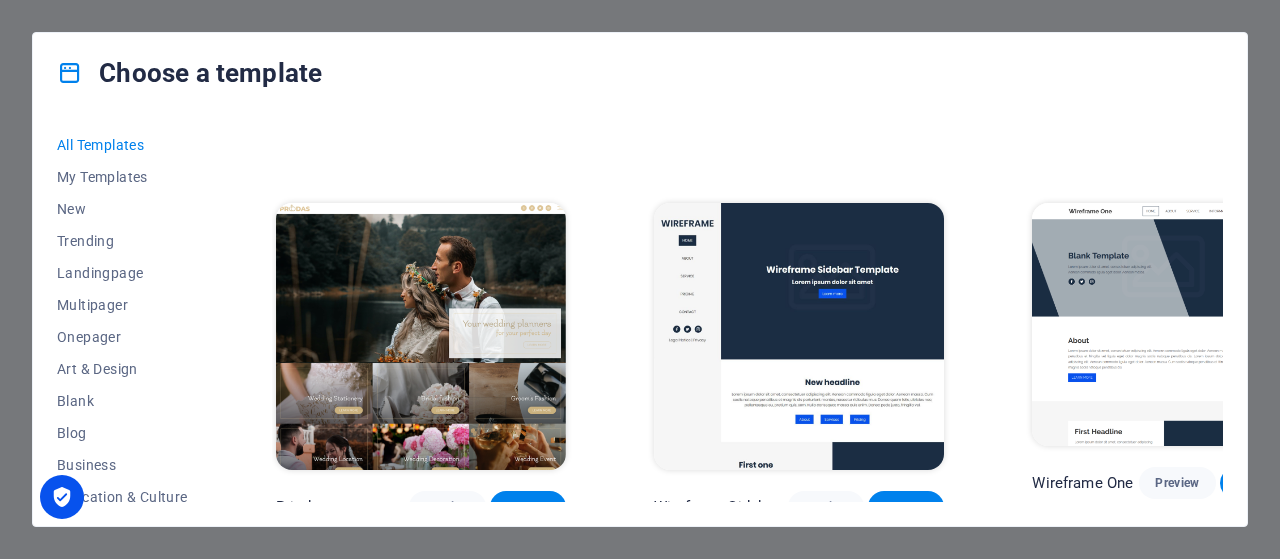 scroll, scrollTop: 7258, scrollLeft: 0, axis: vertical 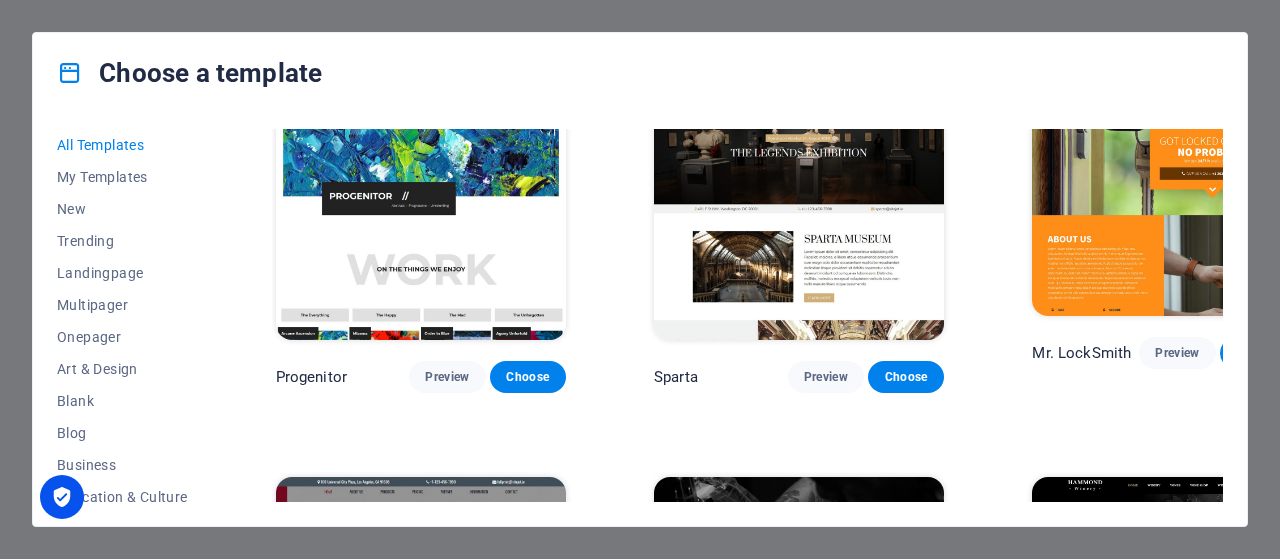 click on "Preview" at bounding box center (1177, 1162) 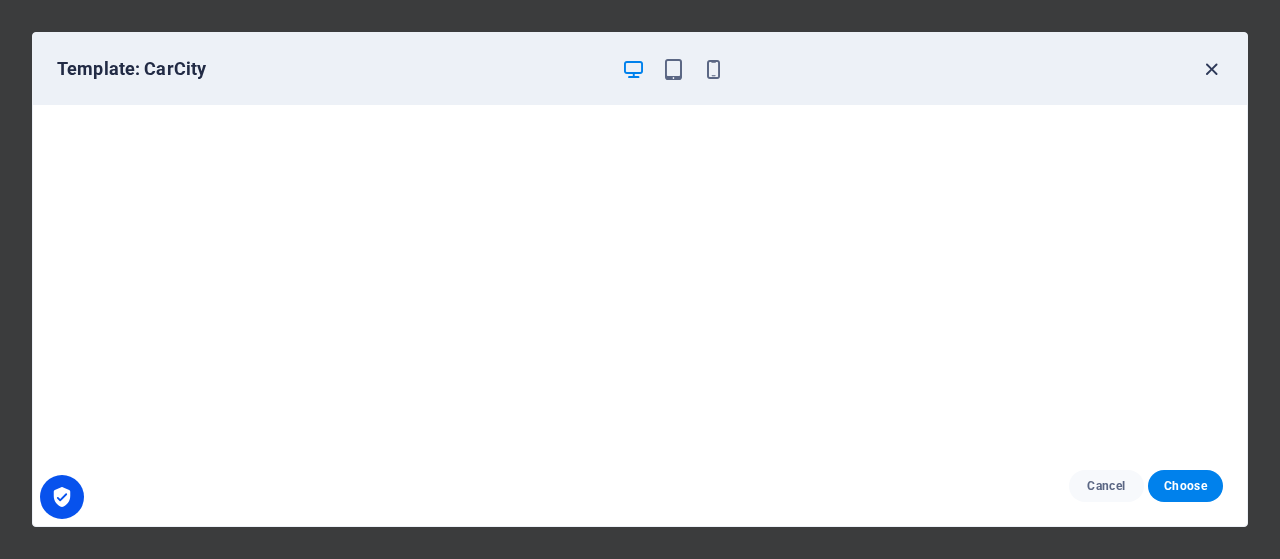 click at bounding box center [1211, 69] 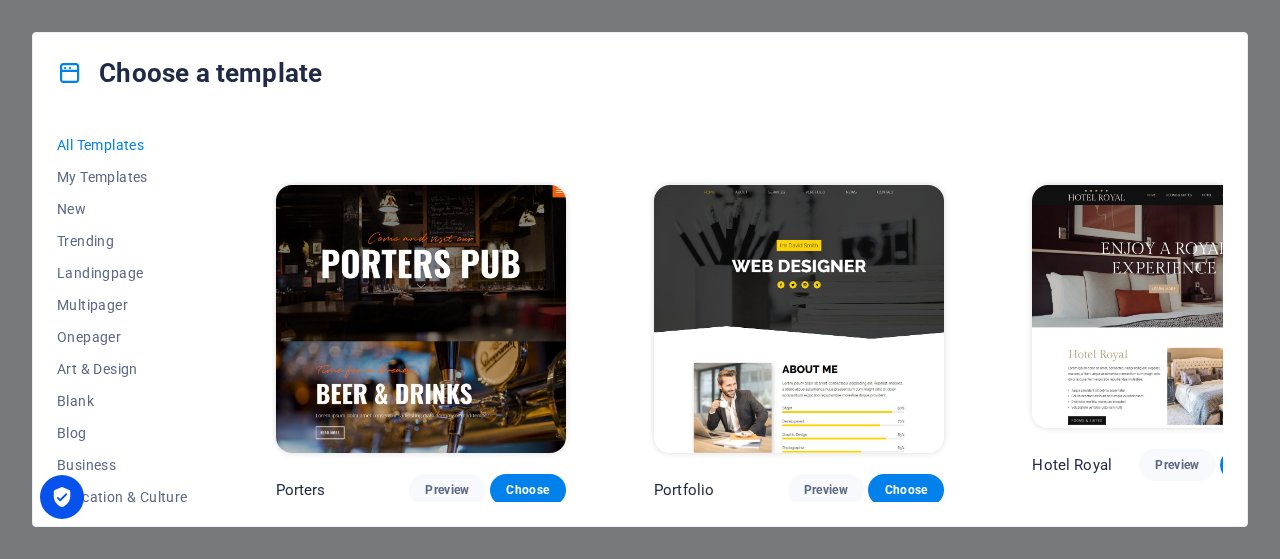 scroll, scrollTop: 15893, scrollLeft: 0, axis: vertical 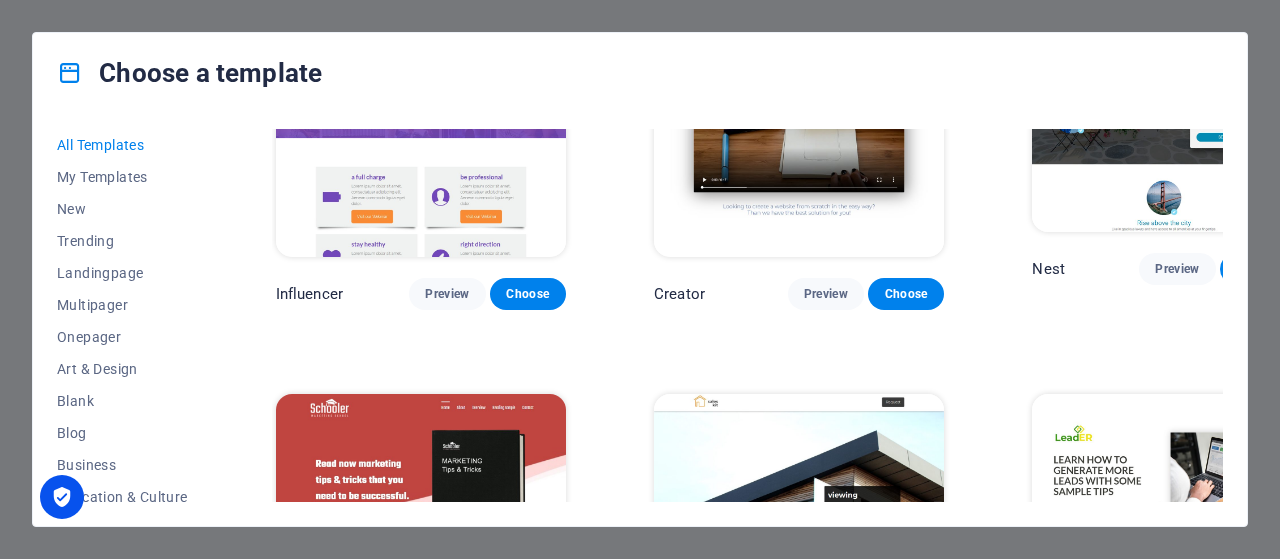 click on "Preview" at bounding box center [826, 1912] 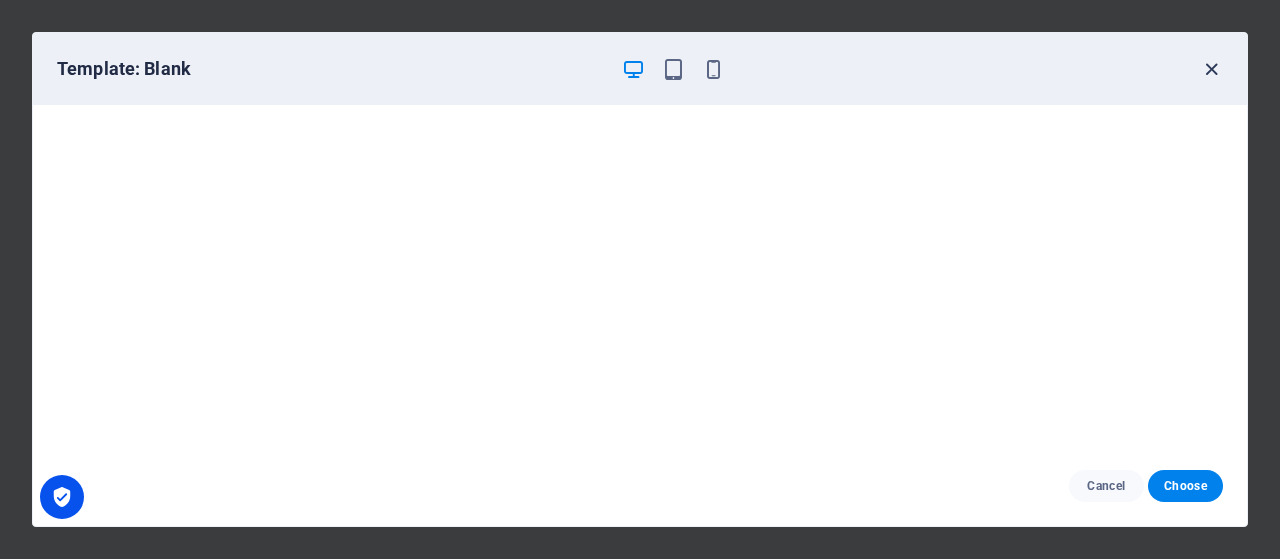 click at bounding box center [1211, 69] 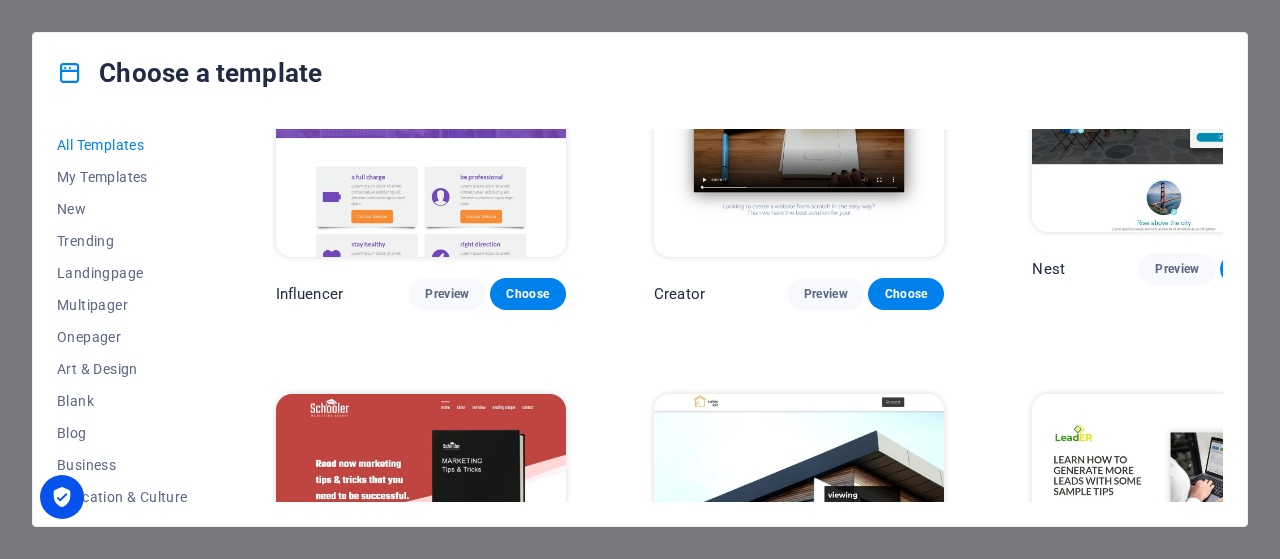 click on "Choose a template" at bounding box center (640, 73) 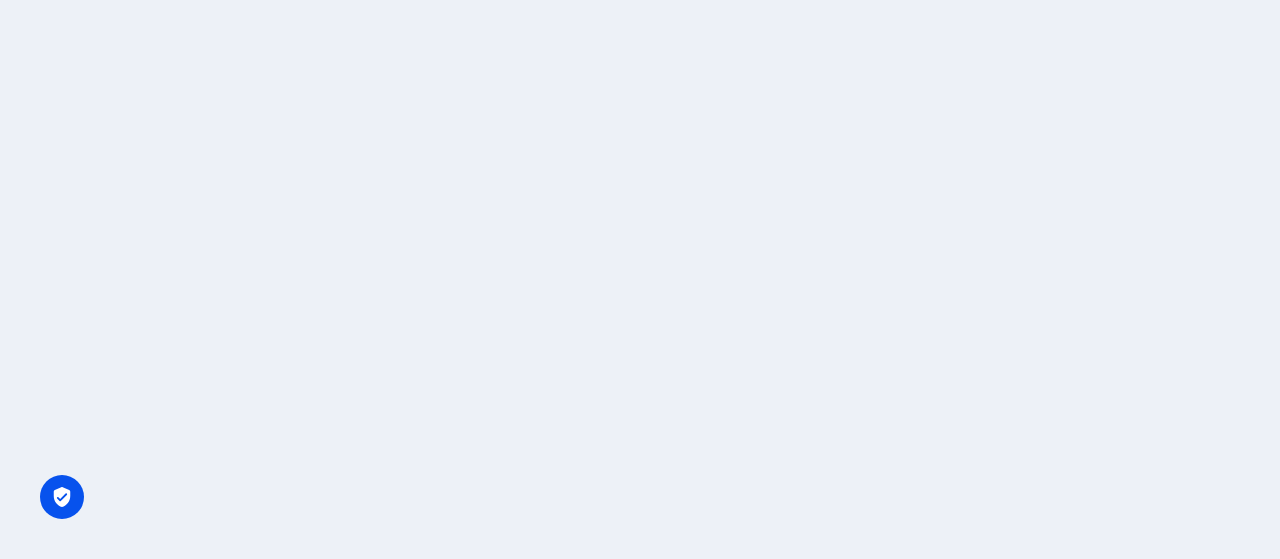 scroll, scrollTop: 0, scrollLeft: 0, axis: both 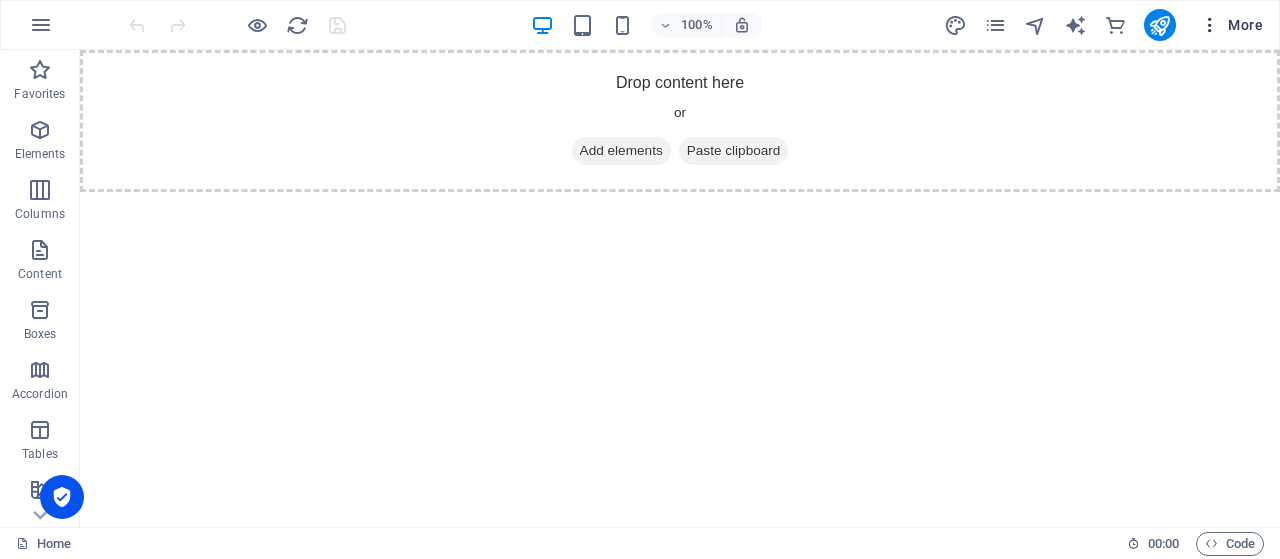 click at bounding box center [1210, 25] 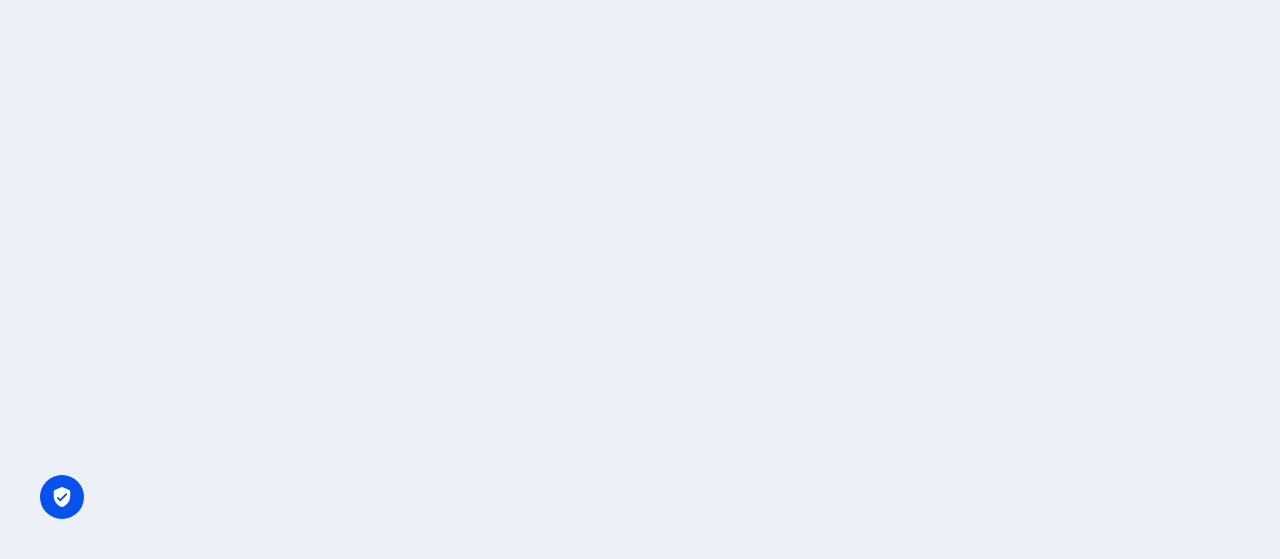 scroll, scrollTop: 0, scrollLeft: 0, axis: both 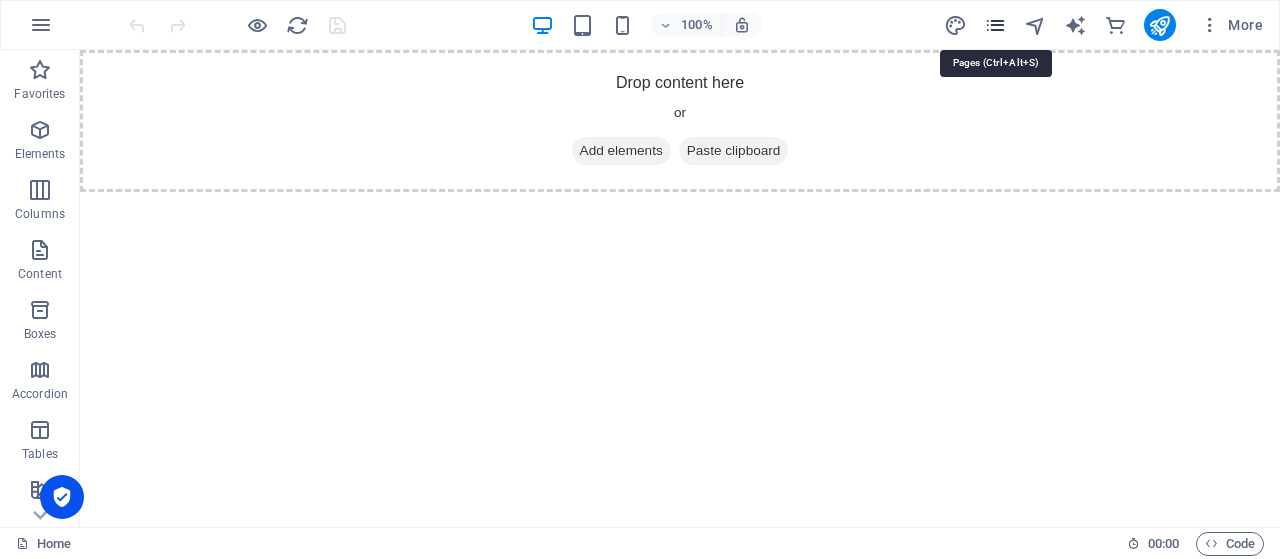 click at bounding box center [995, 25] 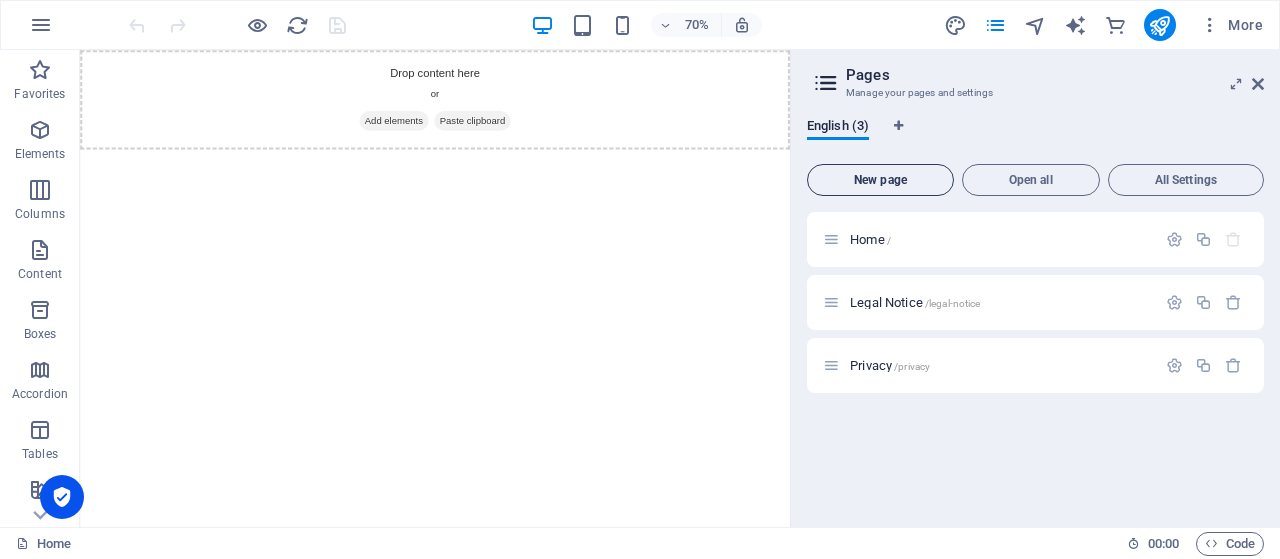 click on "New page" at bounding box center (880, 180) 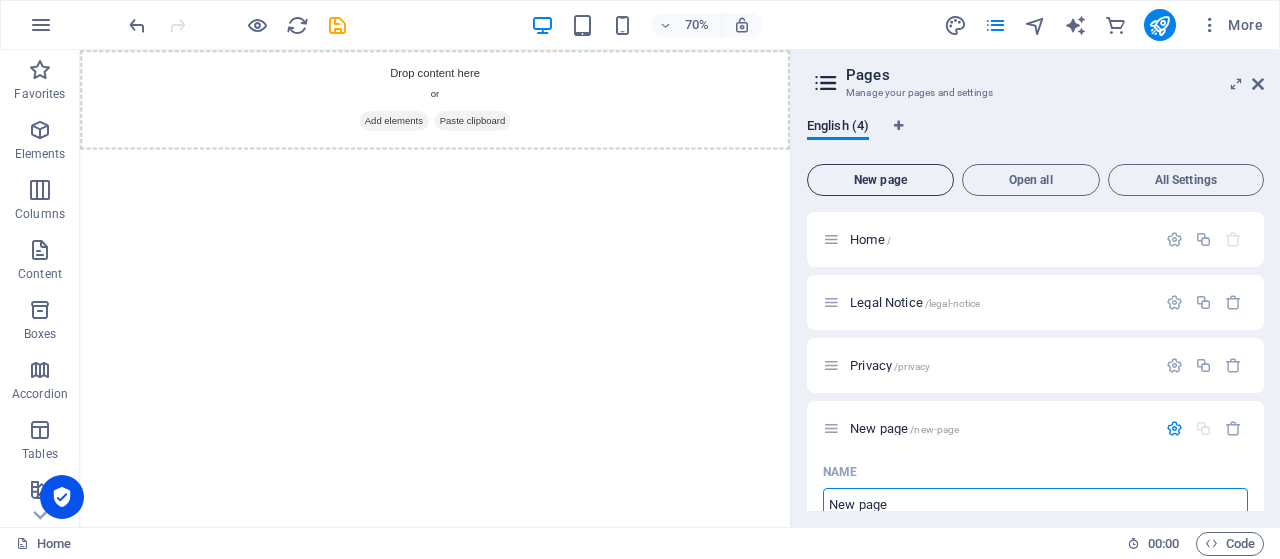scroll, scrollTop: 8, scrollLeft: 0, axis: vertical 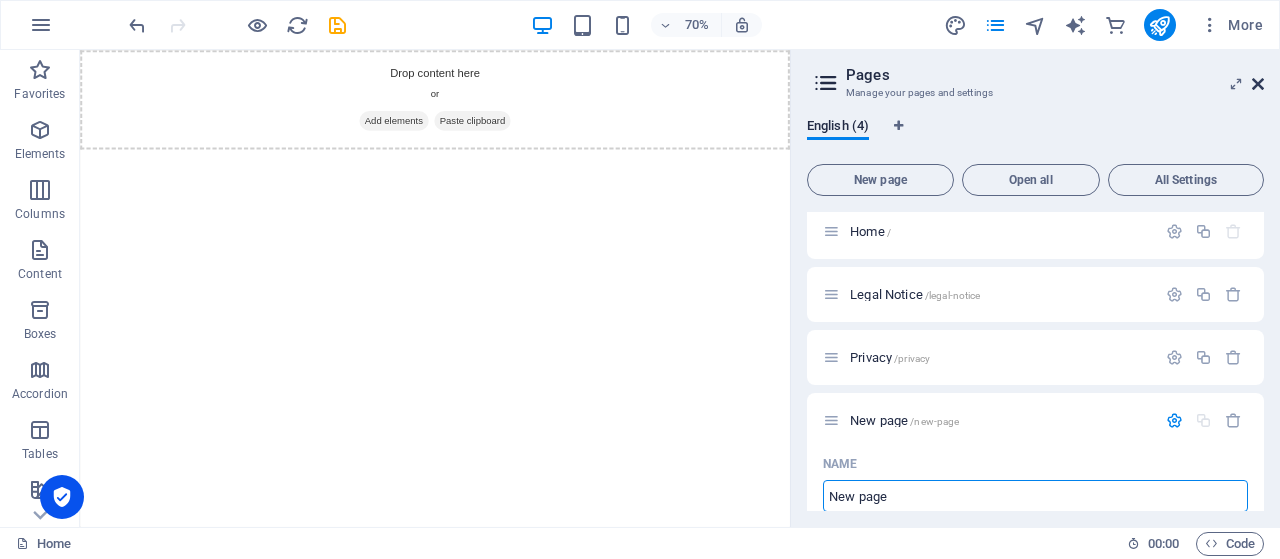 click at bounding box center [1258, 84] 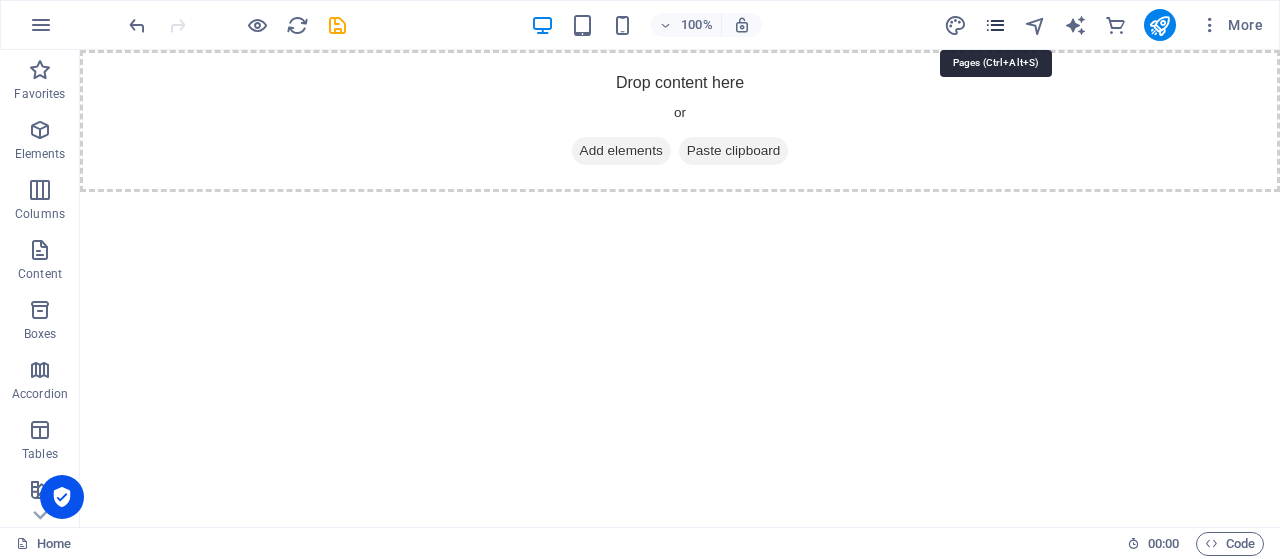 click at bounding box center (995, 25) 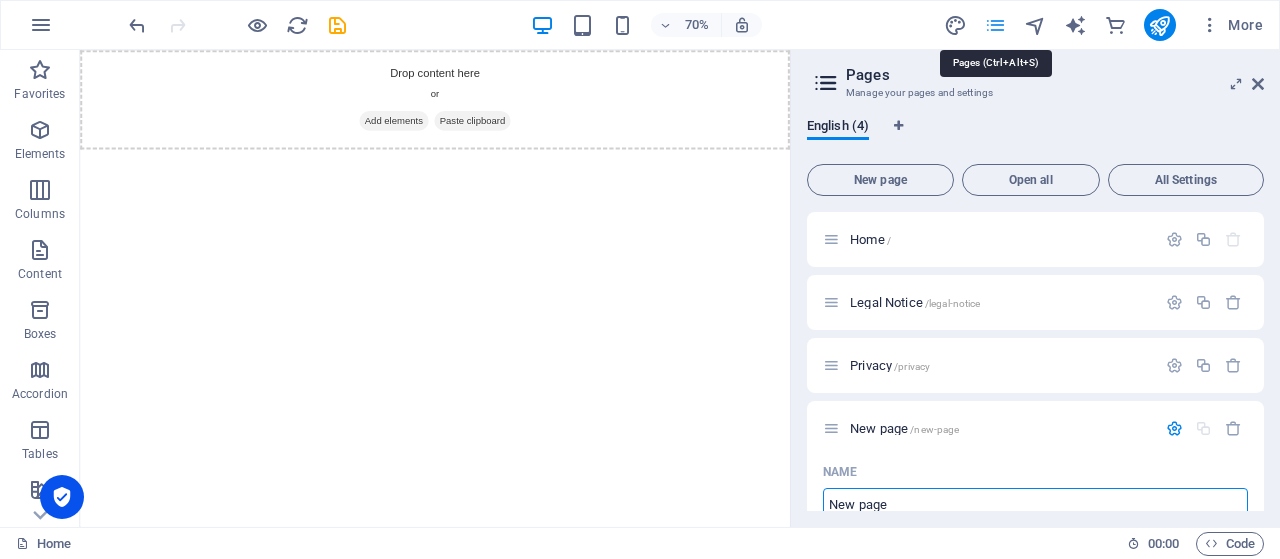 scroll, scrollTop: 8, scrollLeft: 0, axis: vertical 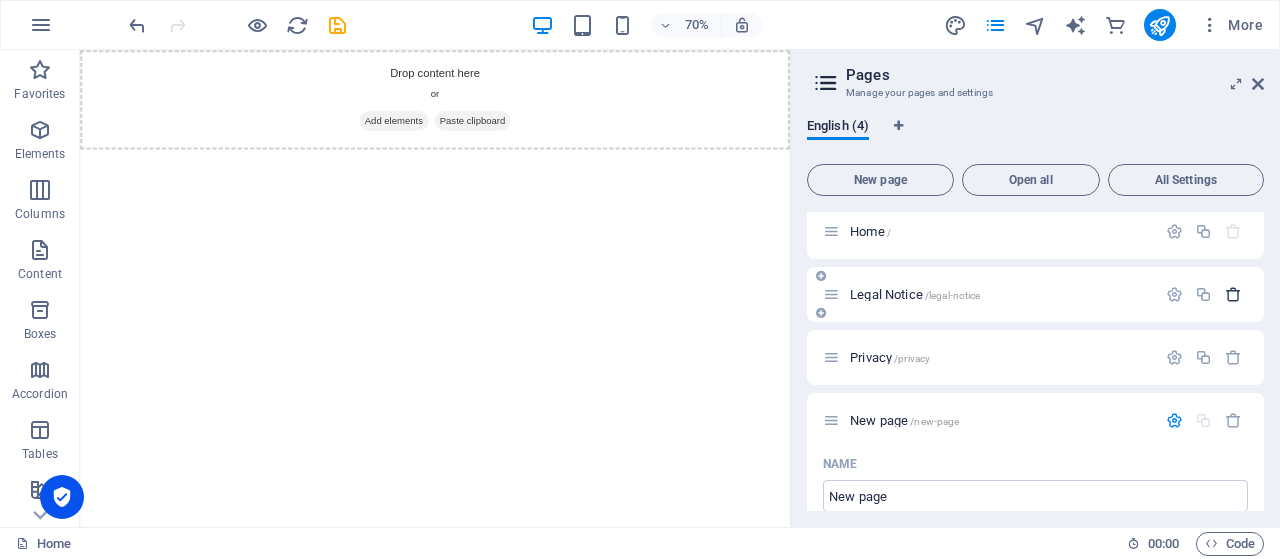 click at bounding box center (1233, 294) 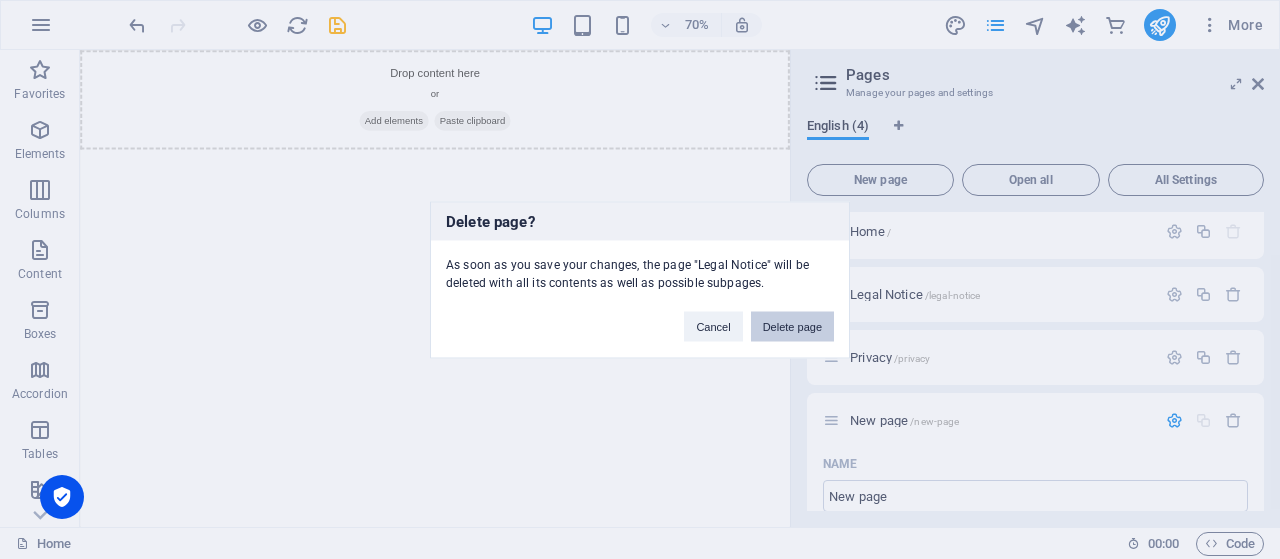 click on "Delete page" at bounding box center [792, 326] 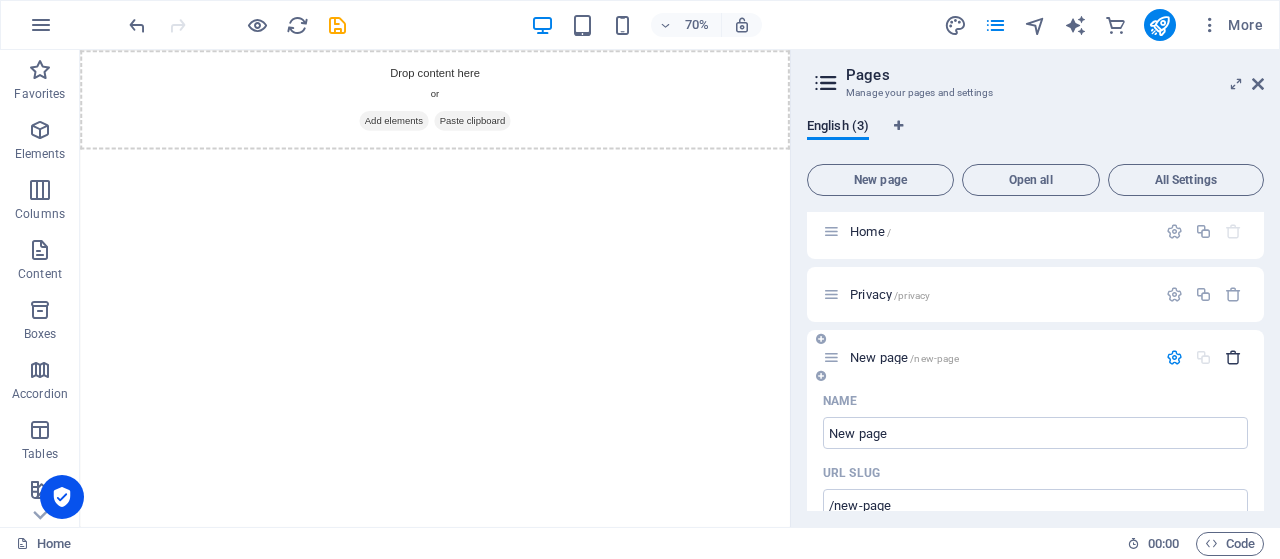 click at bounding box center (1233, 357) 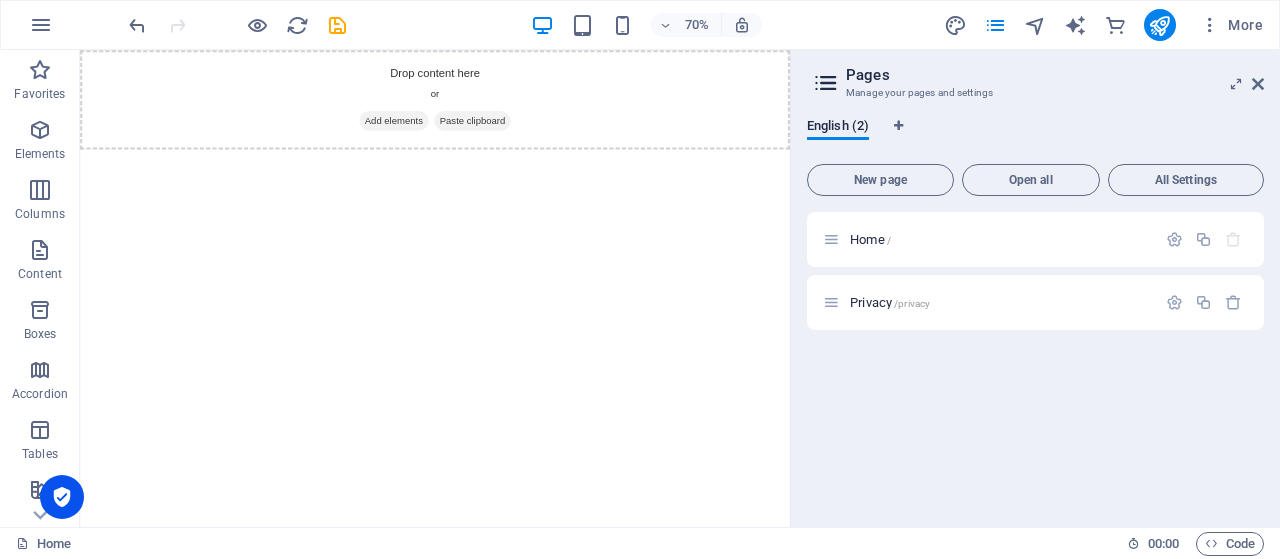 scroll, scrollTop: 0, scrollLeft: 0, axis: both 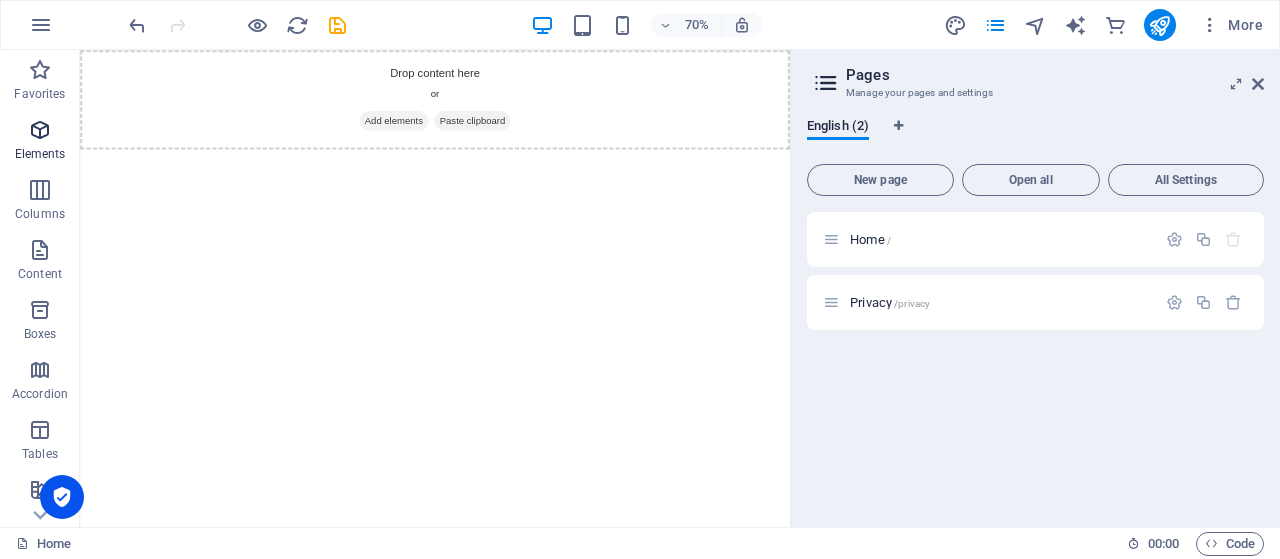 click on "Elements" at bounding box center [40, 154] 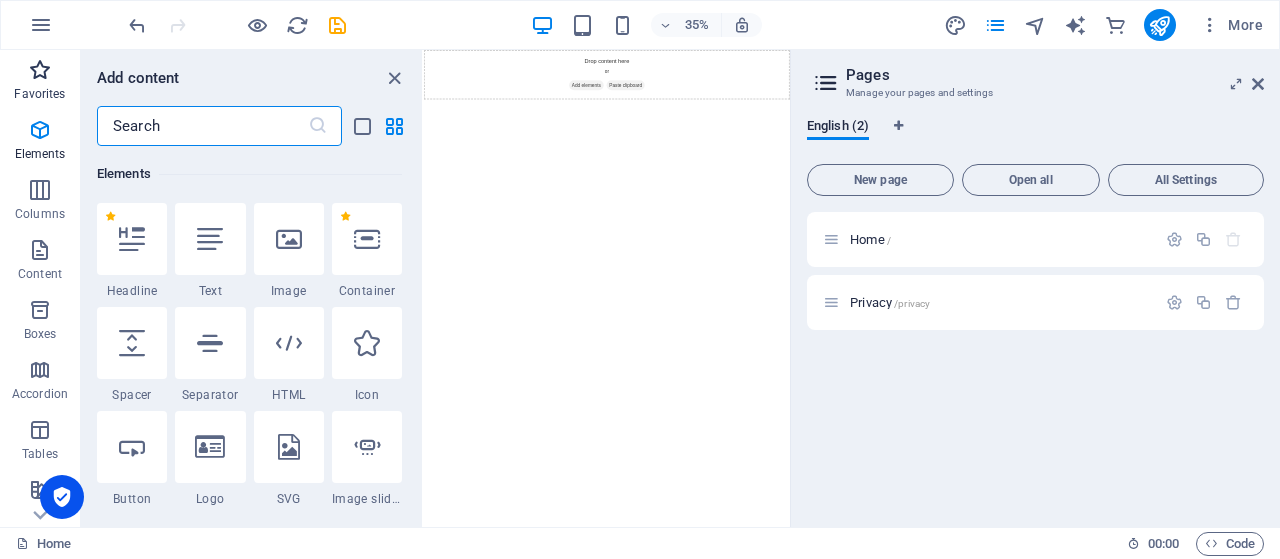 scroll, scrollTop: 213, scrollLeft: 0, axis: vertical 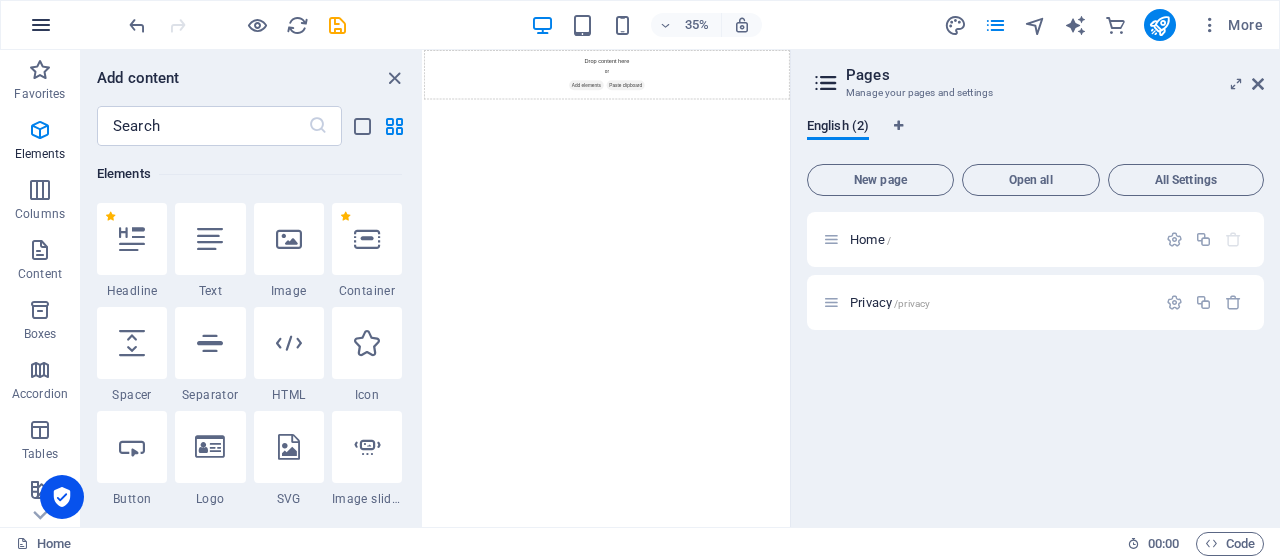 click at bounding box center (41, 25) 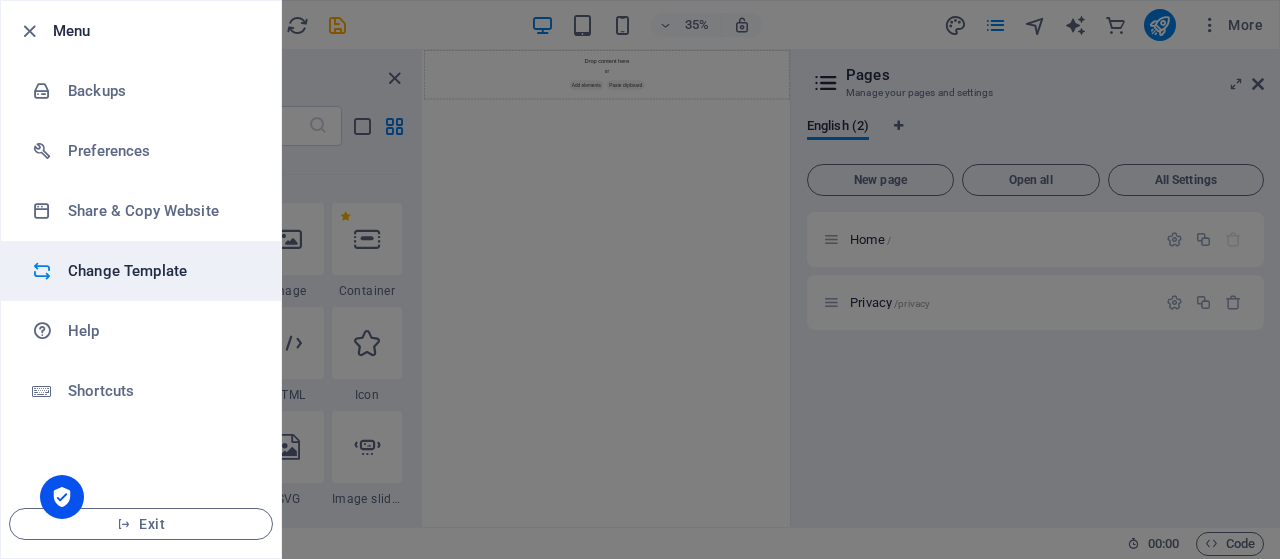 click on "Change Template" at bounding box center (141, 271) 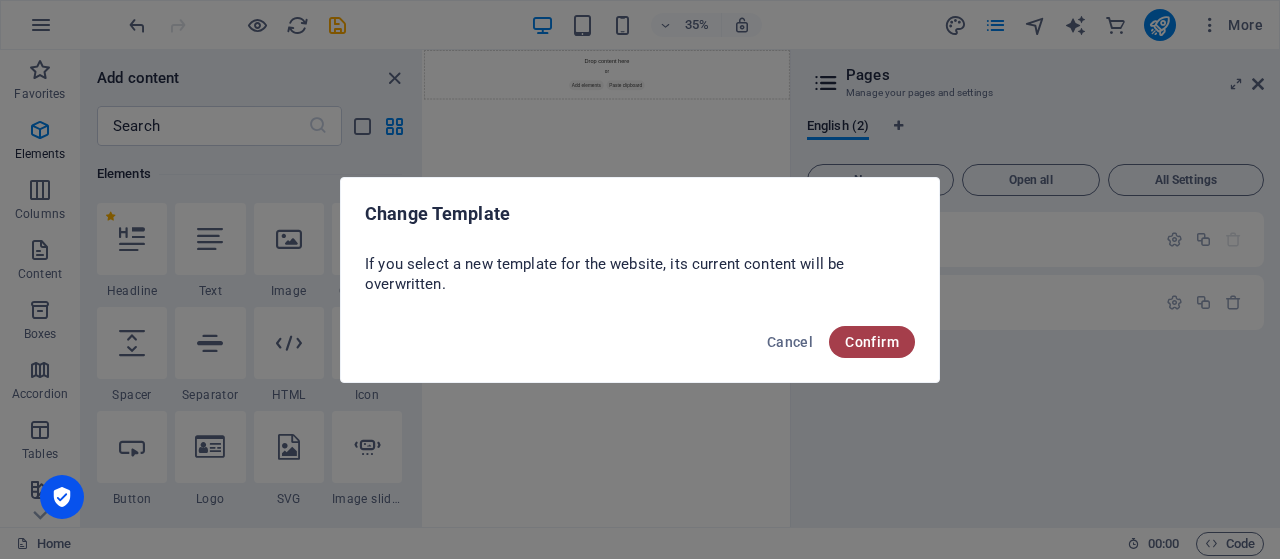 click on "Confirm" at bounding box center (872, 342) 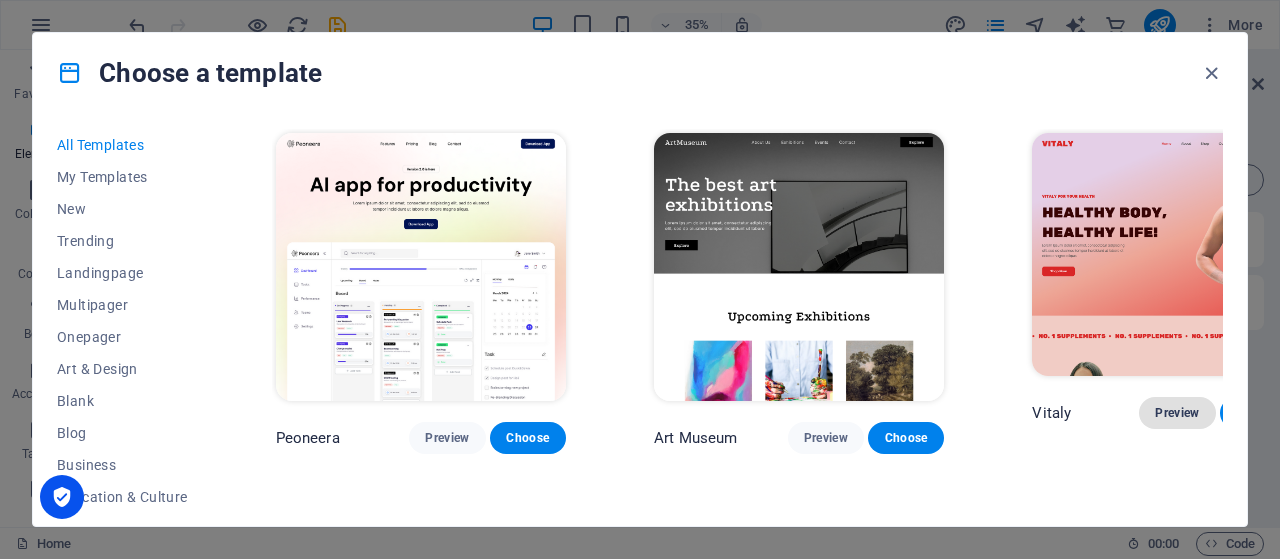 click on "Preview" at bounding box center (1177, 413) 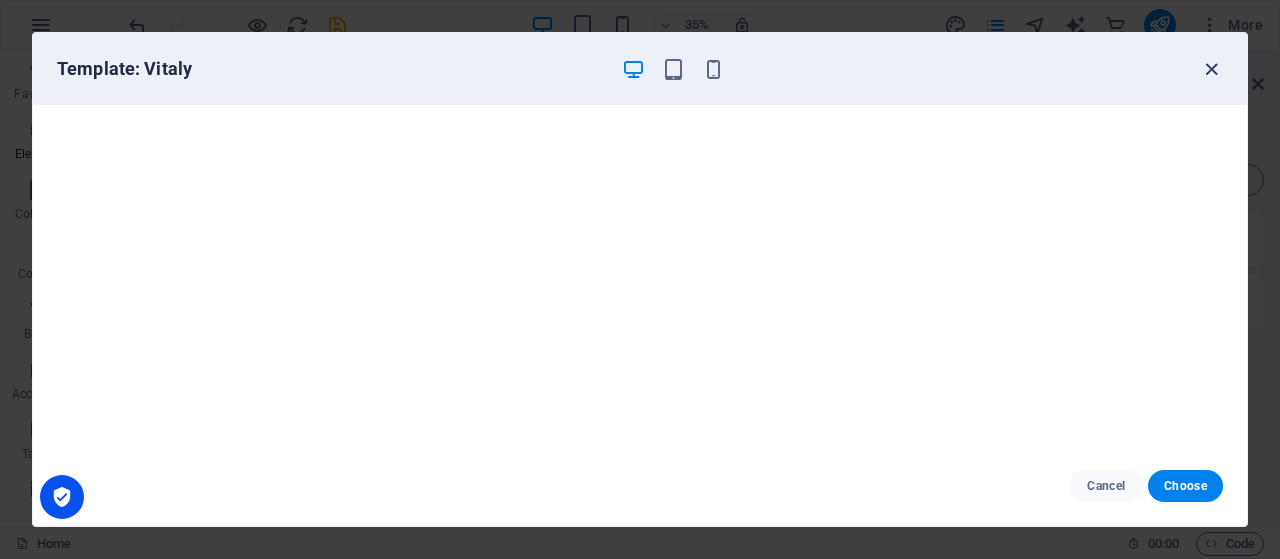 click at bounding box center [1211, 69] 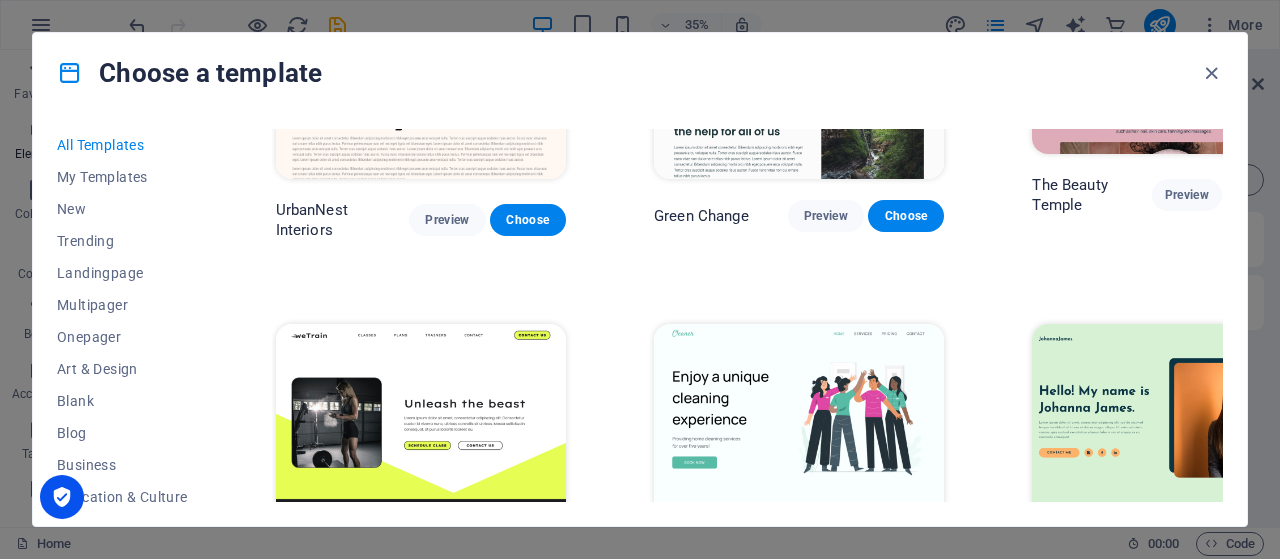 scroll, scrollTop: 2608, scrollLeft: 0, axis: vertical 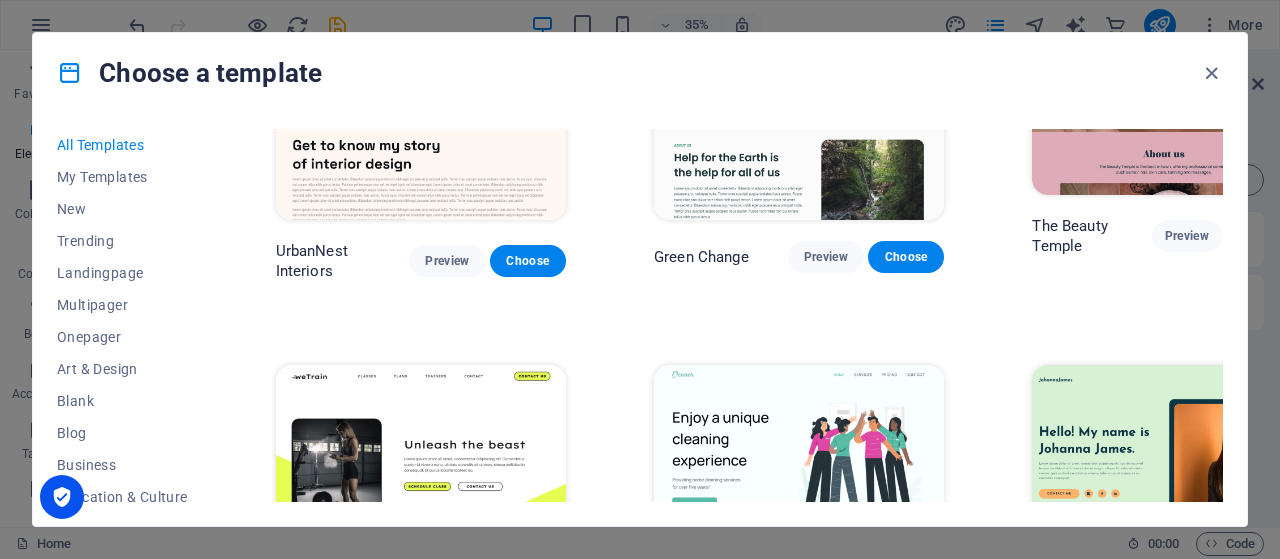 click on "Preview" at bounding box center (826, 669) 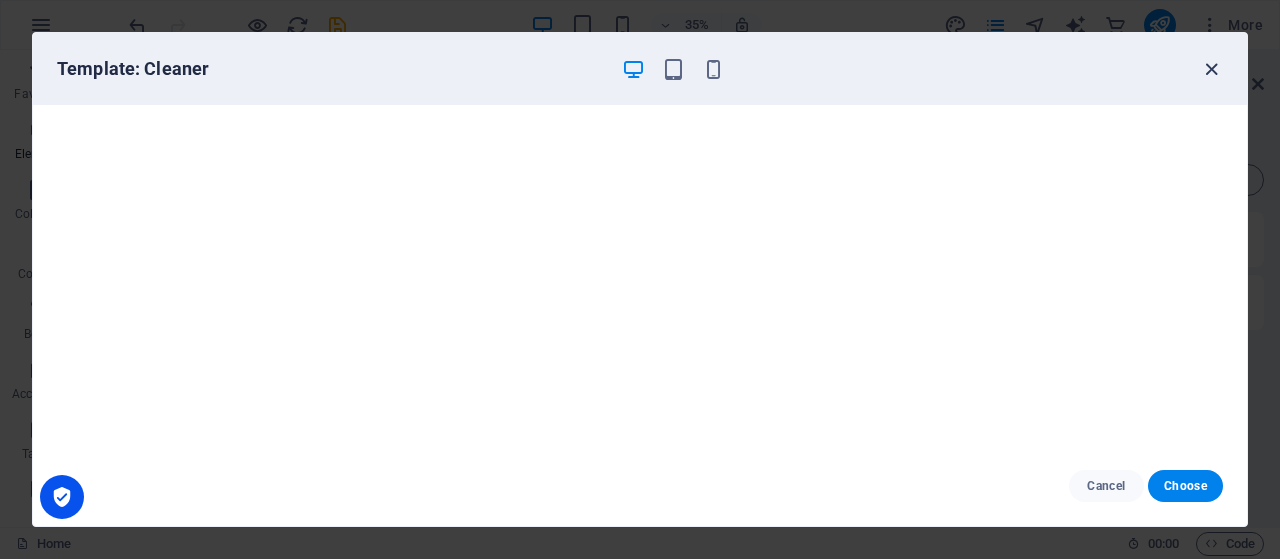 click at bounding box center [1211, 69] 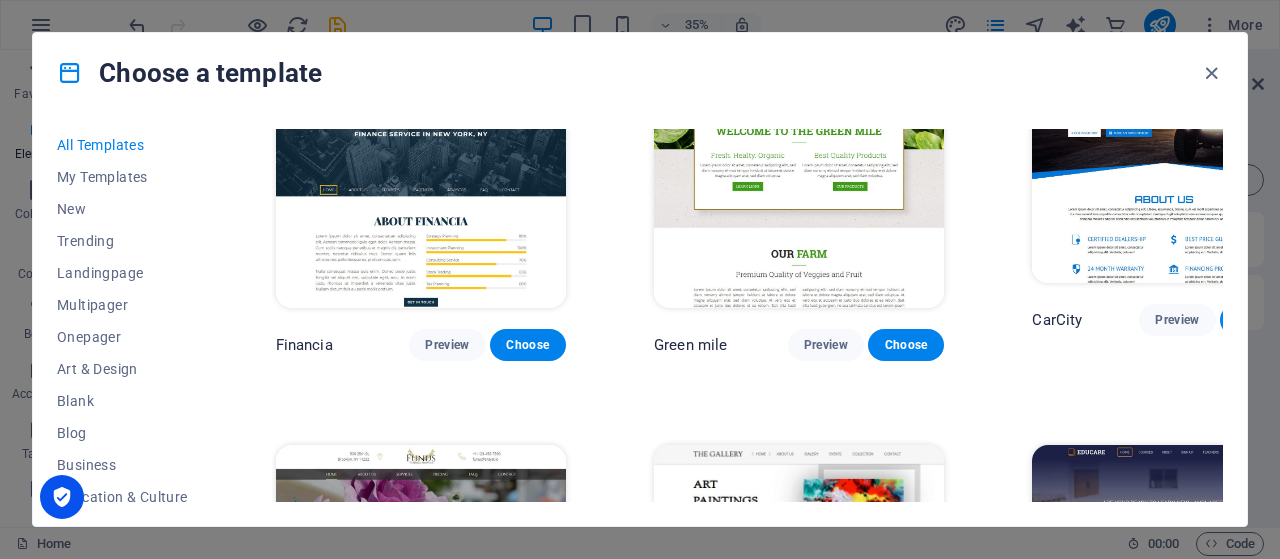 scroll, scrollTop: 12722, scrollLeft: 0, axis: vertical 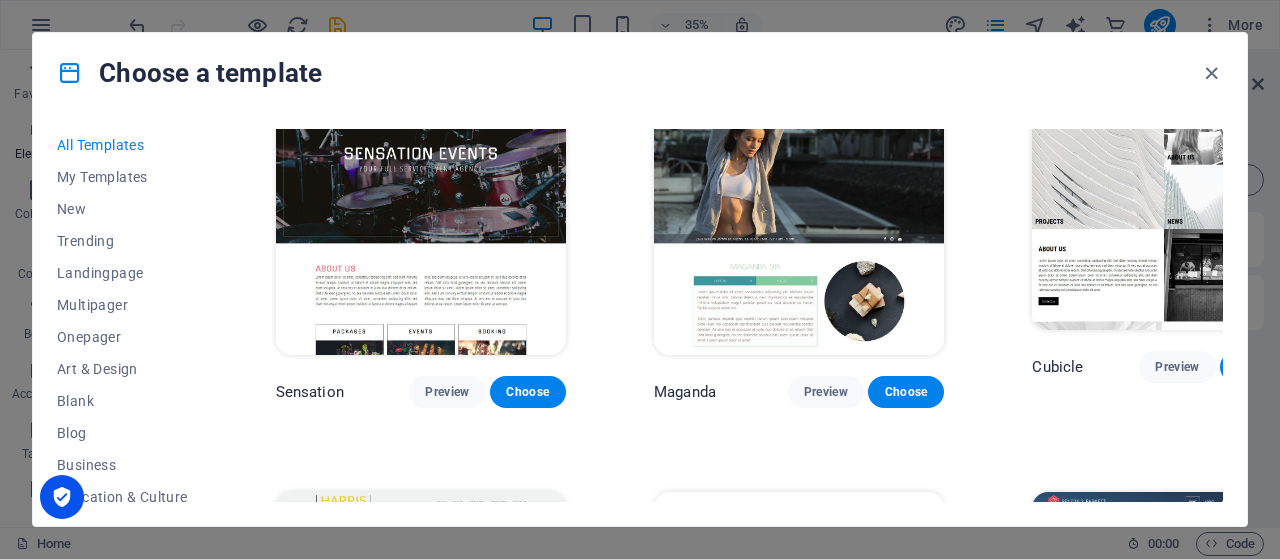 click on "Preview" at bounding box center (826, 1605) 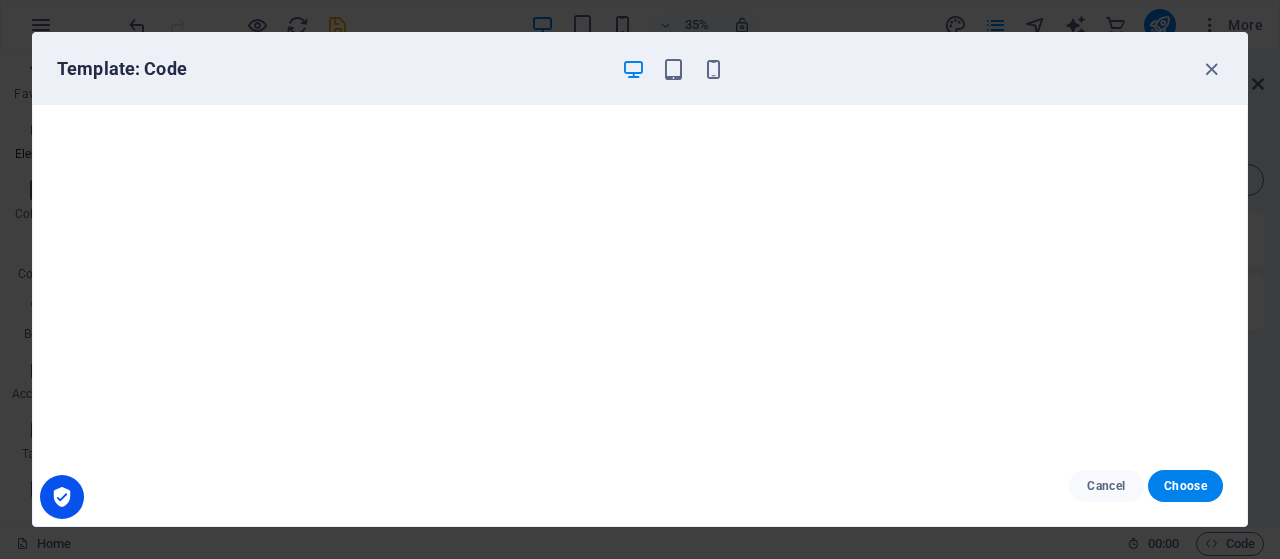 click on "Template: Code" at bounding box center (640, 69) 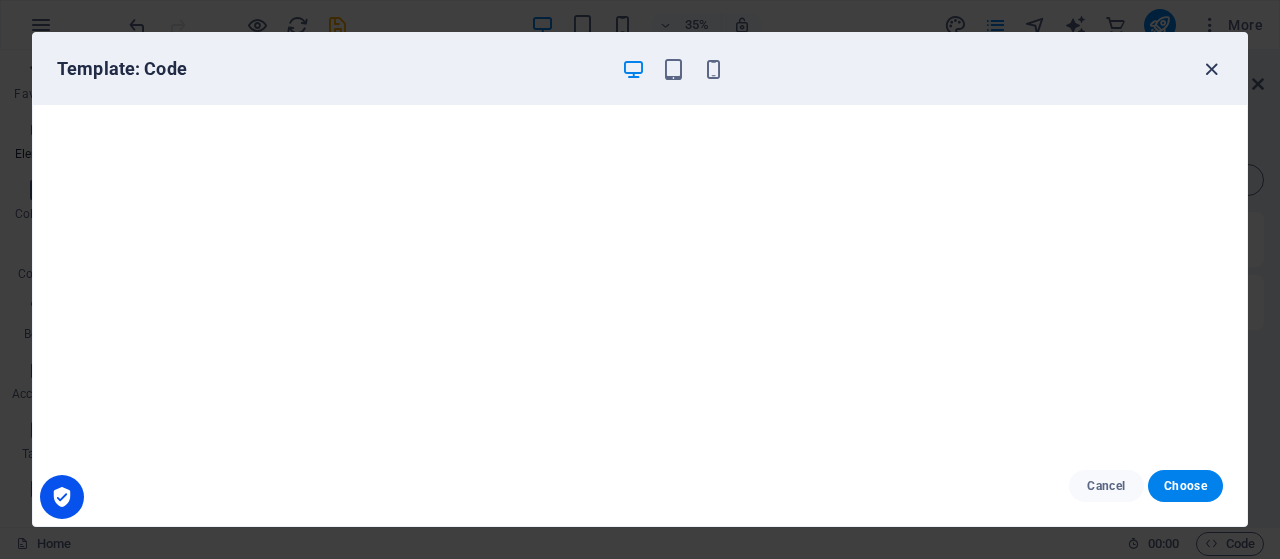 click at bounding box center (1211, 69) 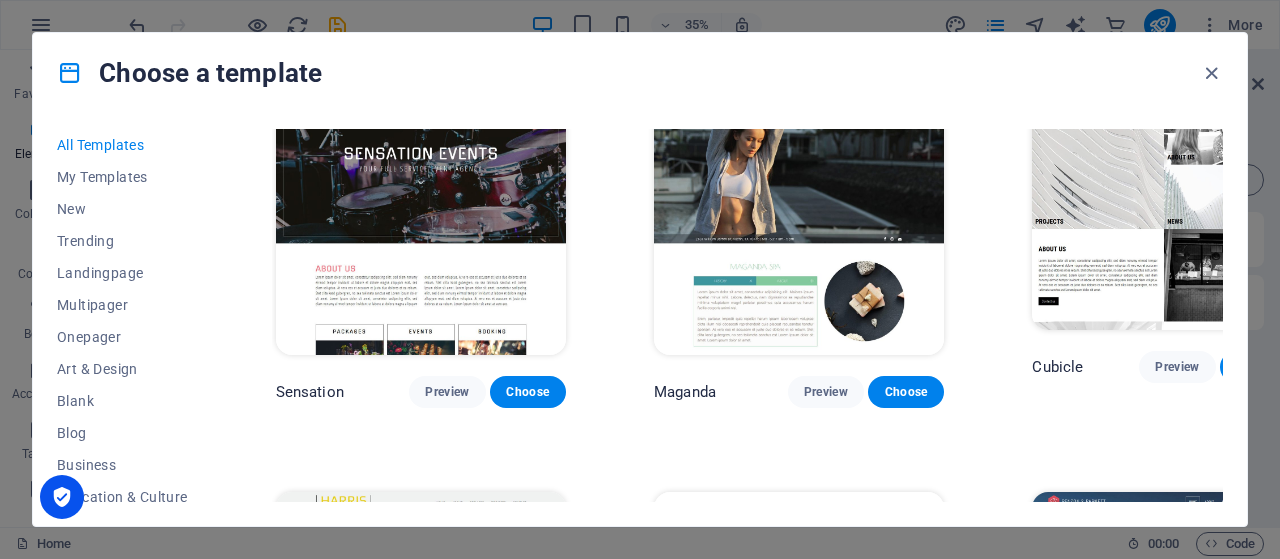 drag, startPoint x: 1223, startPoint y: 442, endPoint x: 1222, endPoint y: 459, distance: 17.029387 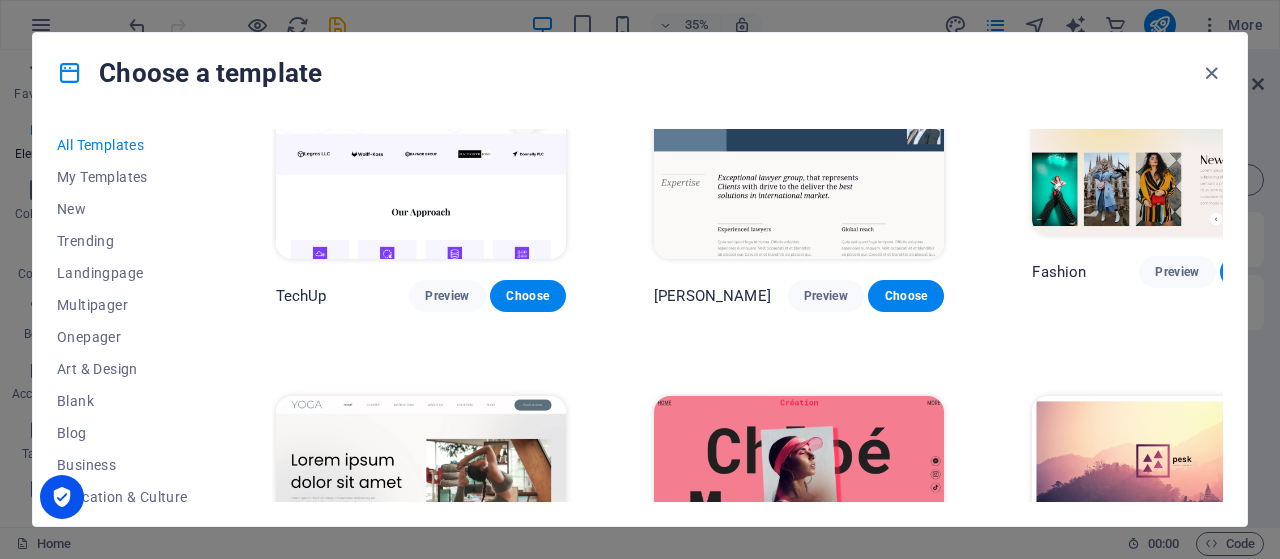 scroll, scrollTop: 6782, scrollLeft: 0, axis: vertical 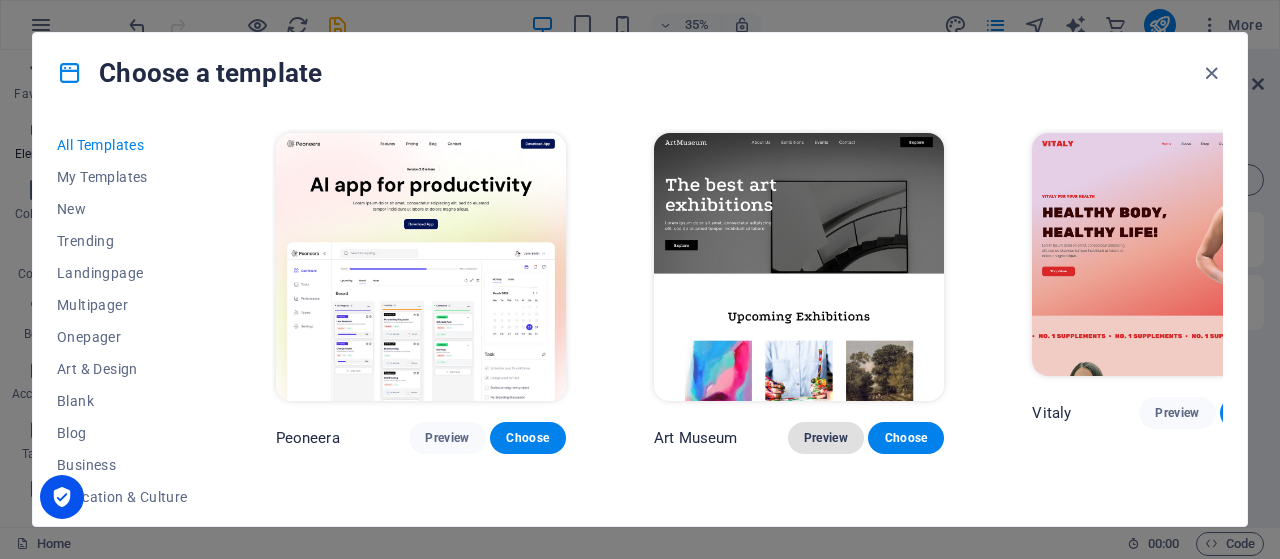 click on "Preview" at bounding box center (826, 438) 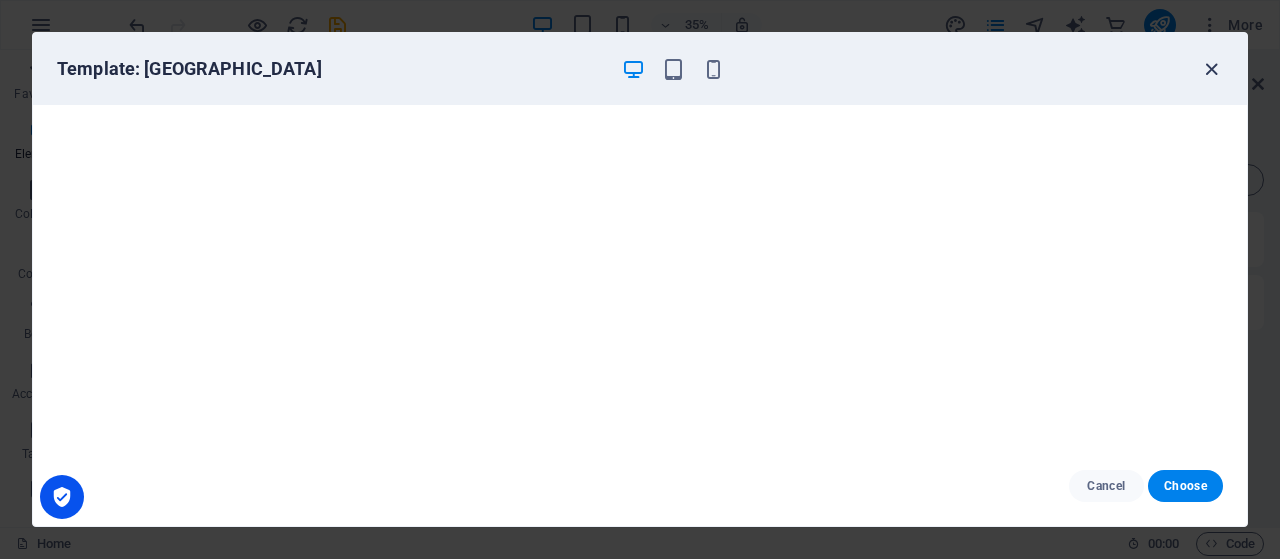 click at bounding box center [1211, 69] 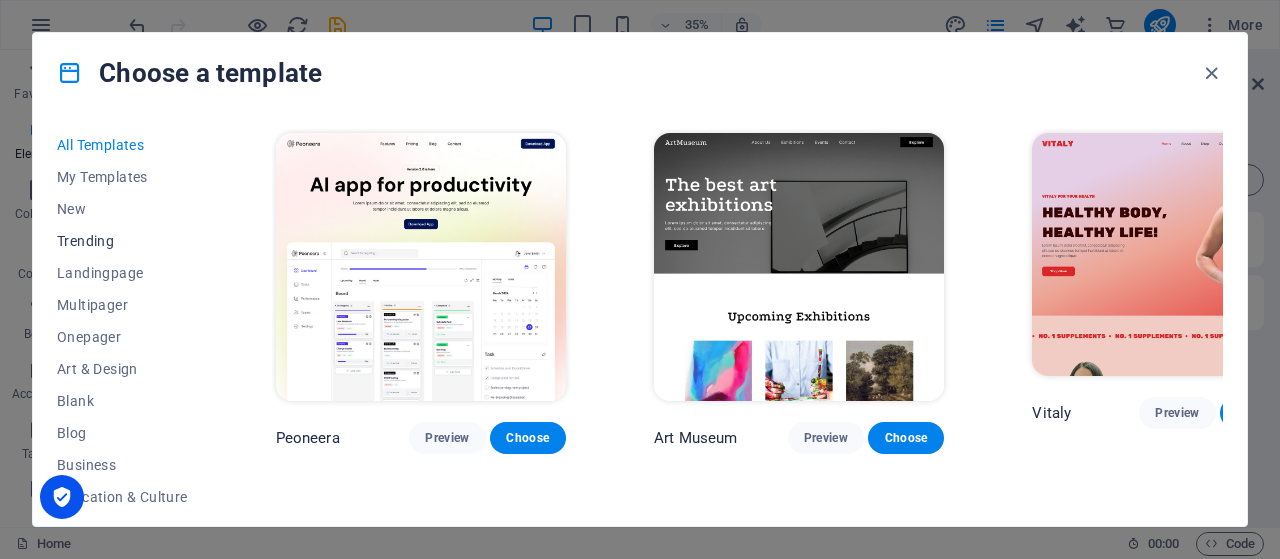 click on "Trending" at bounding box center (122, 241) 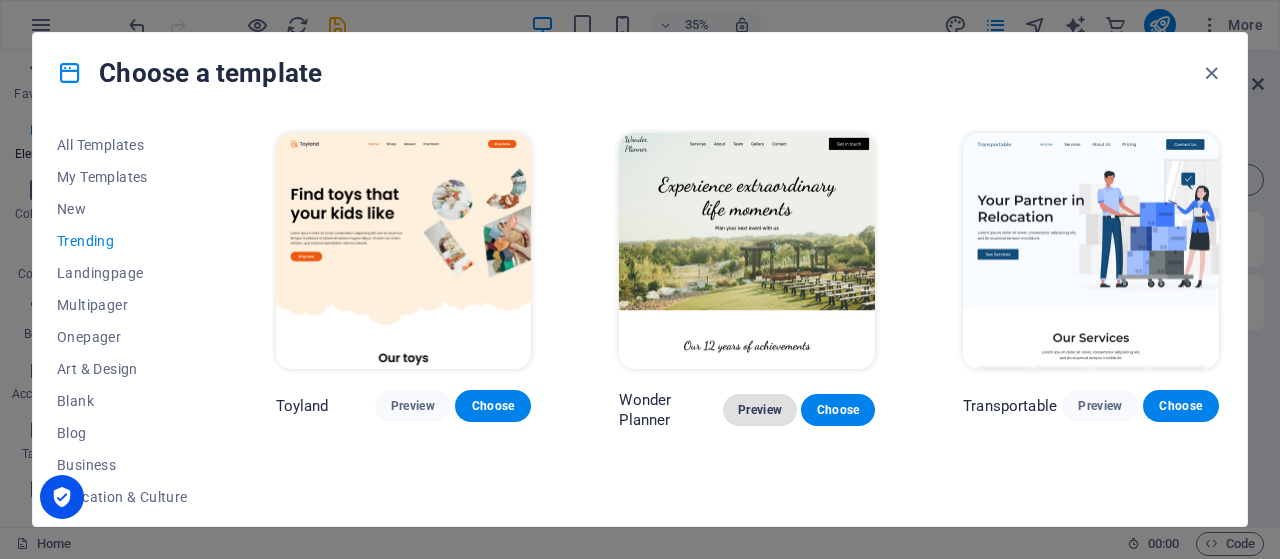 click on "Preview" at bounding box center (760, 410) 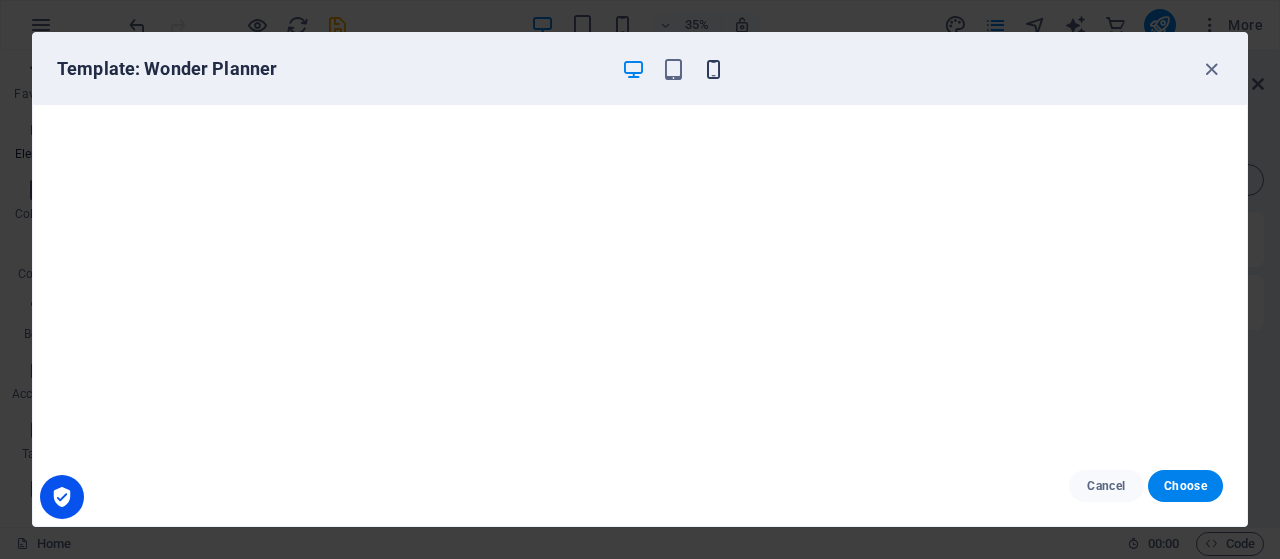 click at bounding box center [713, 69] 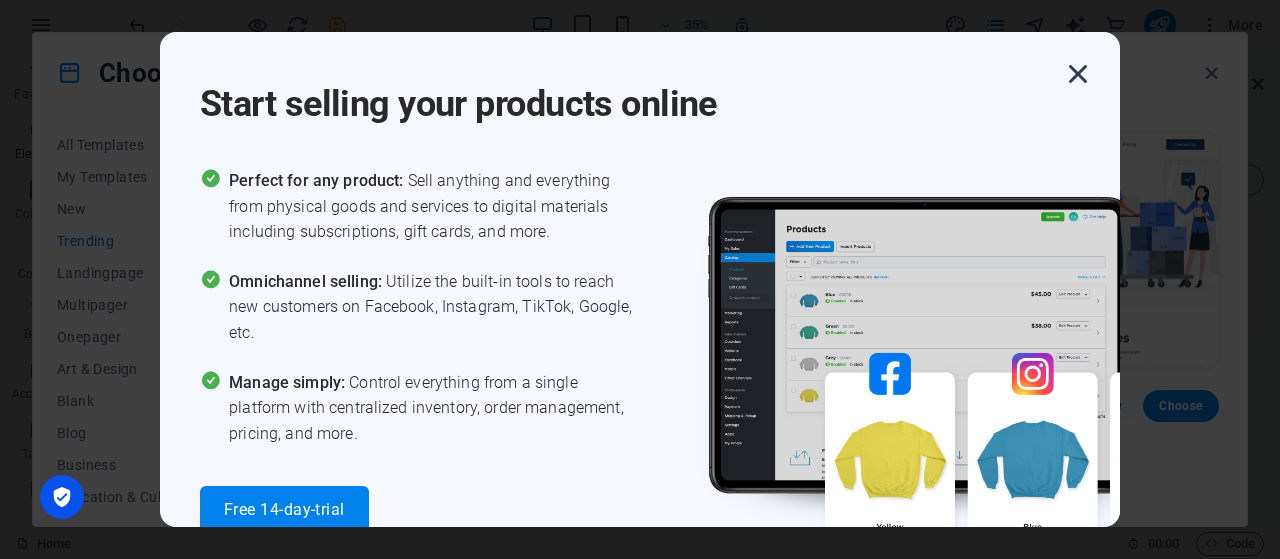 click at bounding box center [1078, 74] 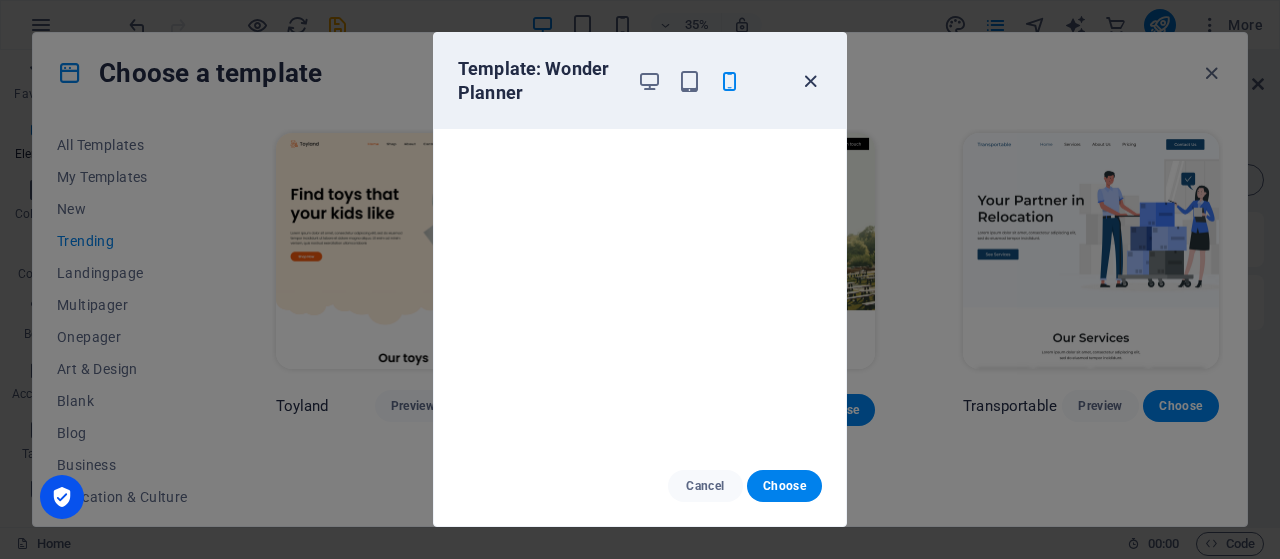 click at bounding box center (810, 81) 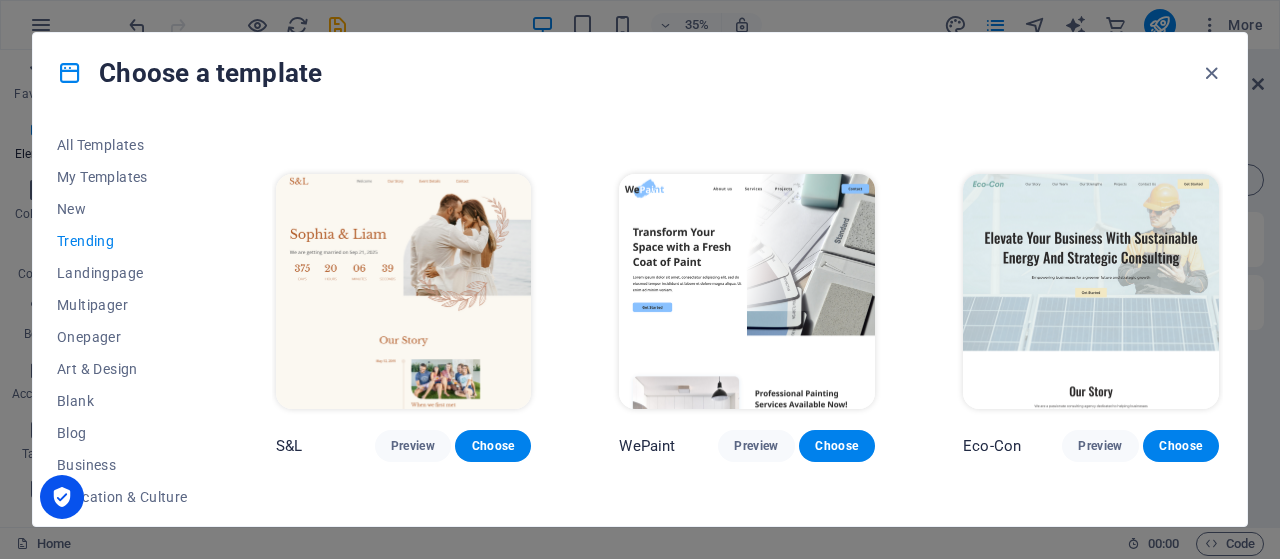 scroll, scrollTop: 348, scrollLeft: 0, axis: vertical 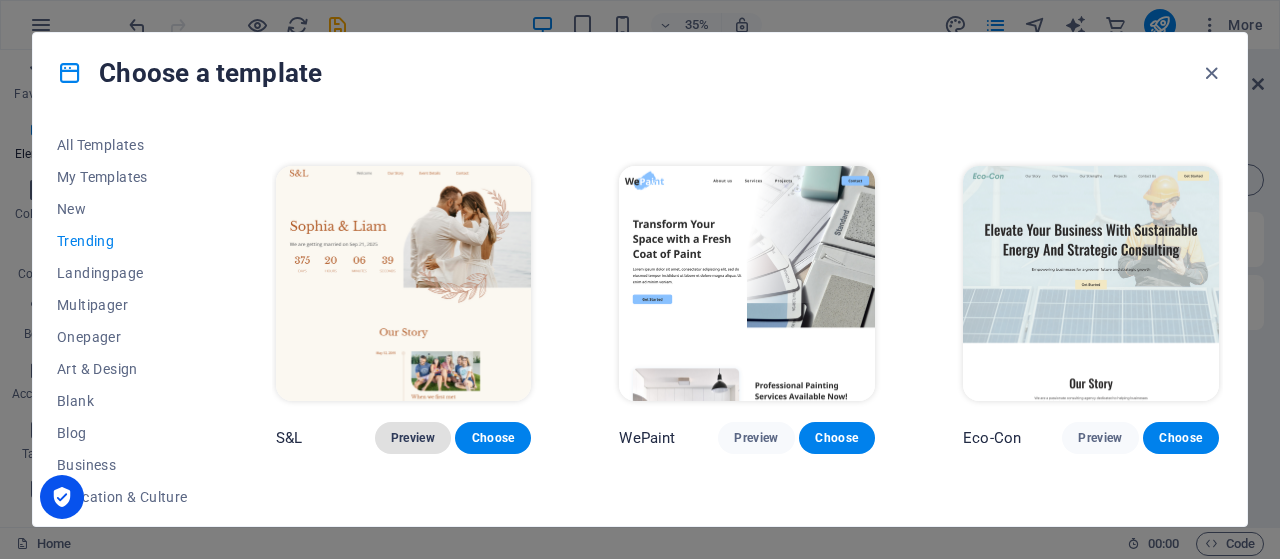 click on "Preview" at bounding box center (413, 438) 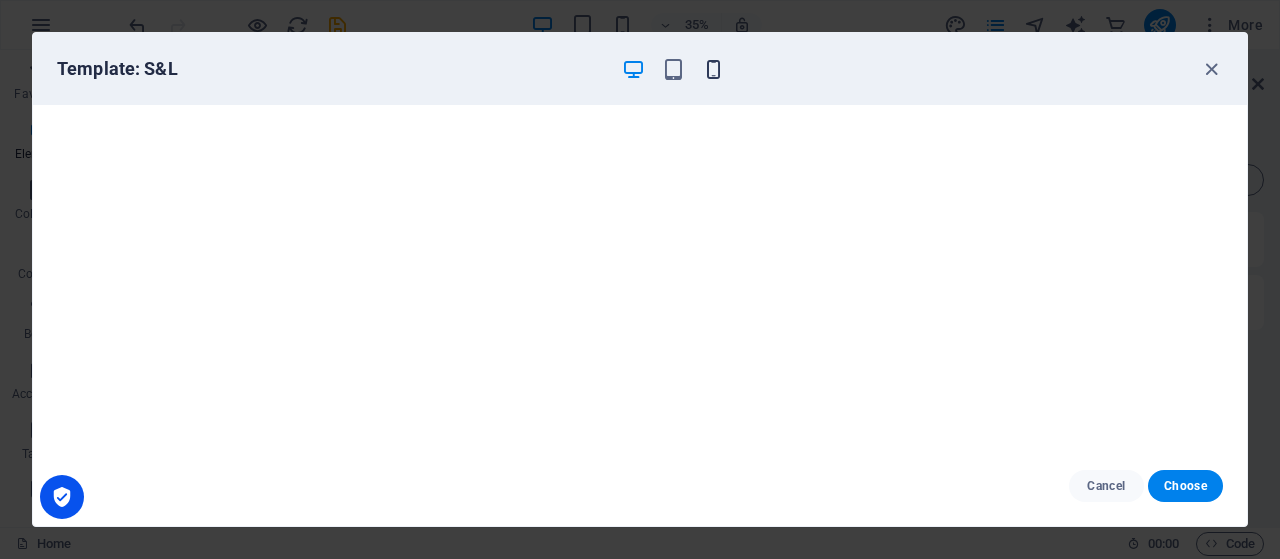 click at bounding box center (713, 69) 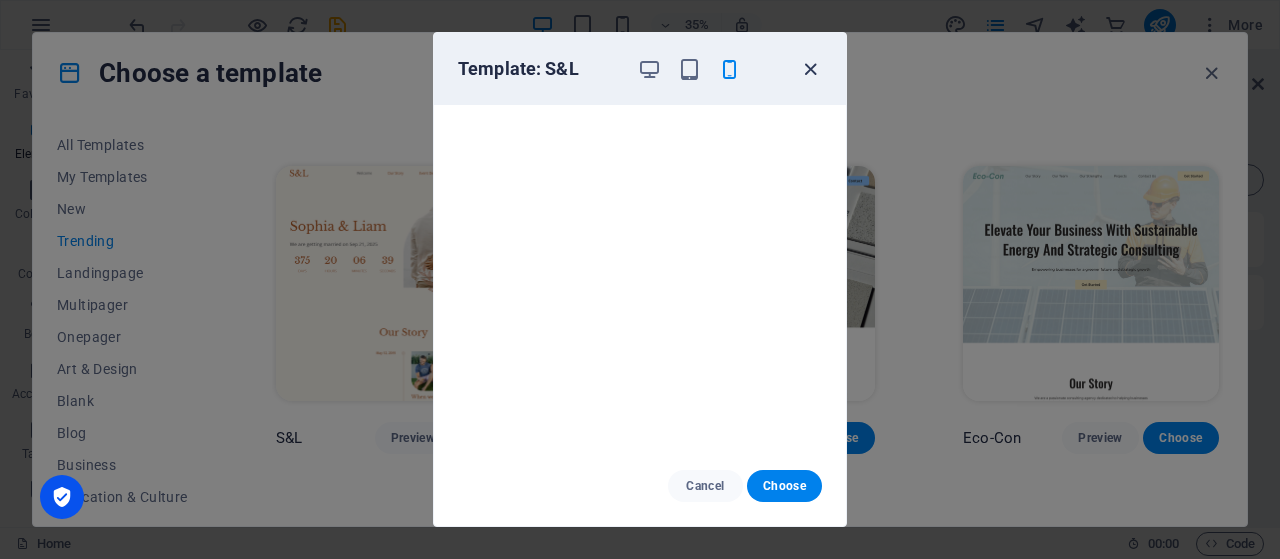 click at bounding box center (810, 69) 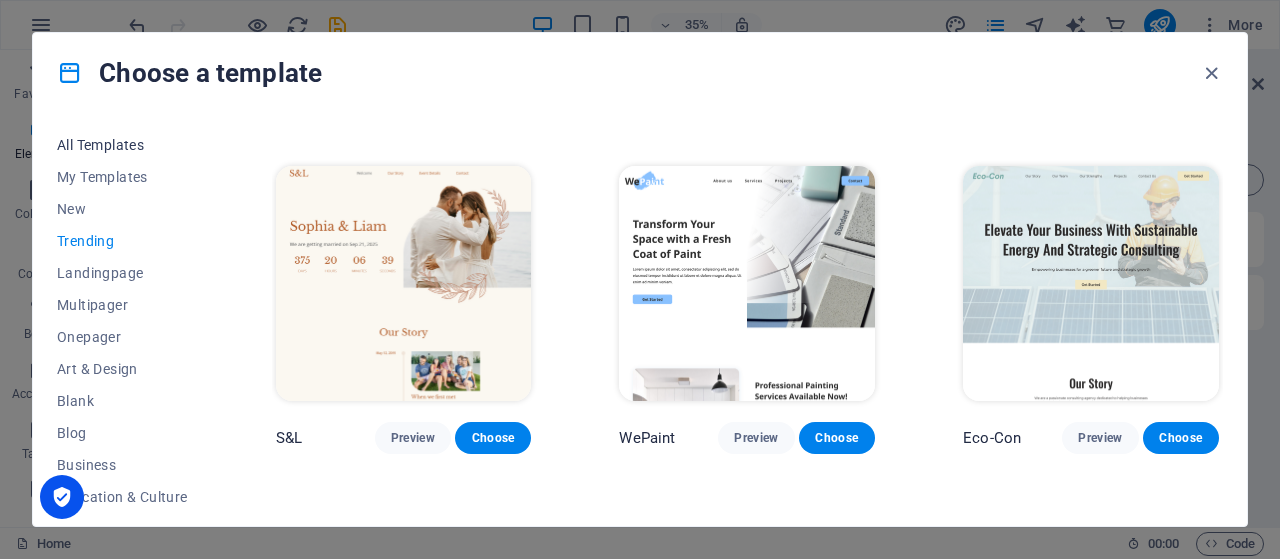 click on "All Templates" at bounding box center [122, 145] 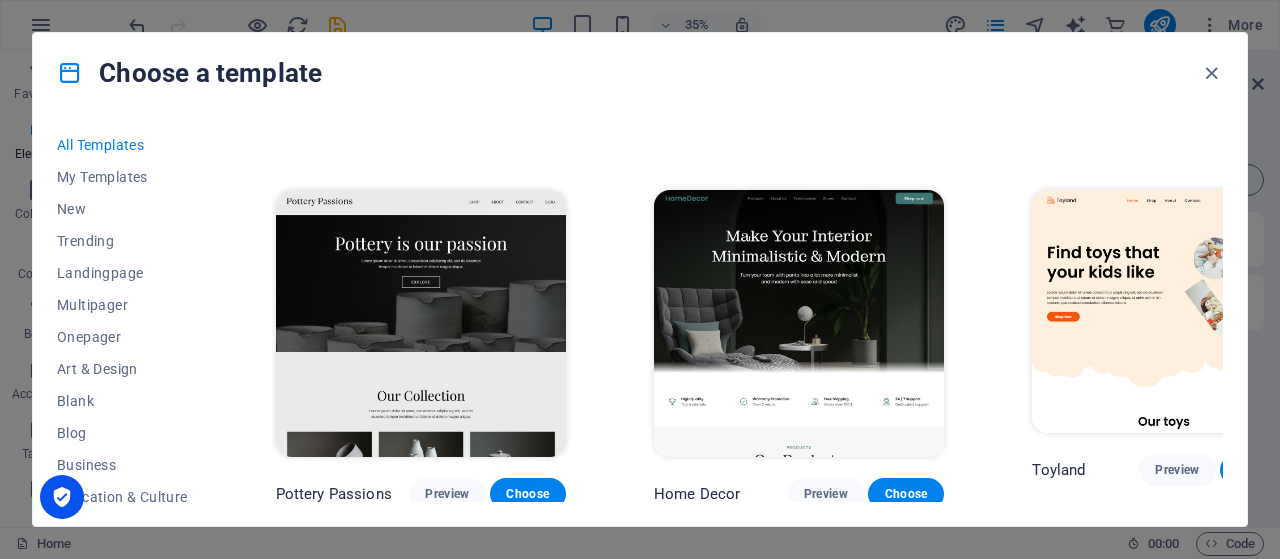 scroll, scrollTop: 1108, scrollLeft: 0, axis: vertical 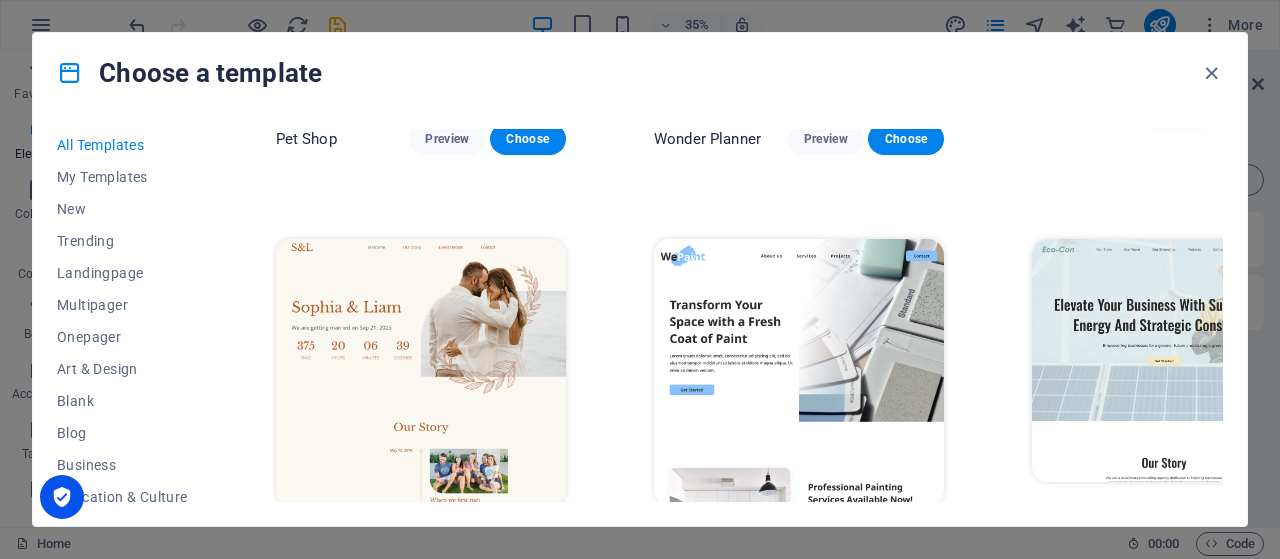 click on "Peoneera Preview Choose Art Museum Preview Choose Vitaly Preview Choose Pottery Passions Preview Choose Home Decor Preview Choose Toyland Preview Choose Pet Shop Preview Choose Wonder Planner Preview Choose Transportable Preview Choose S&L Preview Choose WePaint Preview Choose Eco-Con Preview Choose MeetUp Preview Choose Help & Care Preview Choose Podcaster Preview Choose Academix Preview Choose BIG Barber Shop Preview Choose Health & Food Preview Choose UrbanNest Interiors Preview Choose Green Change Preview Choose The Beauty Temple Preview Choose WeTrain Preview Choose Cleaner Preview Choose Johanna James Preview Choose Delicioso Preview Choose Dream Garden Preview Choose LumeDeAqua Preview Choose Pets Care Preview Choose SafeSpace Preview Choose Midnight Rain Bar Preview Choose Drive Preview Choose Estator Preview Choose Health Group Preview Choose MakeIt Agency Preview Choose Flower Shop Preview Choose Wanderlust Preview Choose WeSpa Preview Choose BERLIN Preview Choose Gadgets Preview Choose Preview Yoga" at bounding box center (747, 10717) 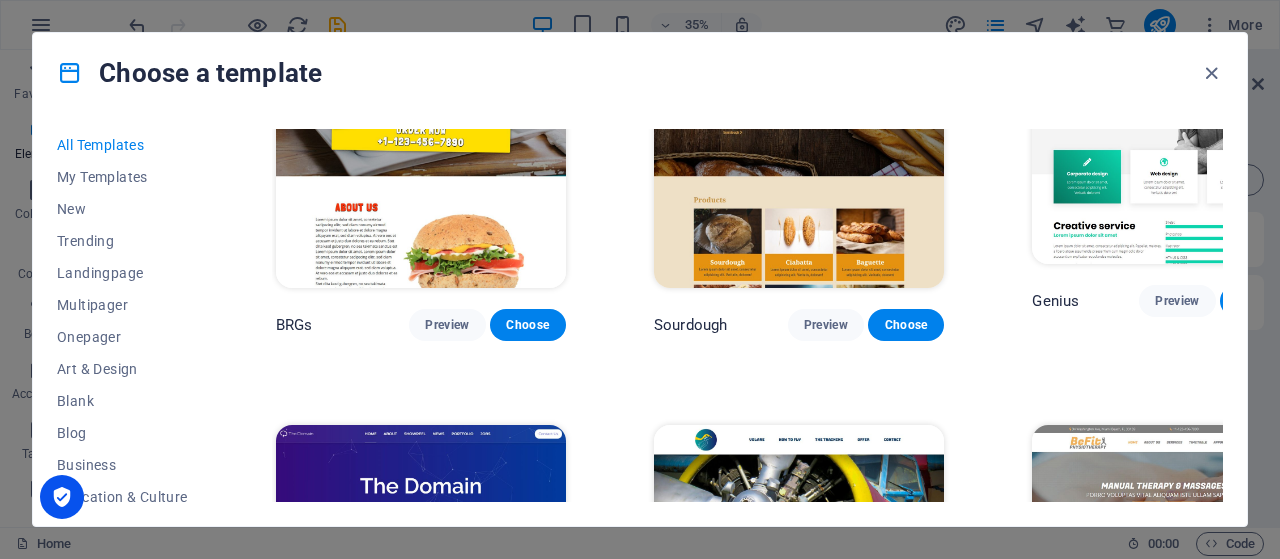 scroll, scrollTop: 10275, scrollLeft: 0, axis: vertical 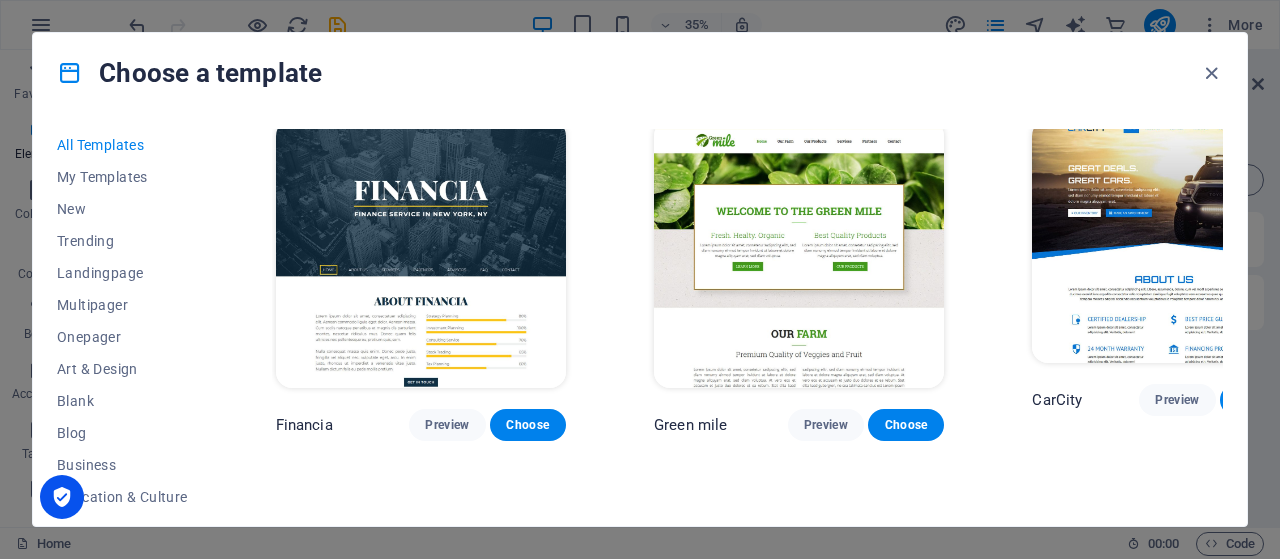 click on "Preview" at bounding box center [1177, 1209] 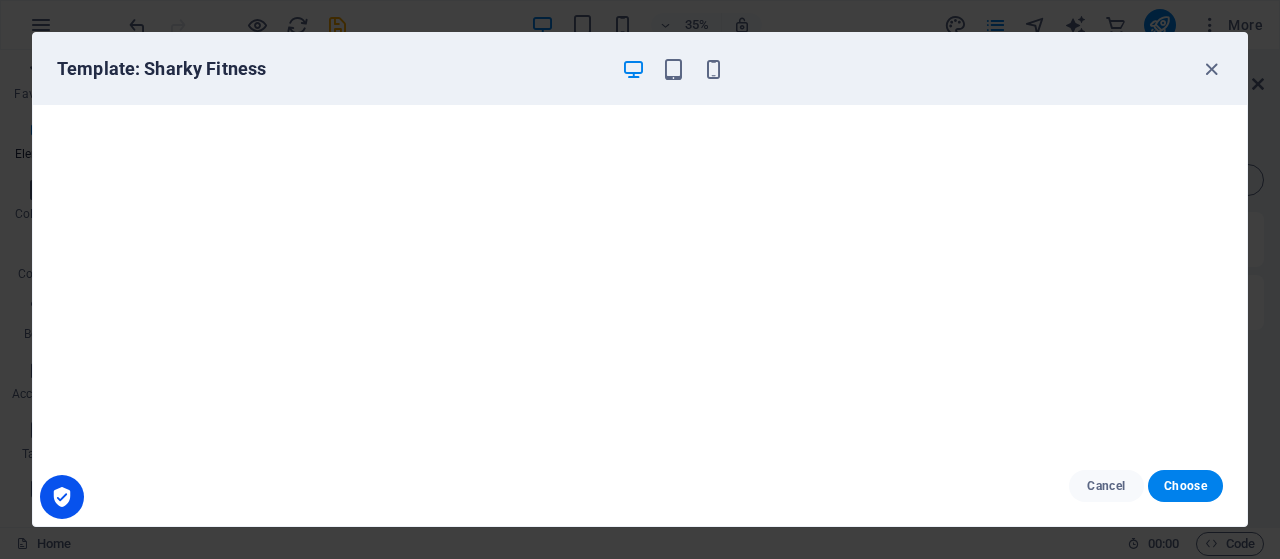scroll, scrollTop: 4, scrollLeft: 0, axis: vertical 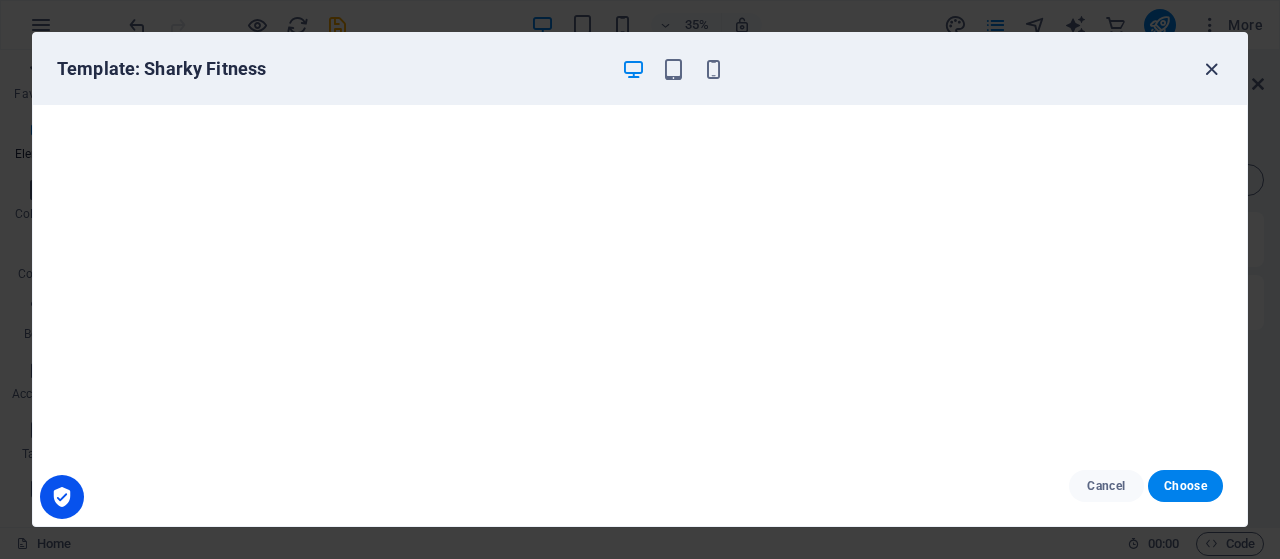 click at bounding box center [1211, 69] 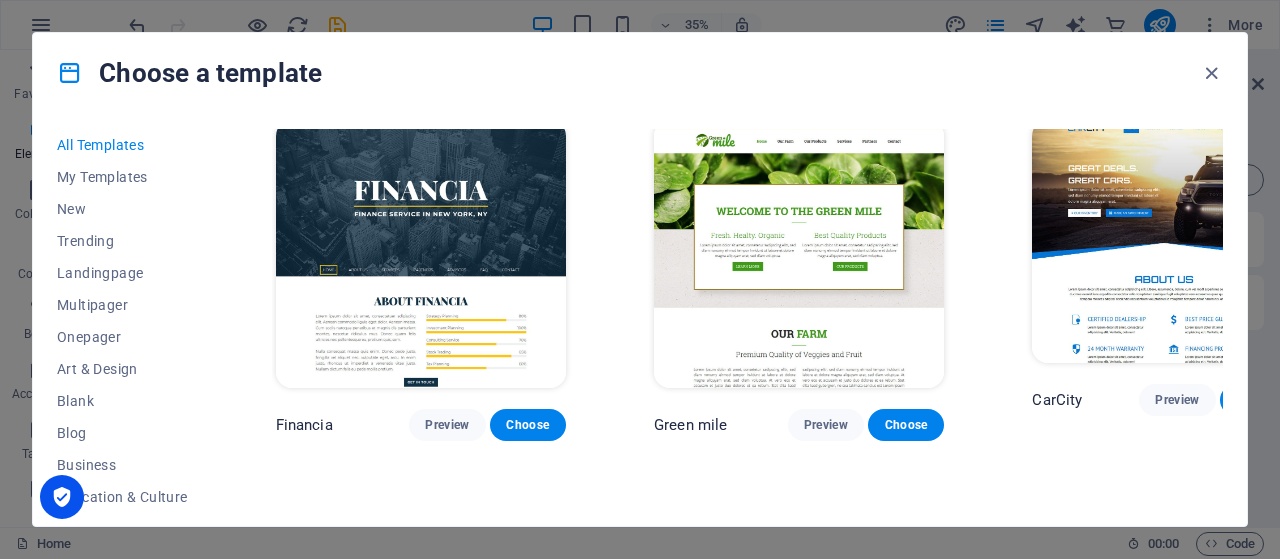 click at bounding box center (1211, 73) 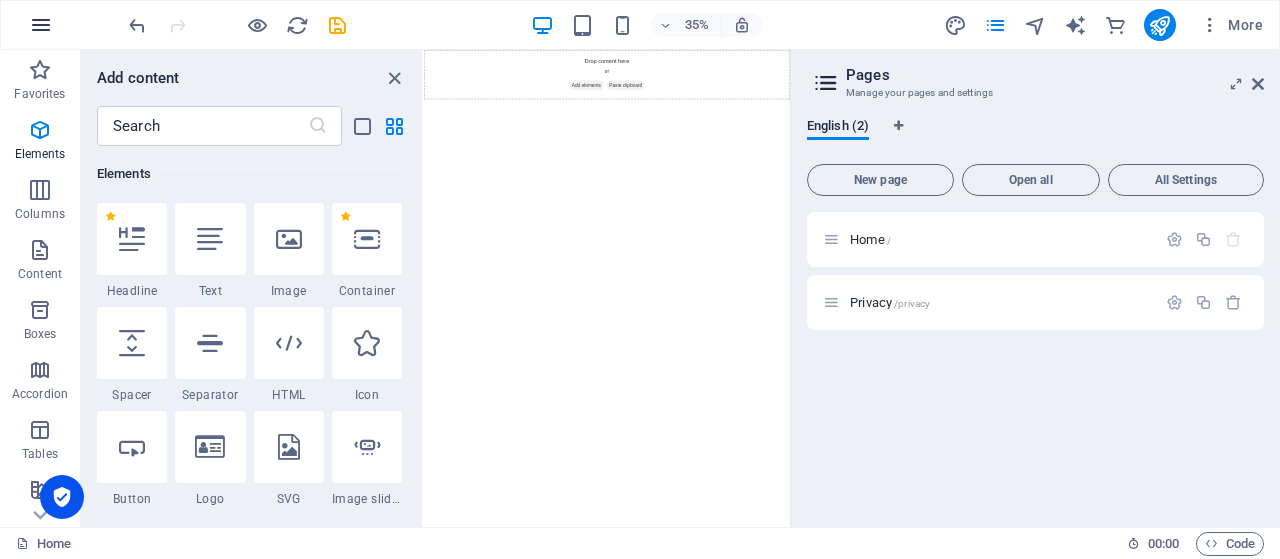 click at bounding box center (41, 25) 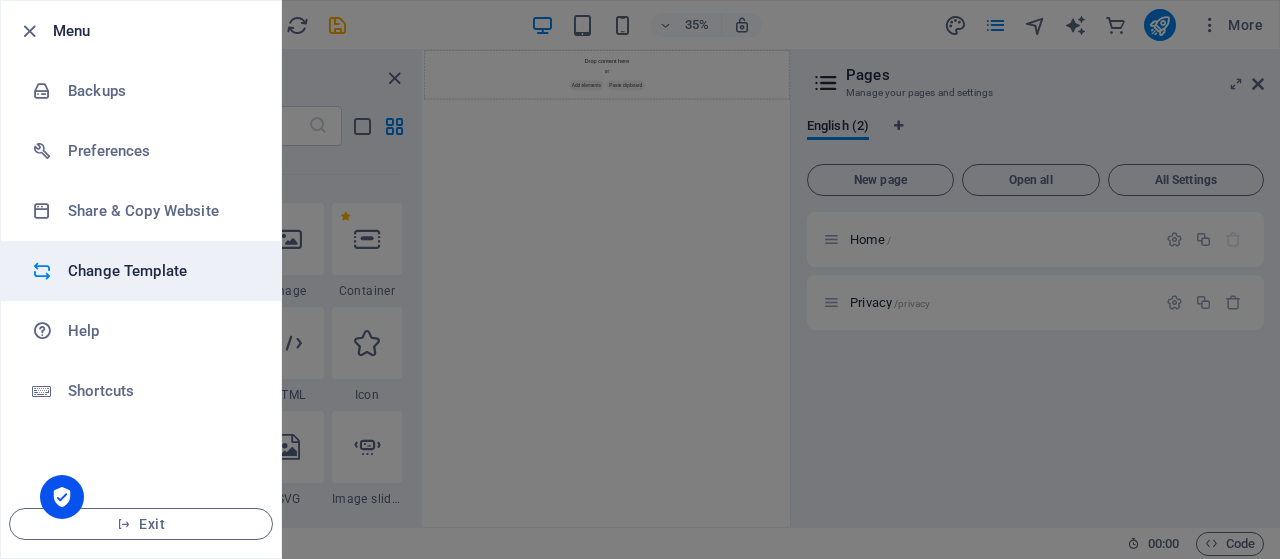 click on "Change Template" at bounding box center [160, 271] 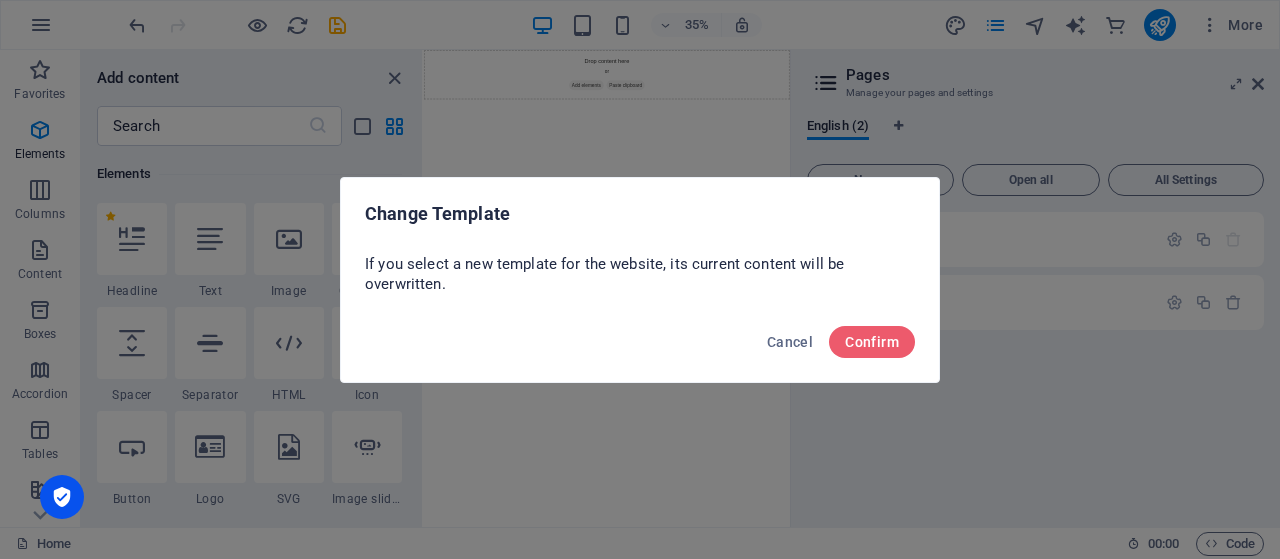 drag, startPoint x: 792, startPoint y: 336, endPoint x: 933, endPoint y: 333, distance: 141.0319 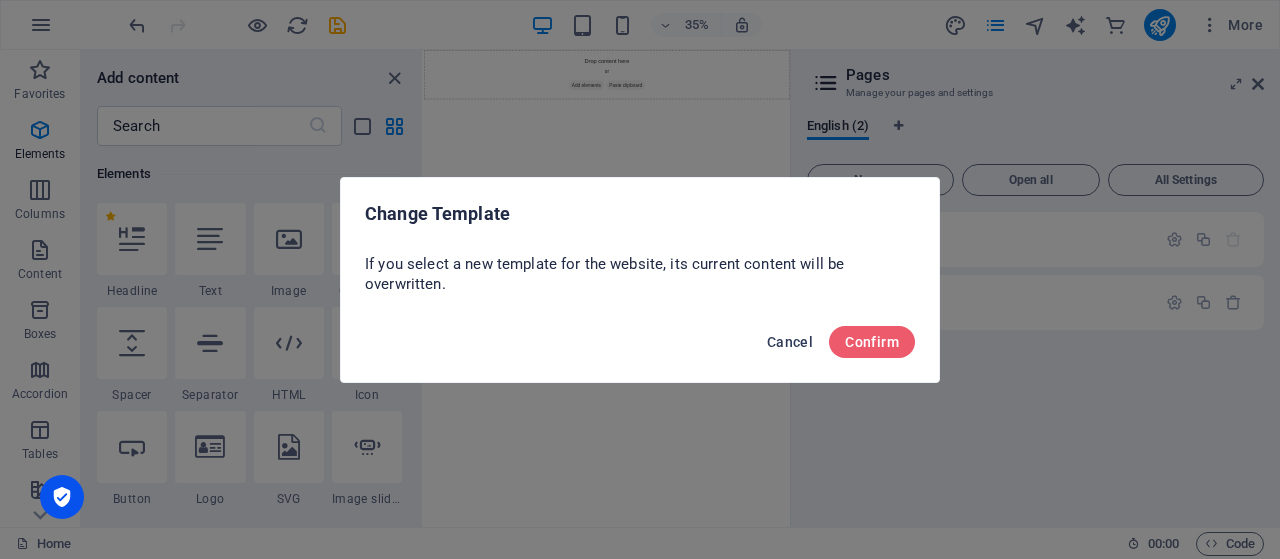 click on "Cancel" at bounding box center [790, 342] 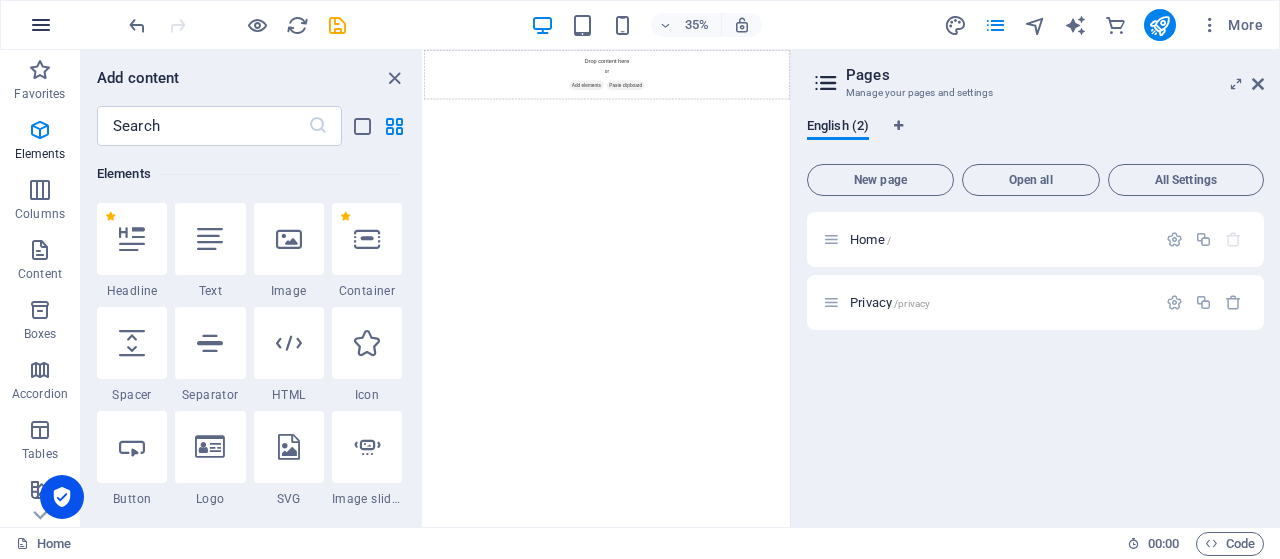 click at bounding box center [41, 25] 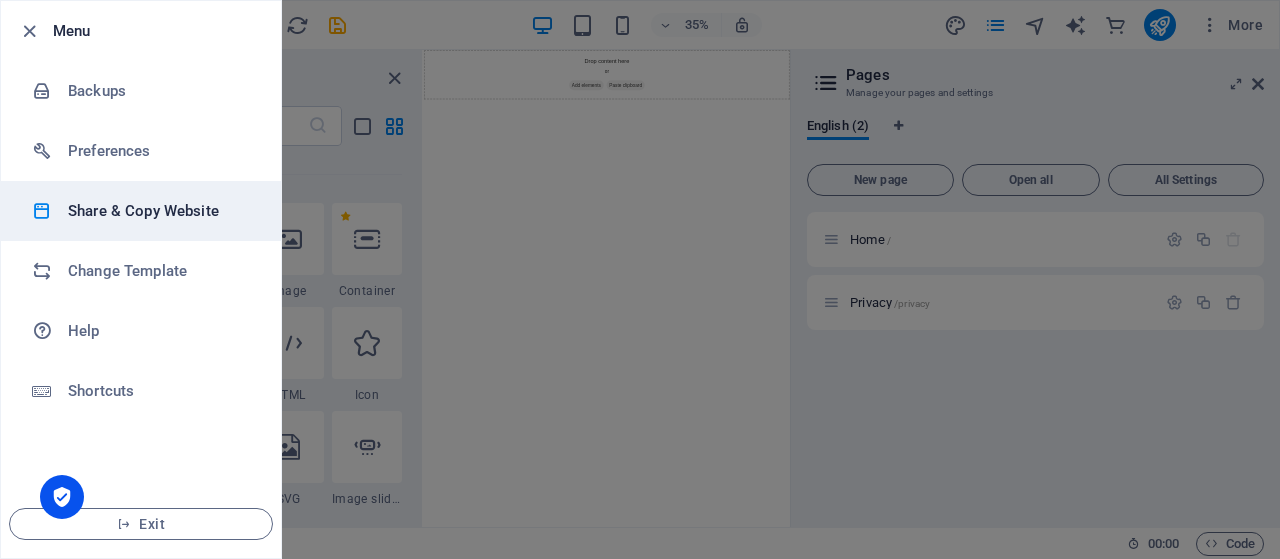 click on "Share & Copy Website" at bounding box center [160, 211] 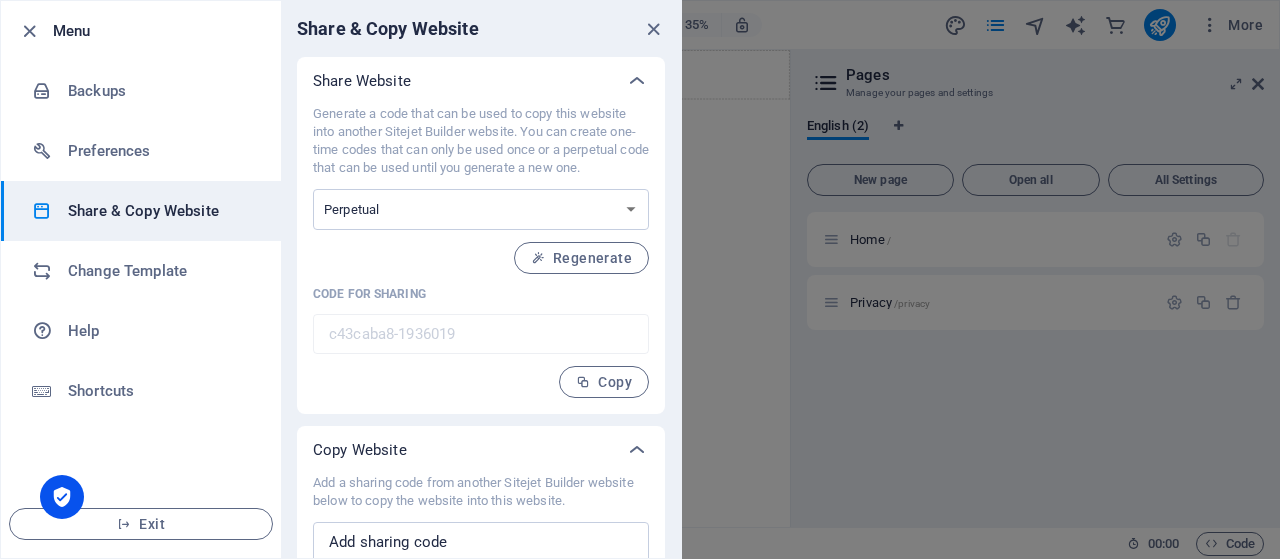 click on "Share Website Generate a code that can be used to copy this website into another Sitejet Builder website. You can create one-time codes that can only be used once or a perpetual code that can be used until you generate a new one. One-time Perpetual Regenerate Code for sharing c43caba8-1936019 ​ Copy Copy Website Add a sharing code from another Sitejet Builder website below to copy the website into this website. ​ Start" at bounding box center (481, 339) 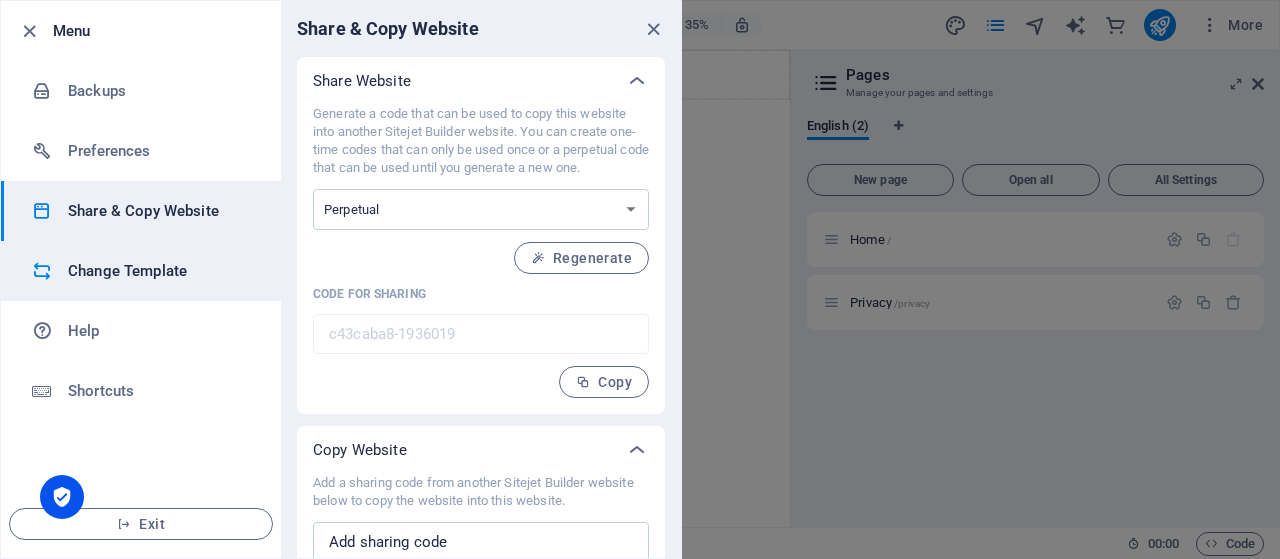 click on "Change Template" at bounding box center (160, 271) 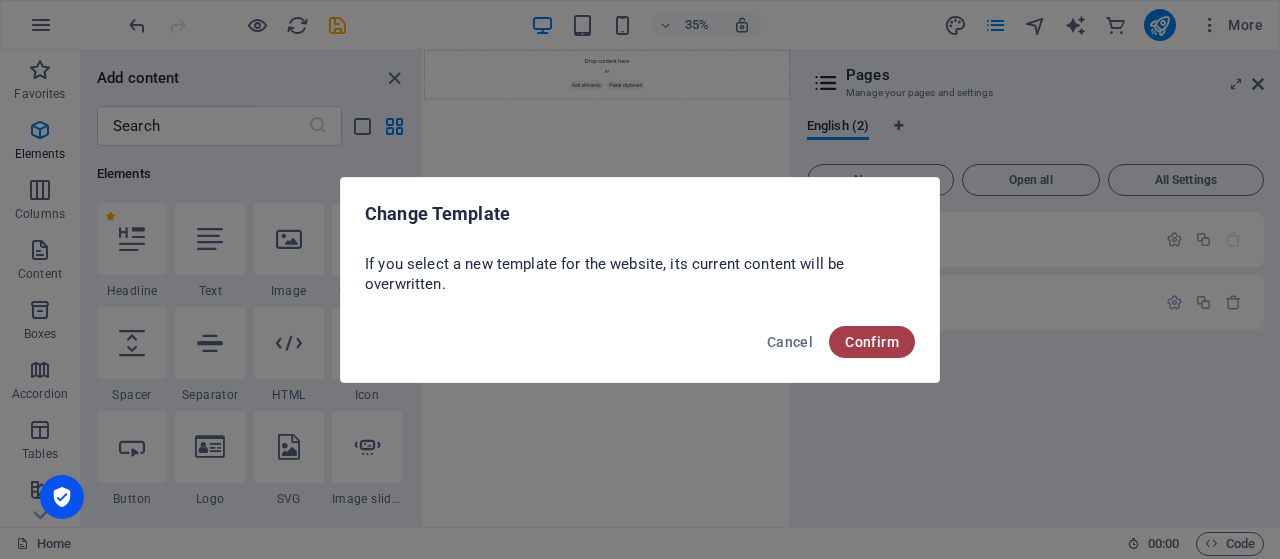 click on "Confirm" at bounding box center (872, 342) 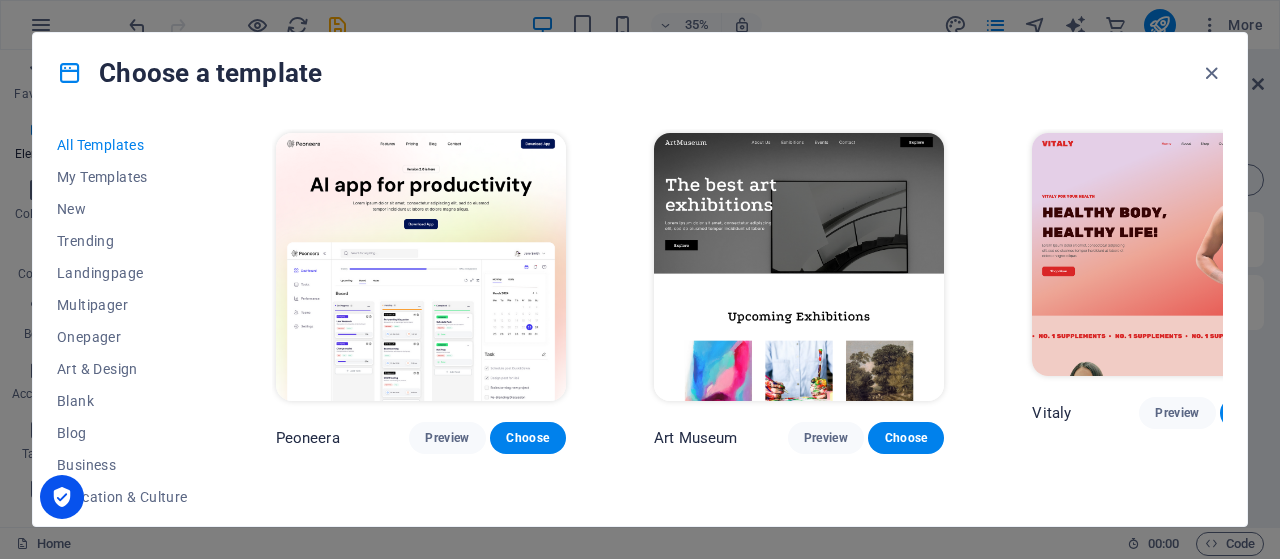 click on "Peoneera Preview Choose Art Museum Preview Choose Vitaly Preview Choose Pottery Passions Preview Choose Home Decor Preview Choose Toyland Preview Choose Pet Shop Preview Choose Wonder Planner Preview Choose Transportable Preview Choose S&L Preview Choose WePaint Preview Choose Eco-Con Preview Choose MeetUp Preview Choose Help & Care Preview Choose Podcaster Preview Choose Academix Preview Choose BIG Barber Shop Preview Choose Health & Food Preview Choose UrbanNest Interiors Preview Choose Green Change Preview Choose The Beauty Temple Preview Choose WeTrain Preview Choose Cleaner Preview Choose Johanna James Preview Choose Delicioso Preview Choose Dream Garden Preview Choose LumeDeAqua Preview Choose Pets Care Preview Choose SafeSpace Preview Choose Midnight Rain Bar Preview Choose Drive Preview Choose Estator Preview Choose Health Group Preview Choose MakeIt Agency Preview Choose Flower Shop Preview Choose Wanderlust Preview Choose WeSpa Preview Choose BERLIN Preview Choose Gadgets Preview Choose Preview Yoga" at bounding box center (747, 315) 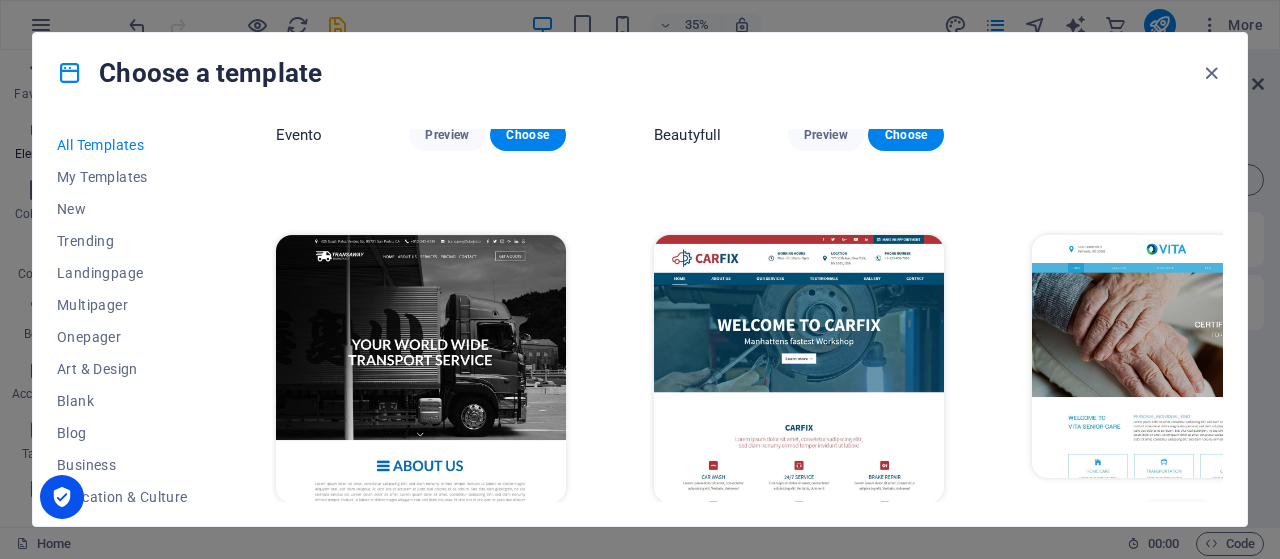 scroll, scrollTop: 17018, scrollLeft: 0, axis: vertical 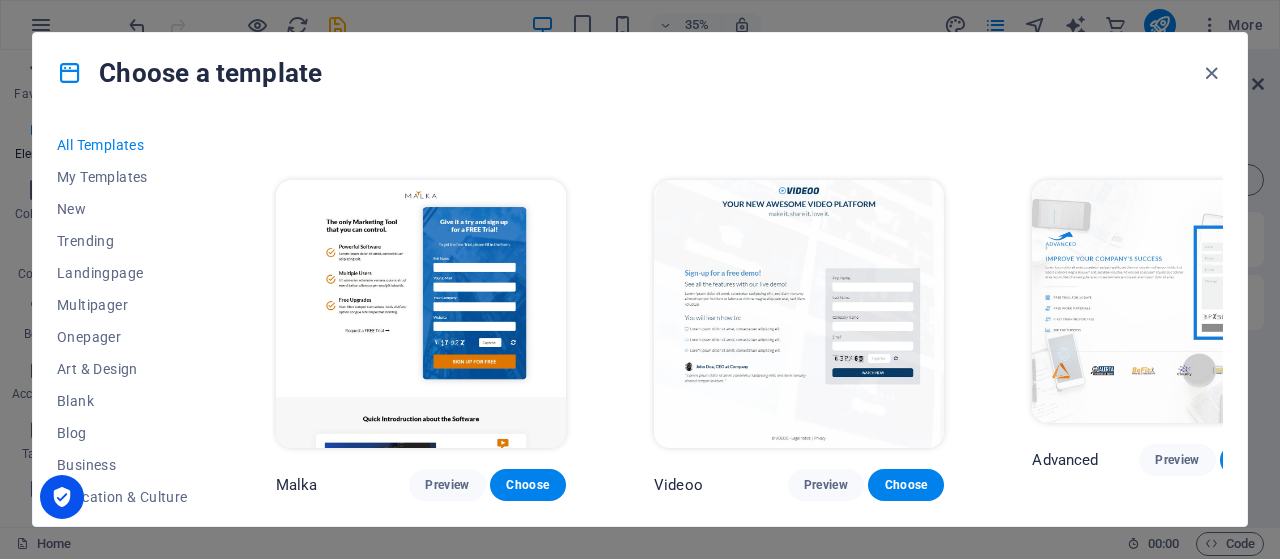 click on "Preview" at bounding box center [447, 1699] 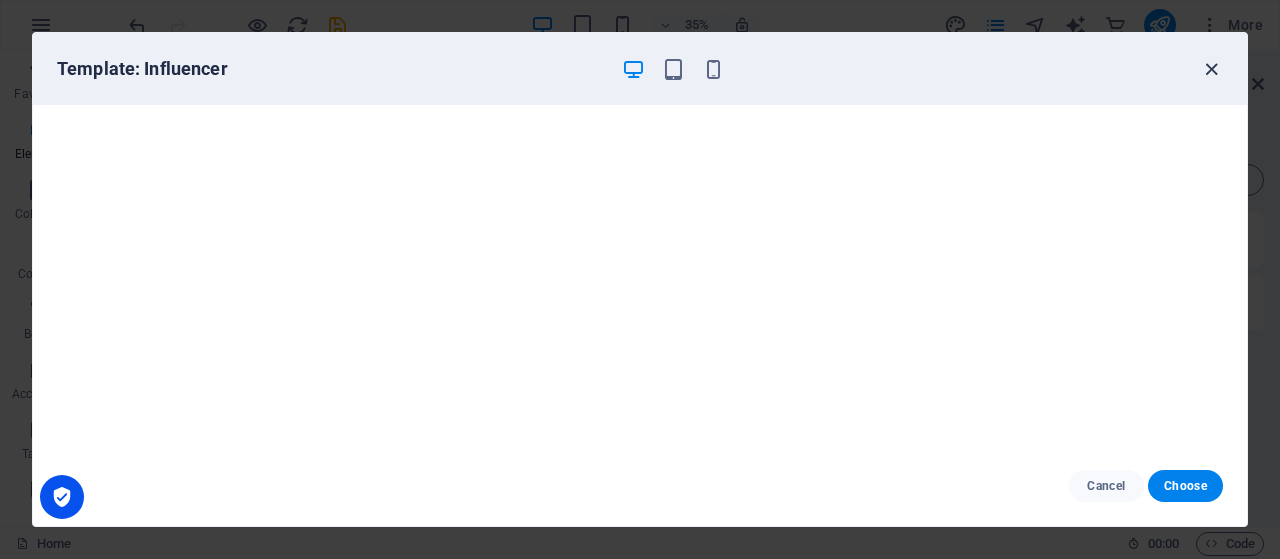 click at bounding box center (1211, 69) 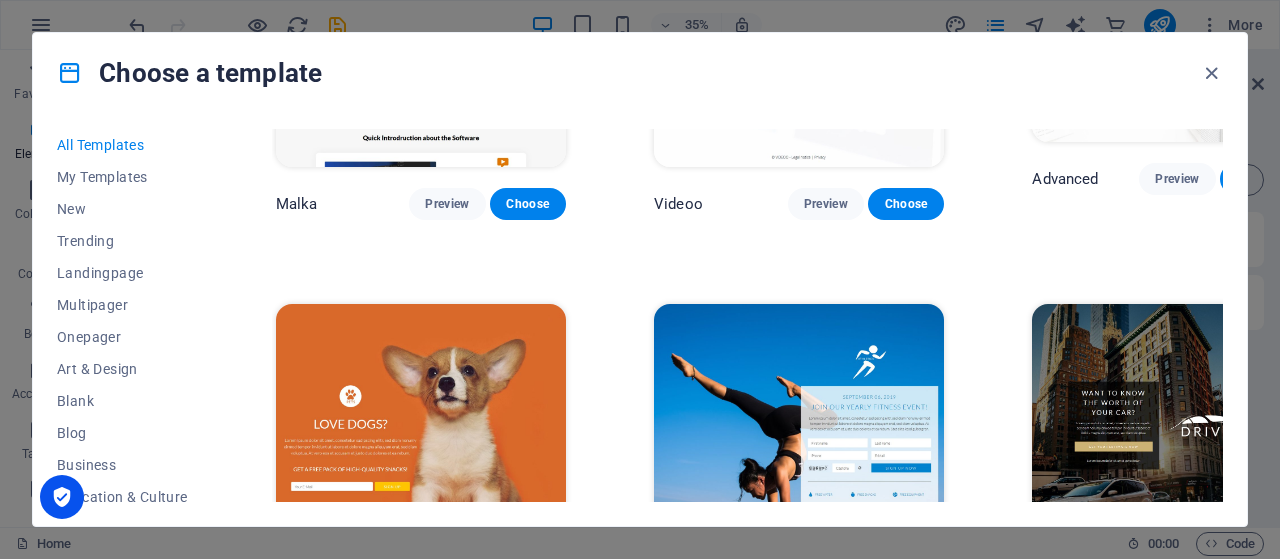 scroll, scrollTop: 20510, scrollLeft: 0, axis: vertical 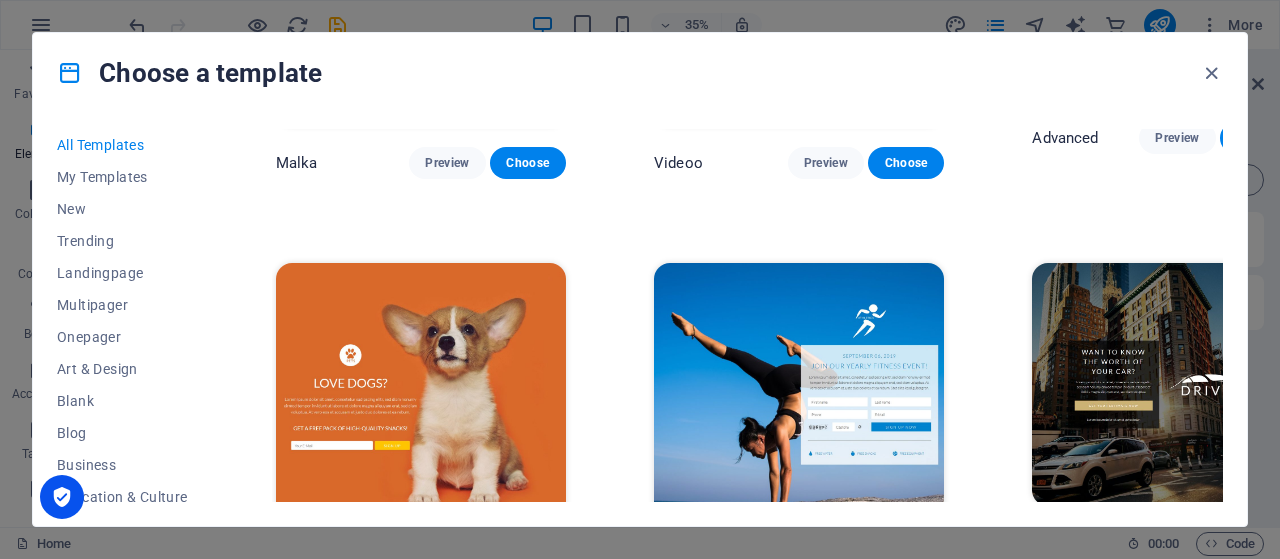 click on "Preview" at bounding box center (447, 1781) 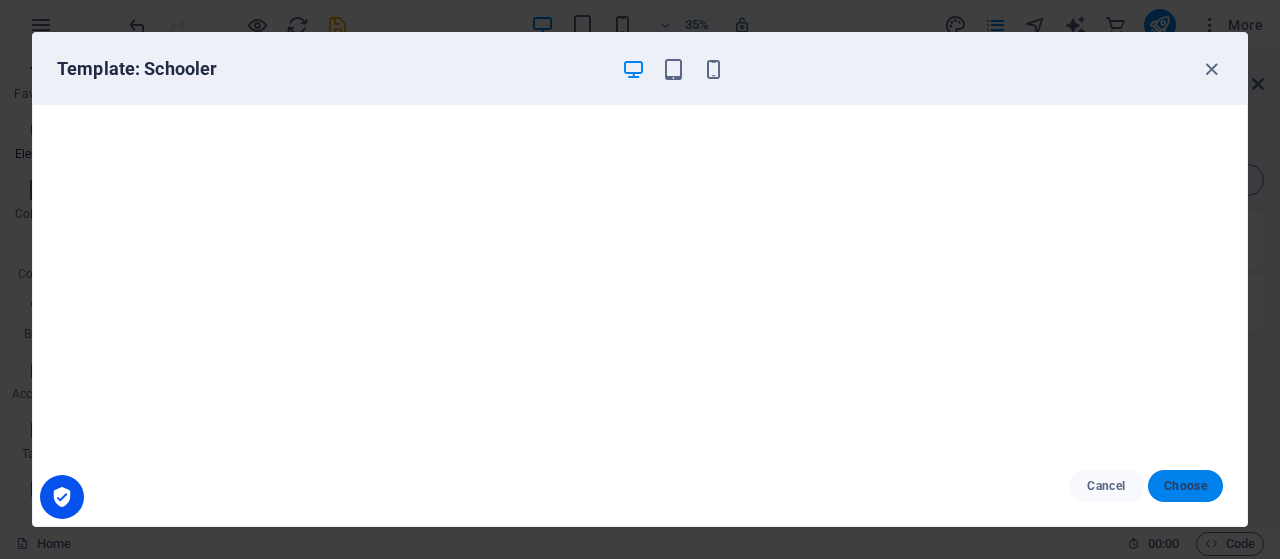click on "Choose" at bounding box center (1185, 486) 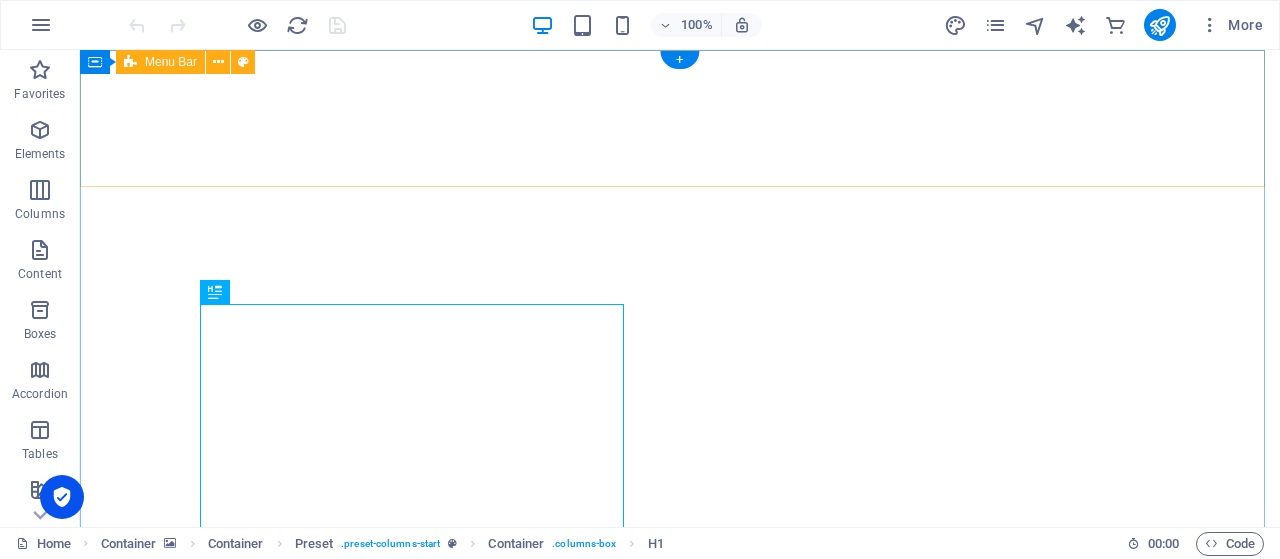 scroll, scrollTop: 0, scrollLeft: 0, axis: both 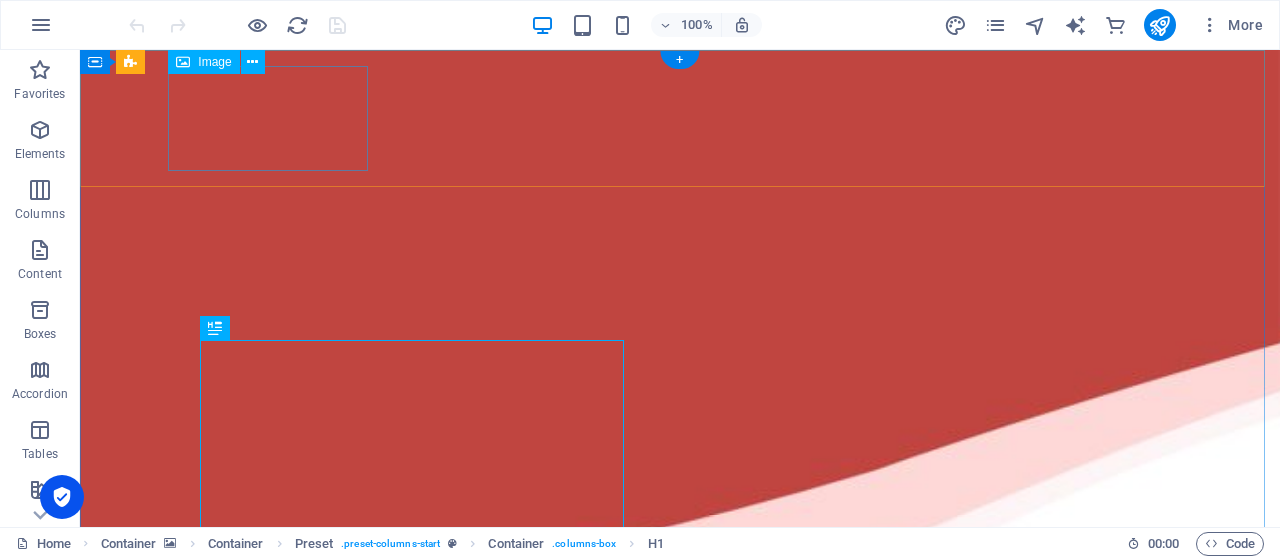 click at bounding box center [680, 884] 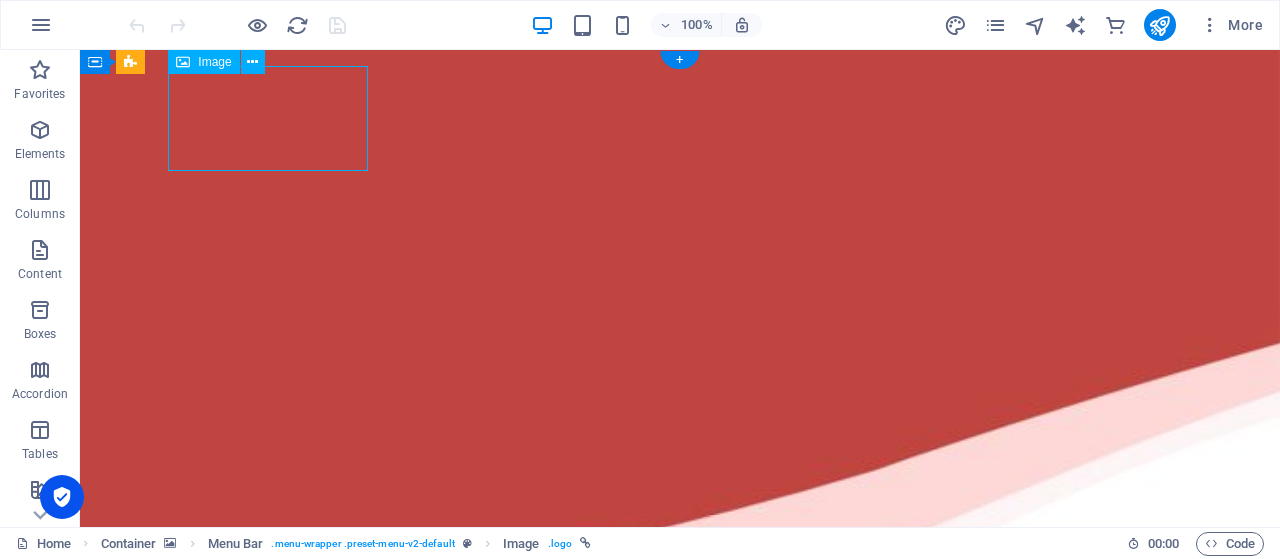 click at bounding box center [680, 884] 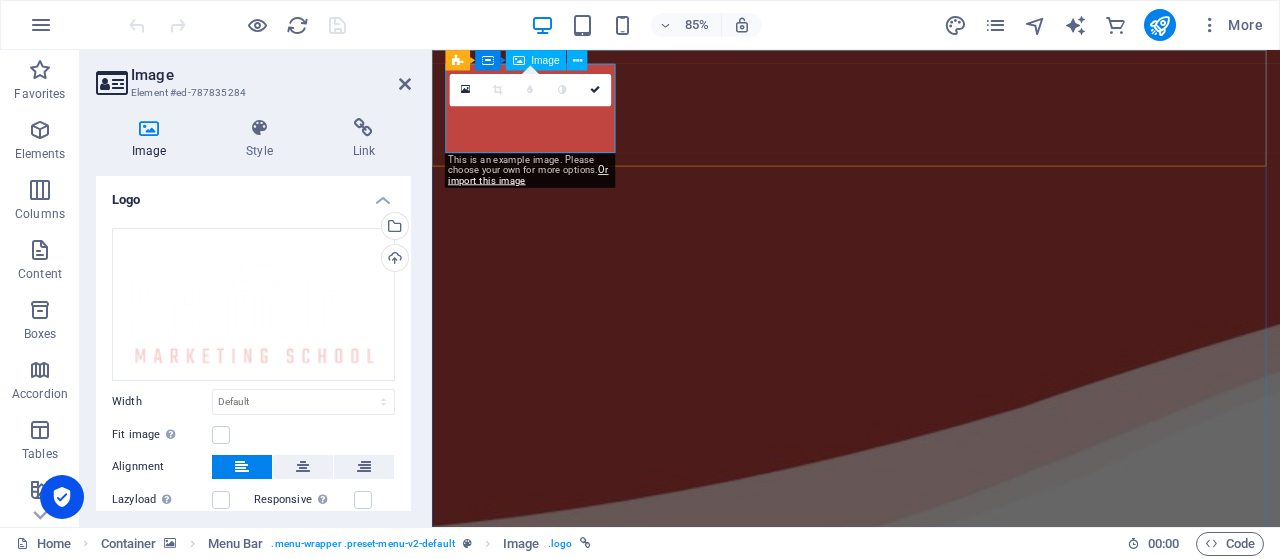 click at bounding box center (931, 884) 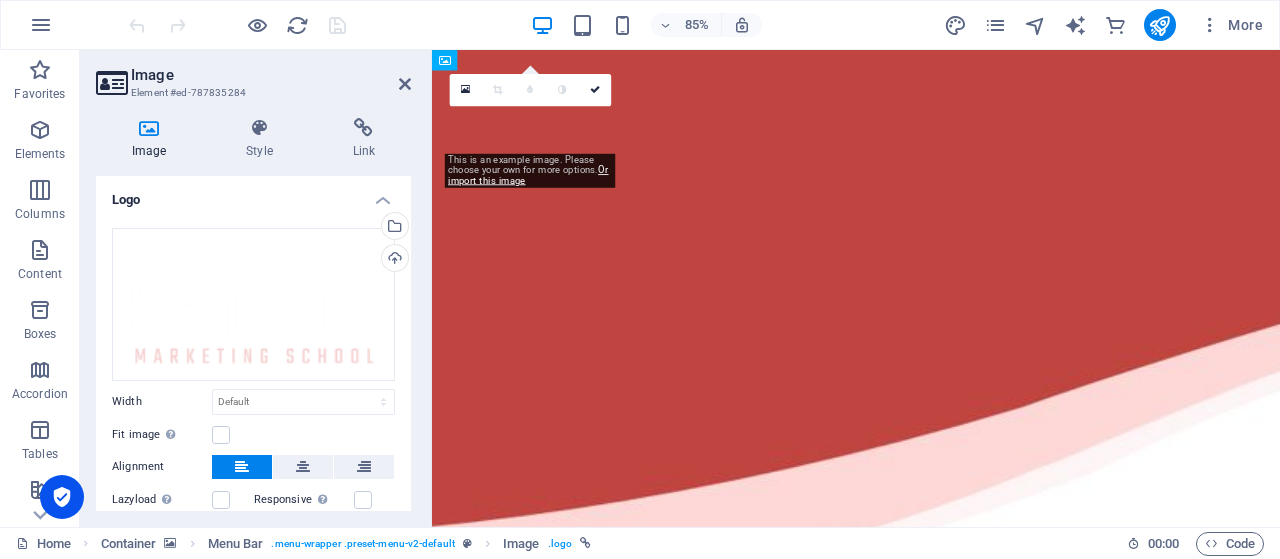 drag, startPoint x: 530, startPoint y: 135, endPoint x: 720, endPoint y: 146, distance: 190.31816 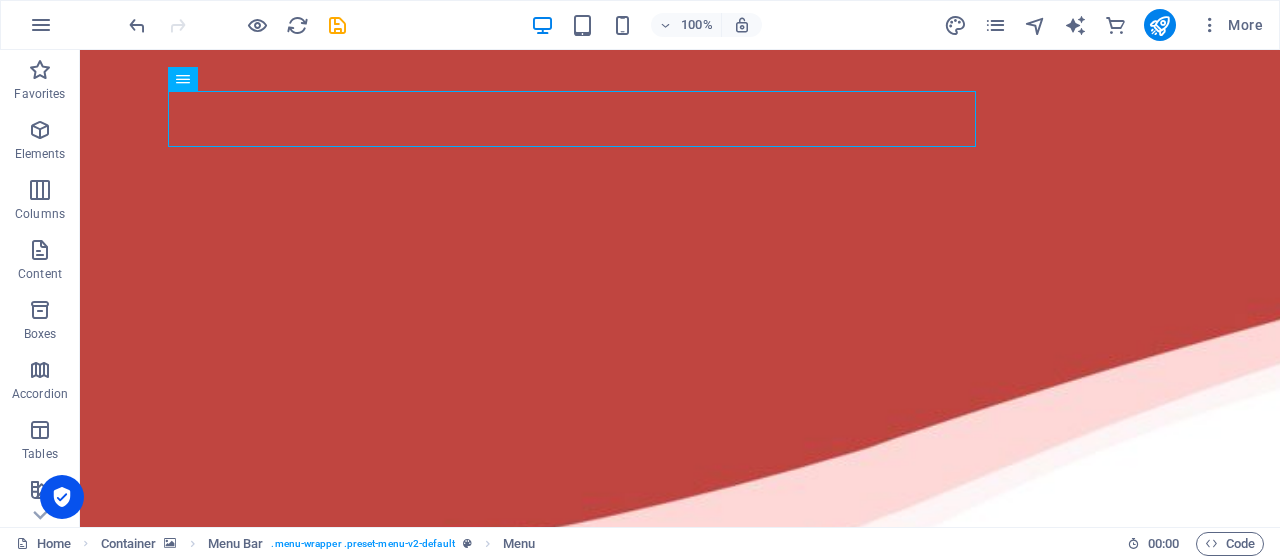 drag, startPoint x: 724, startPoint y: 131, endPoint x: 196, endPoint y: 108, distance: 528.50073 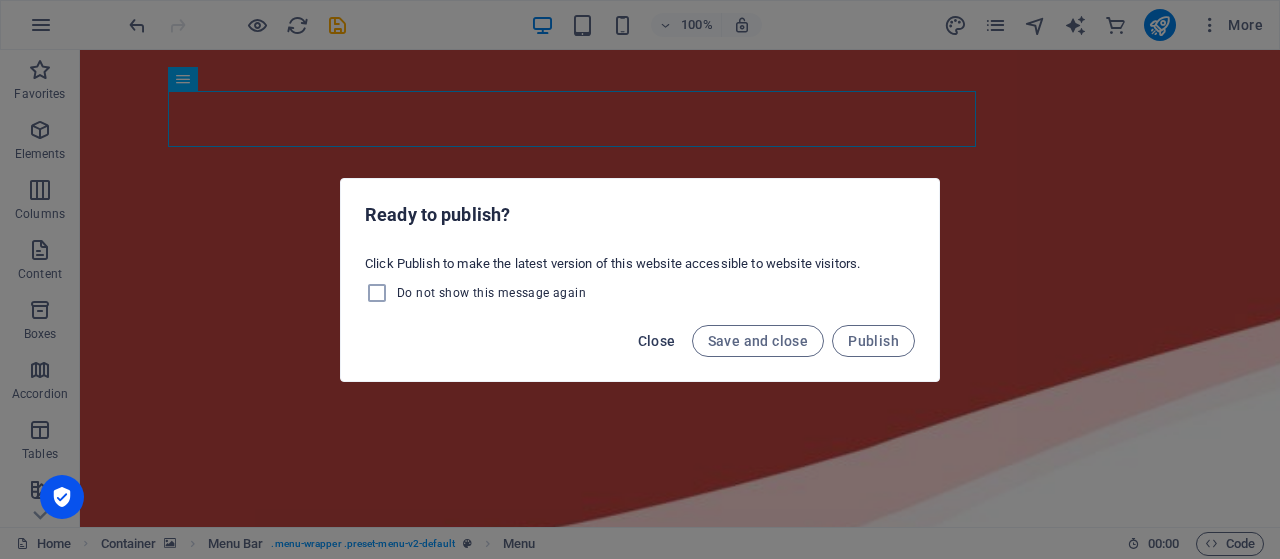 click on "Close" at bounding box center [657, 341] 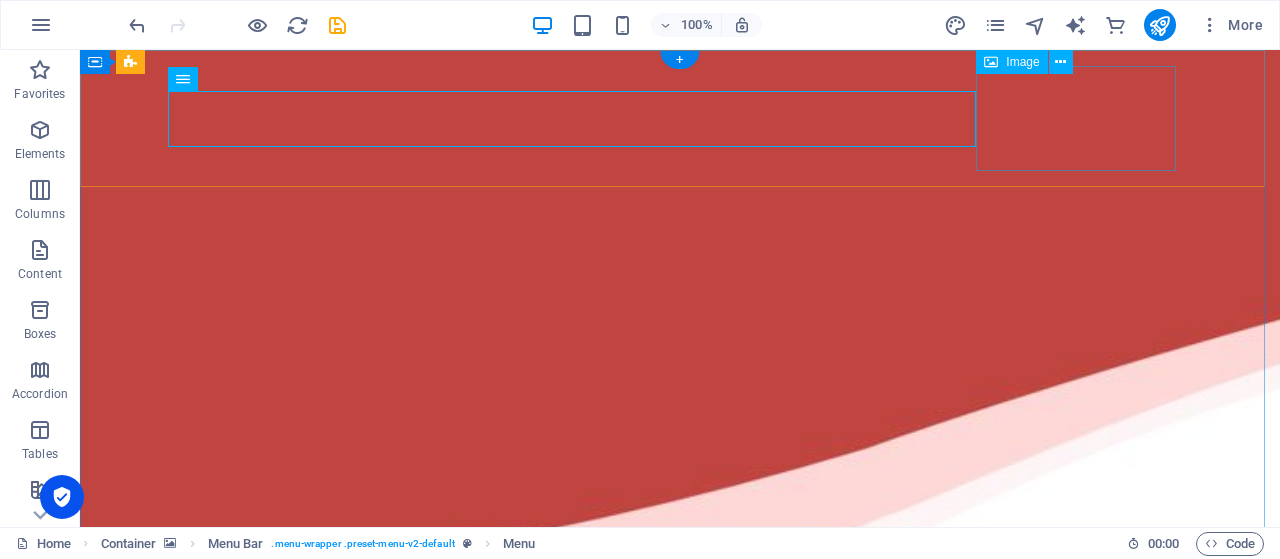 click at bounding box center (680, 901) 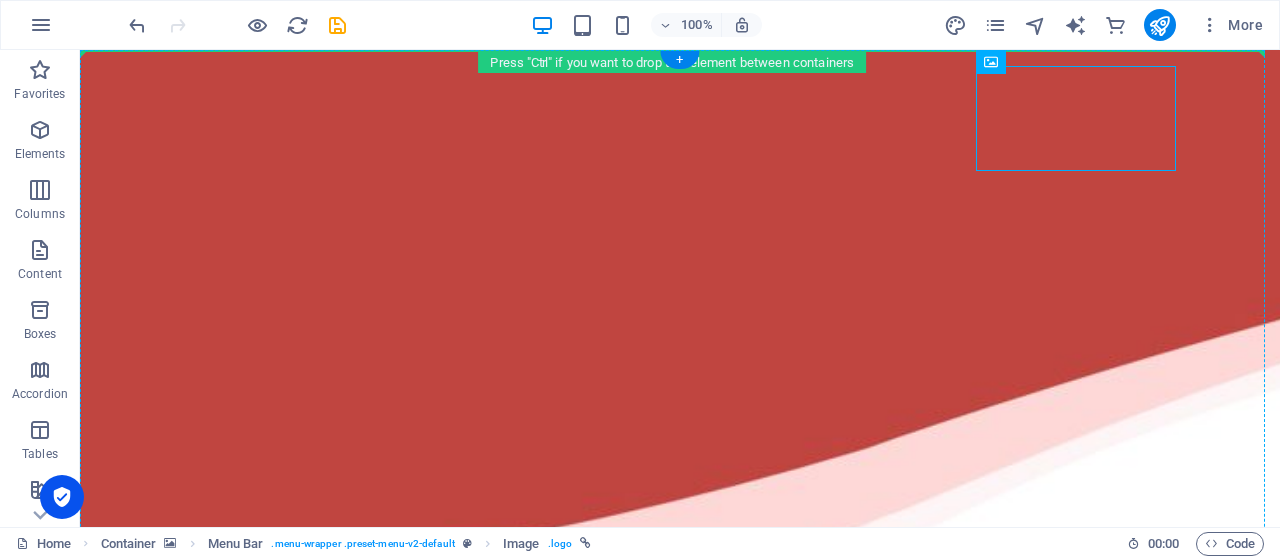drag, startPoint x: 1058, startPoint y: 126, endPoint x: 146, endPoint y: 129, distance: 912.00494 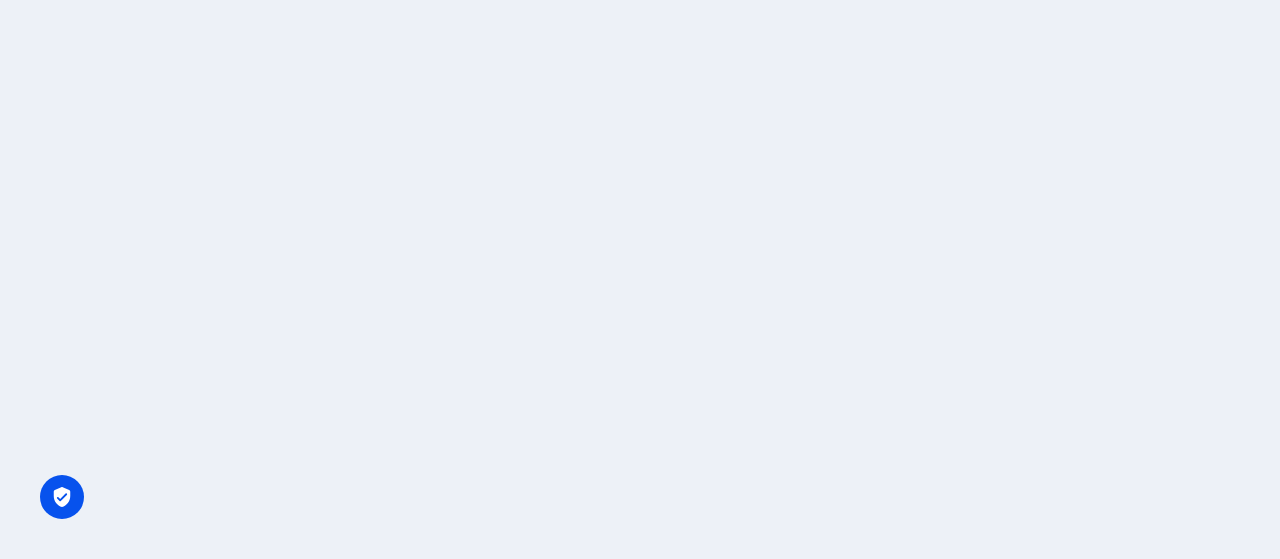 scroll, scrollTop: 0, scrollLeft: 0, axis: both 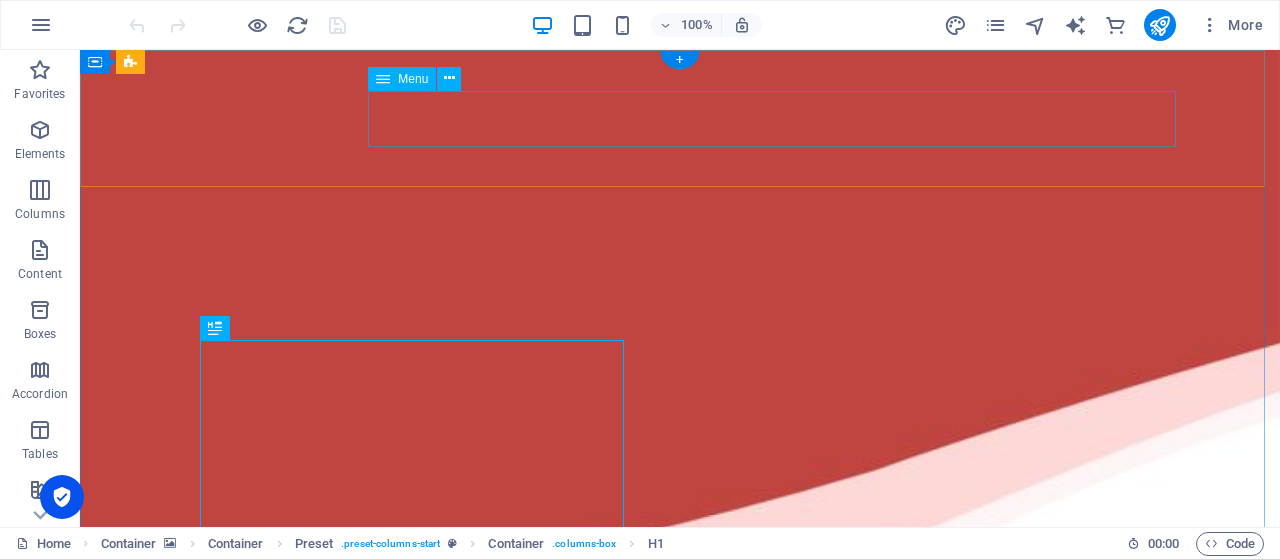 click on "Home About Overview Reading sample Contact" at bounding box center [680, 965] 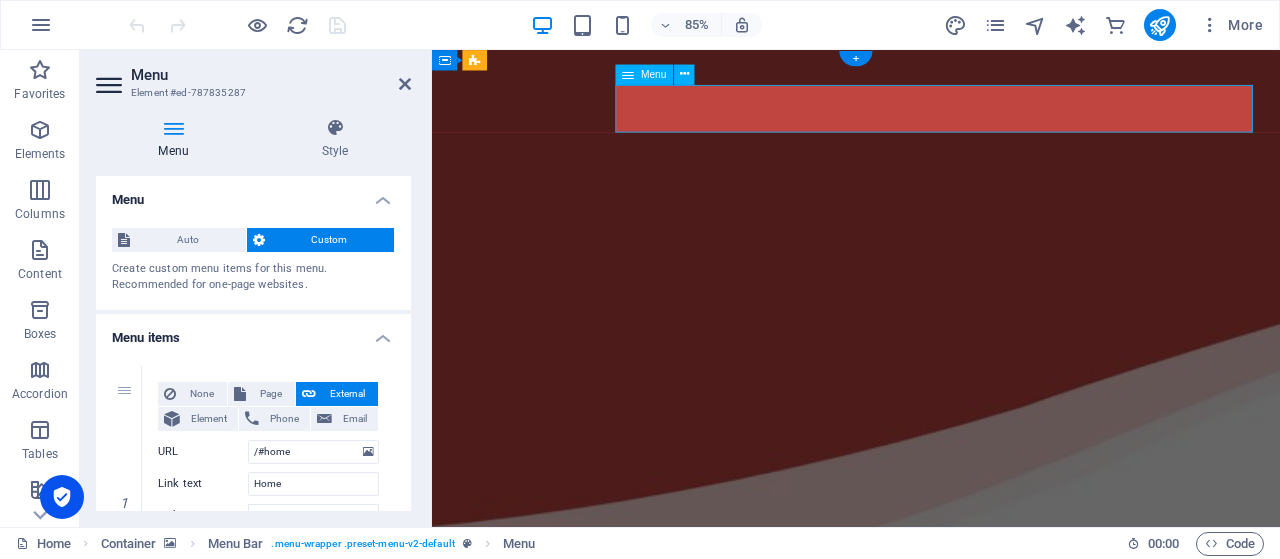 click on "Home About Overview Reading sample Contact" at bounding box center (931, 965) 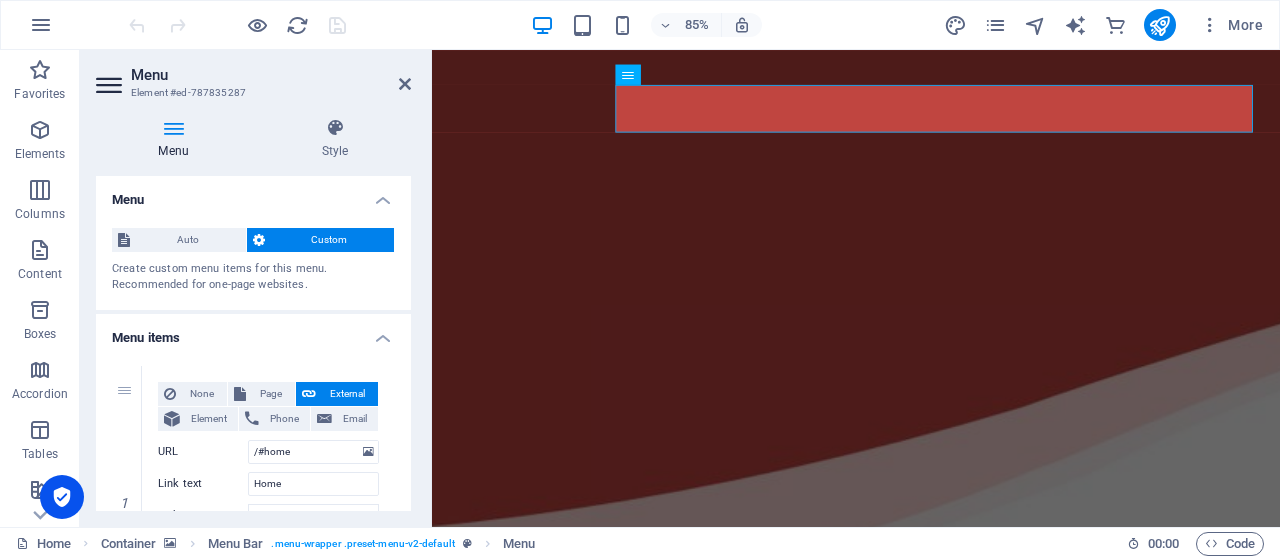 click on "Custom" at bounding box center [330, 240] 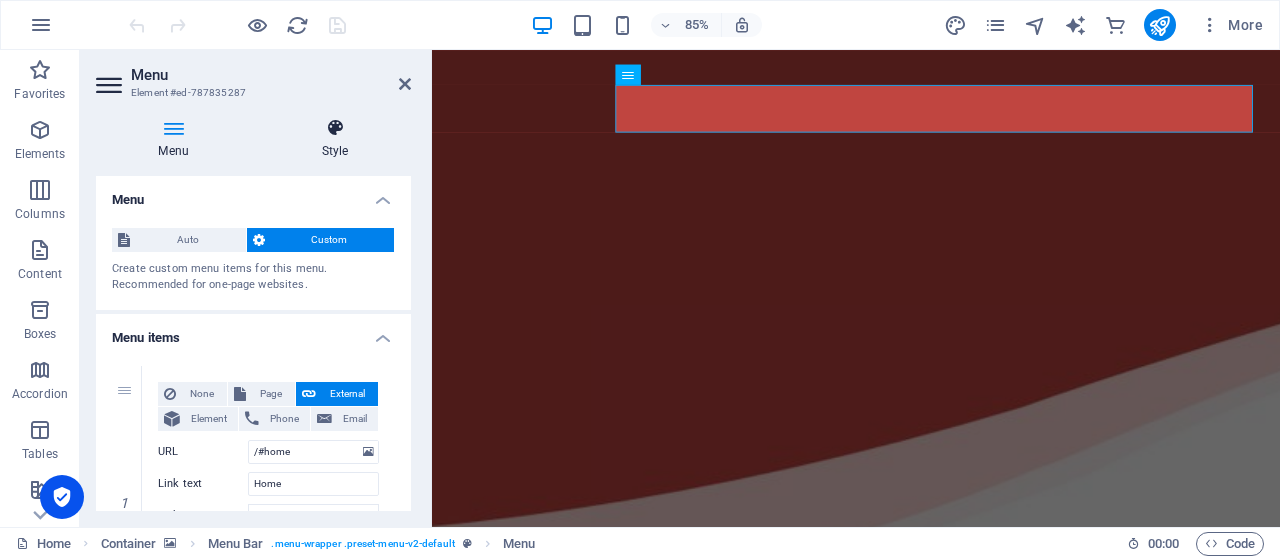 click on "Style" at bounding box center (335, 139) 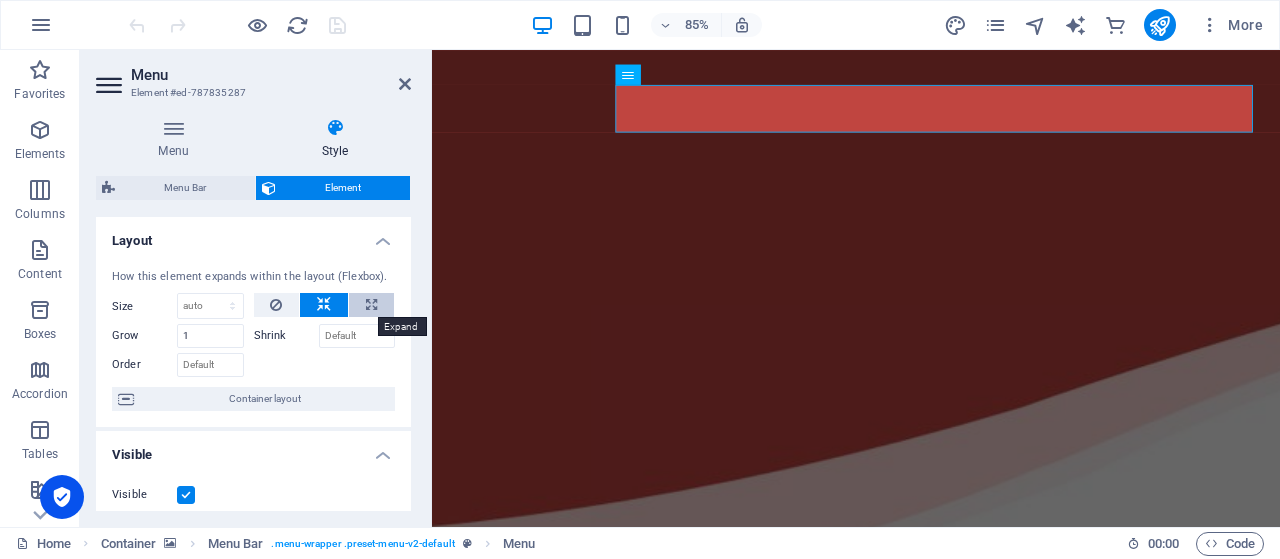click at bounding box center (371, 305) 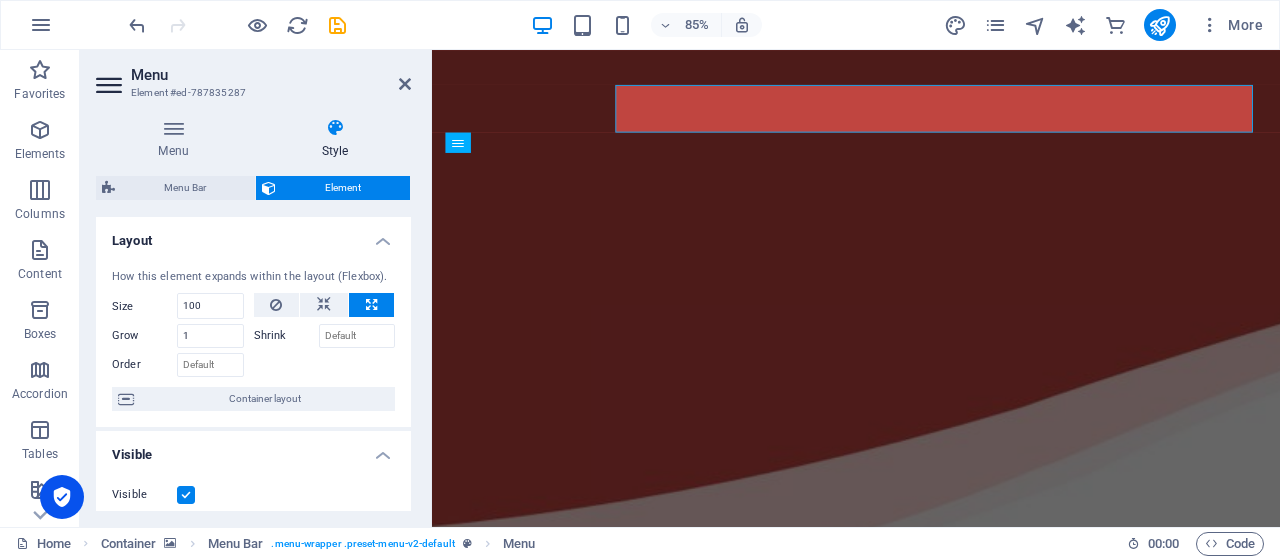 type on "100" 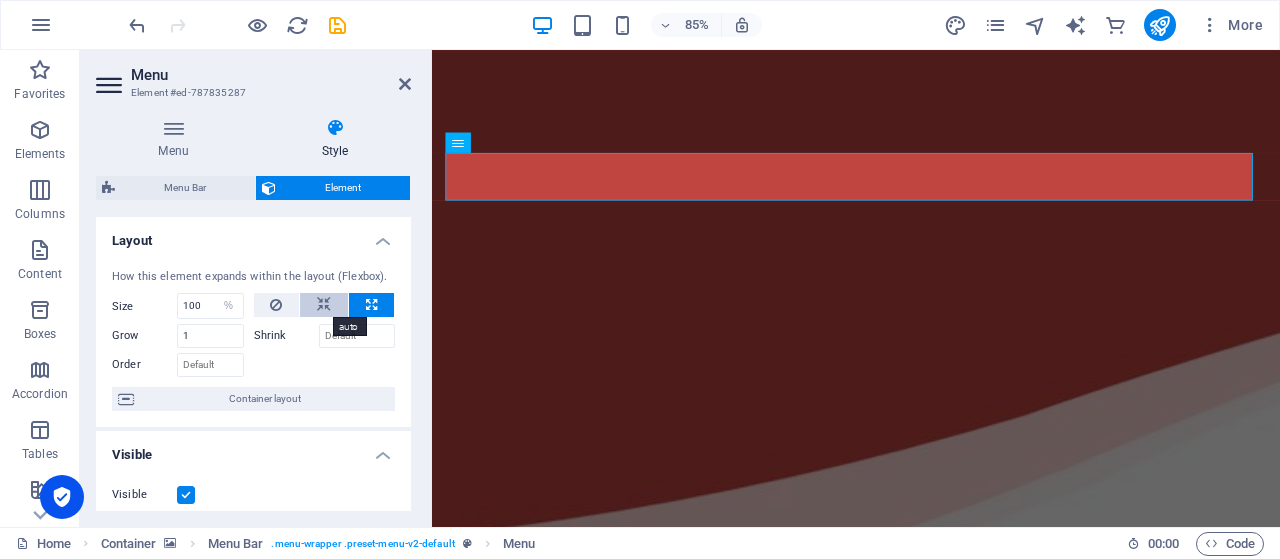 click at bounding box center [324, 305] 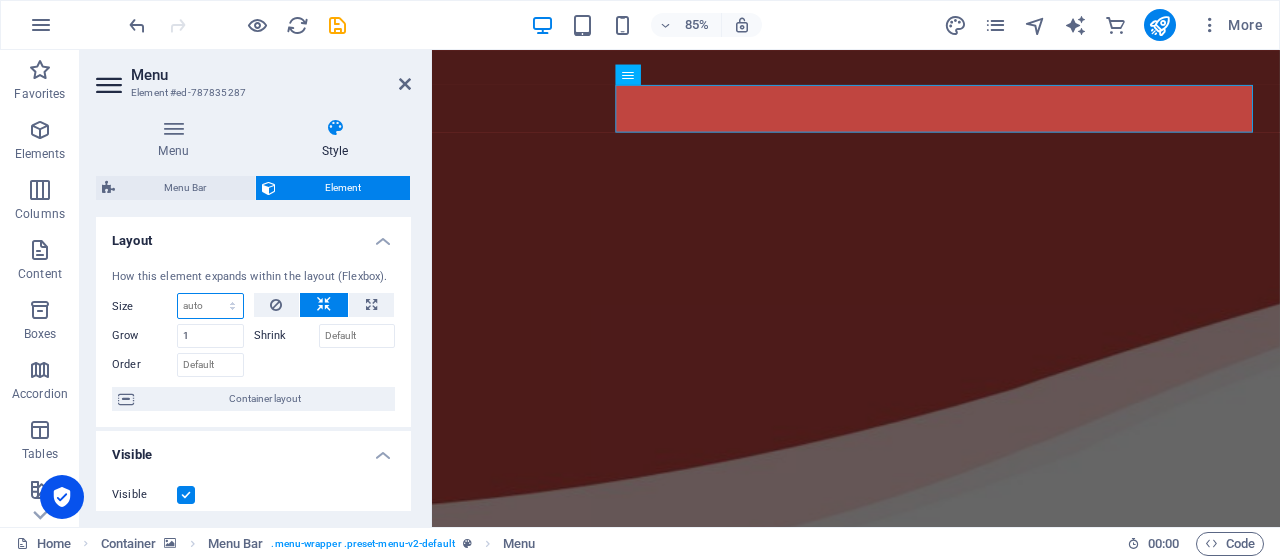 click on "Default auto px % 1/1 1/2 1/3 1/4 1/5 1/6 1/7 1/8 1/9 1/10" at bounding box center (210, 306) 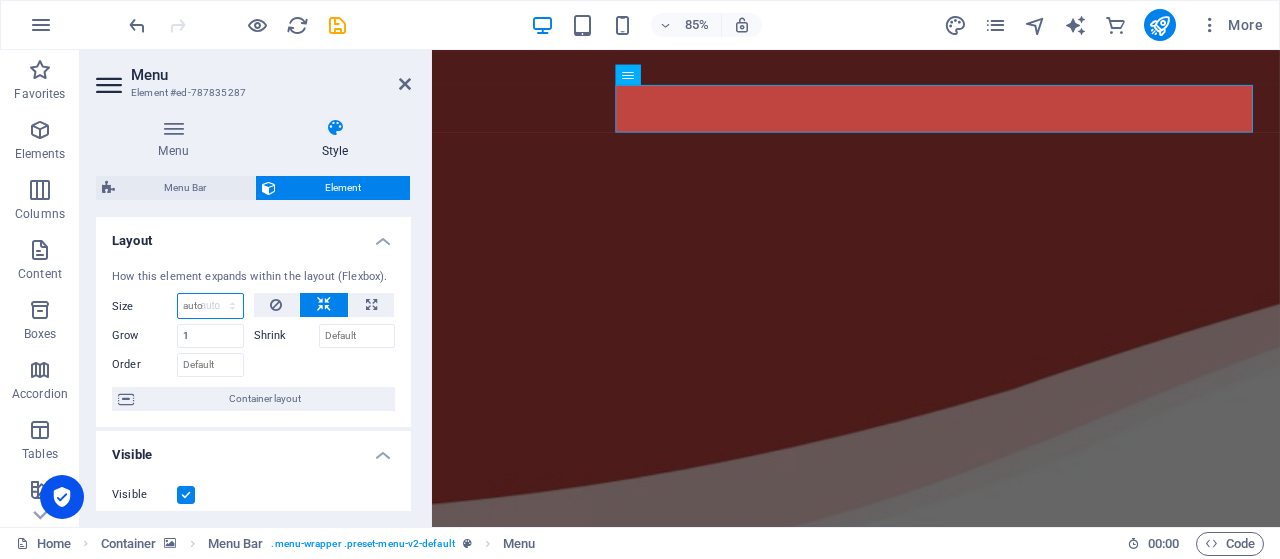 click on "Default auto px % 1/1 1/2 1/3 1/4 1/5 1/6 1/7 1/8 1/9 1/10" at bounding box center (210, 306) 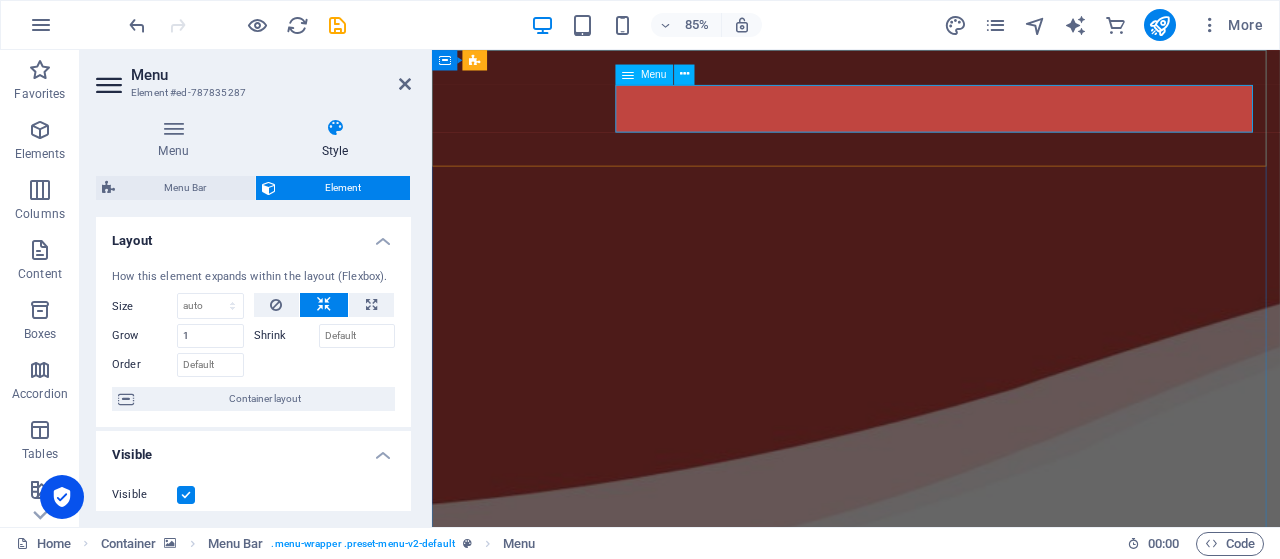 click on "Home About Overview Reading sample Contact" at bounding box center [931, 926] 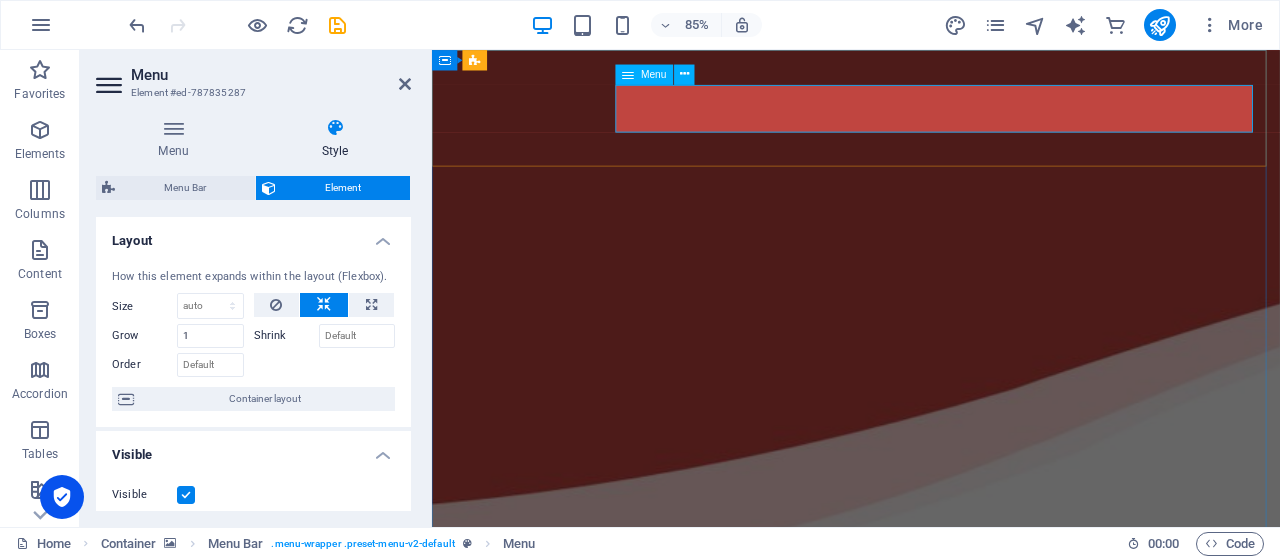 click on "Home About Overview Reading sample Contact" at bounding box center (931, 926) 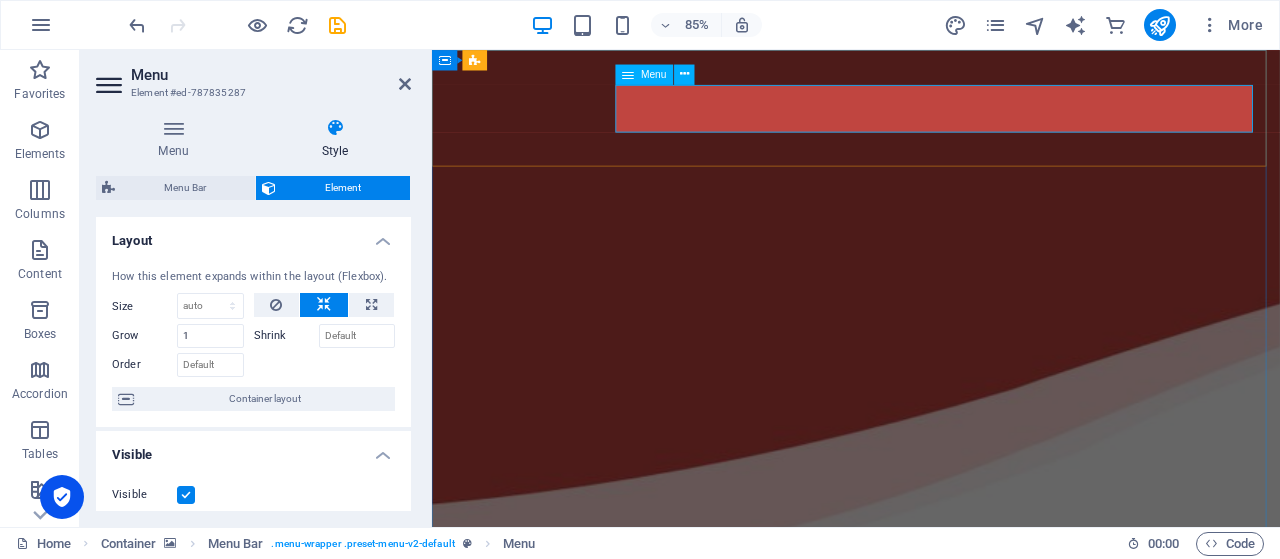 click on "Home About Overview Reading sample Contact" at bounding box center [931, 926] 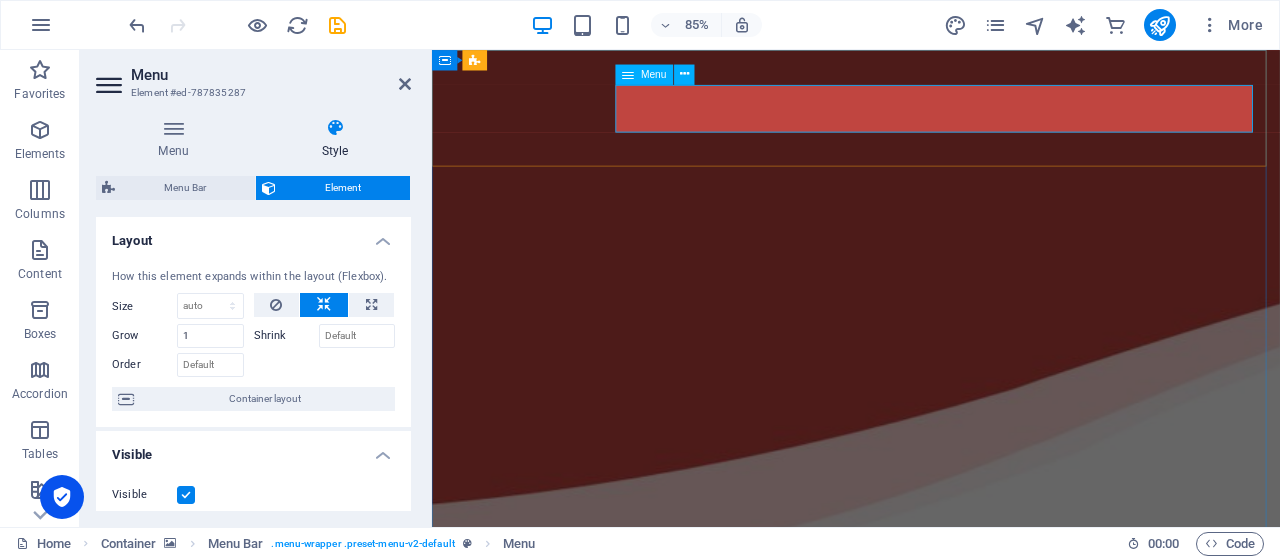click on "Home About Overview Reading sample Contact" at bounding box center (931, 926) 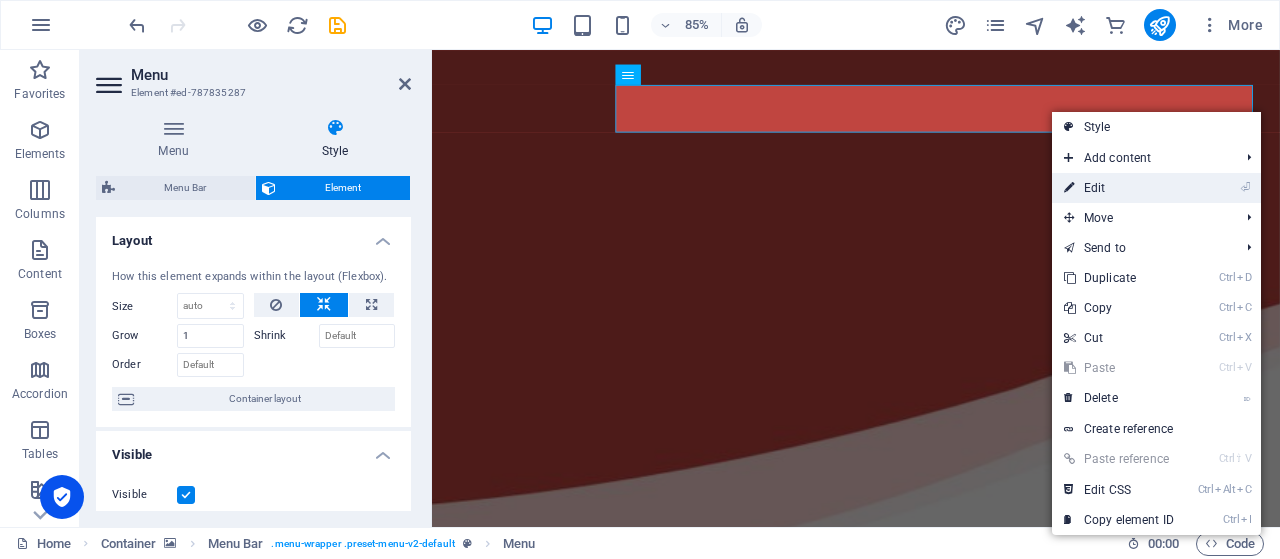 click on "⏎  Edit" at bounding box center [1119, 188] 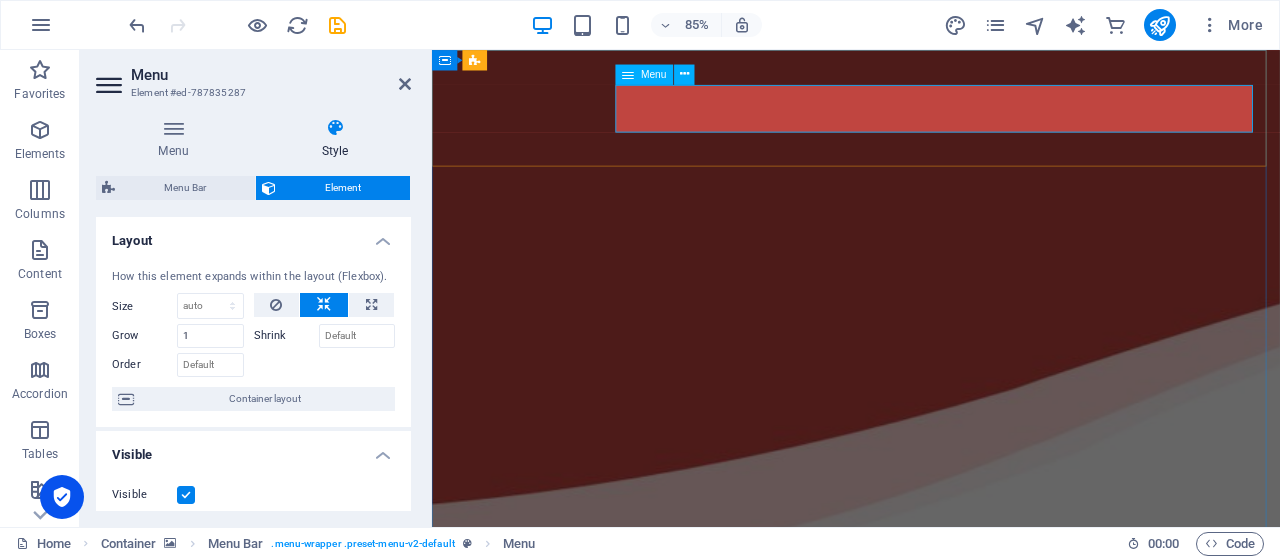 click on "Home About Overview Reading sample Contact" at bounding box center [931, 926] 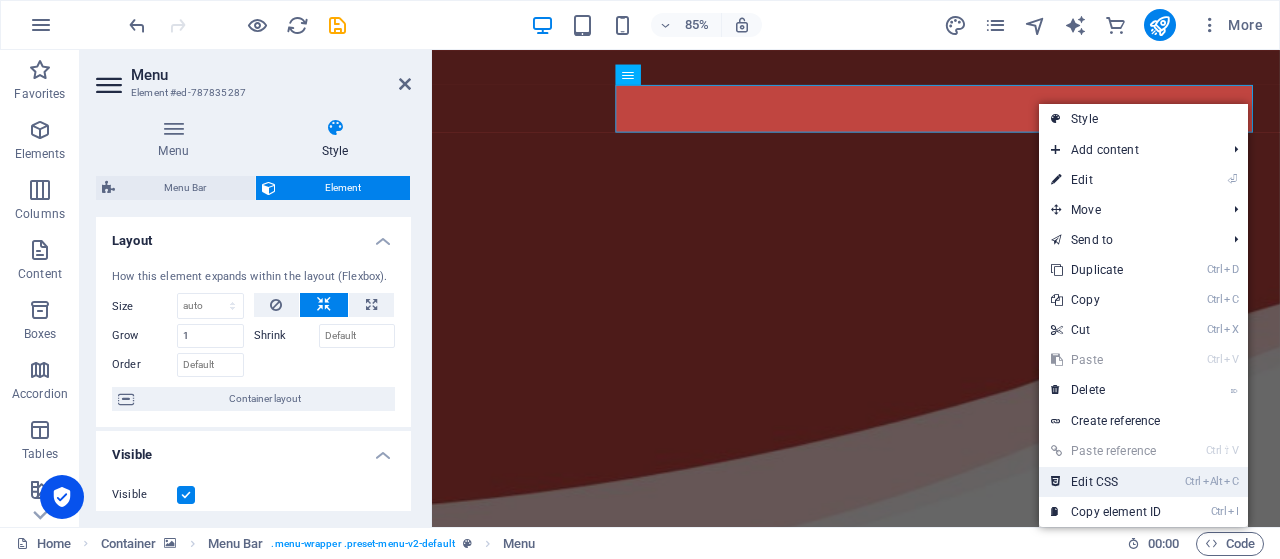 click on "Ctrl Alt C  Edit CSS" at bounding box center [1106, 482] 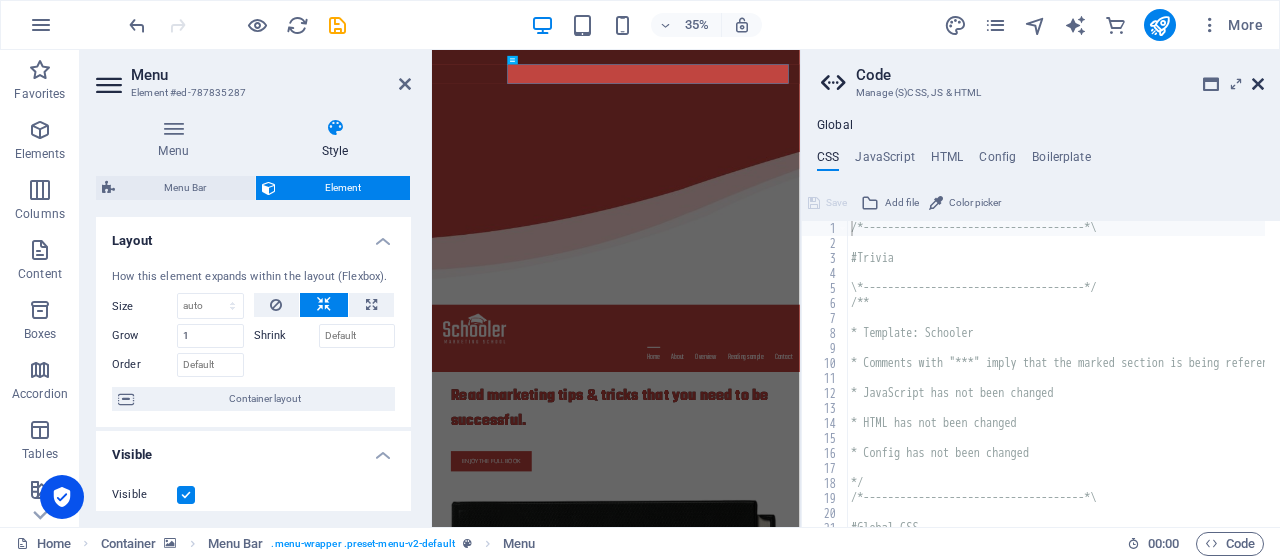 click at bounding box center (1258, 84) 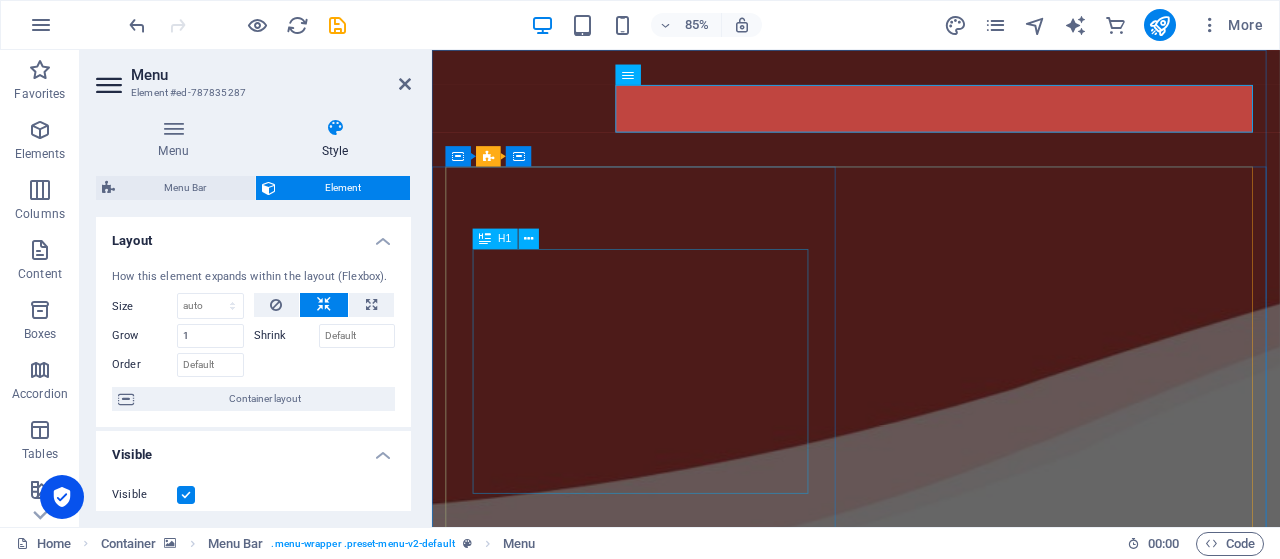 click on "Read marketing tips & tricks that you need to be successful." at bounding box center (931, 1074) 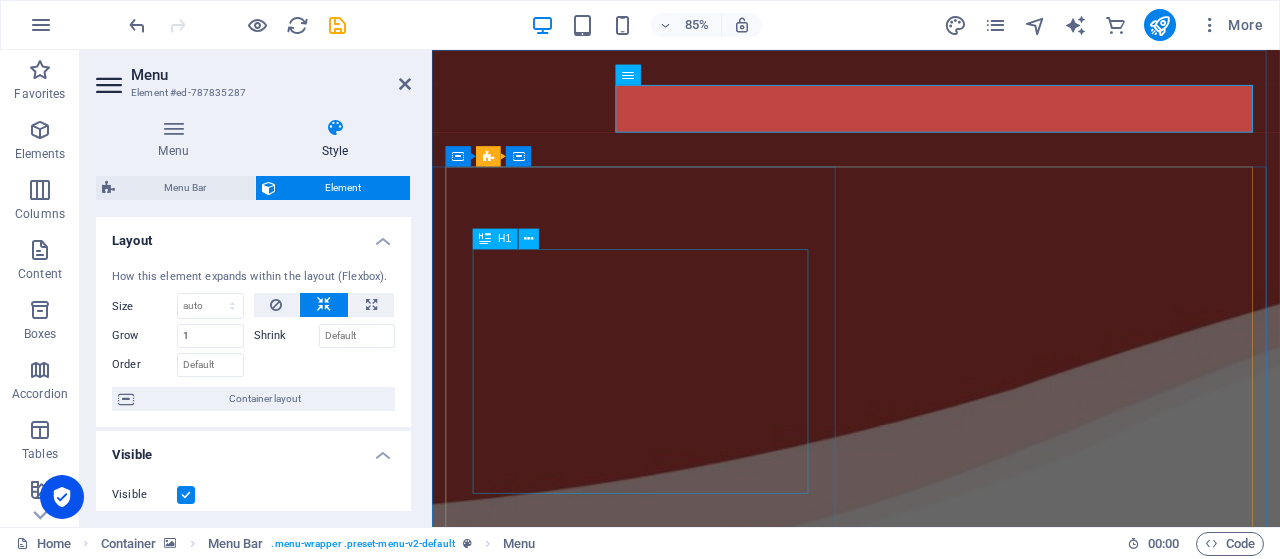 click on "Read marketing tips & tricks that you need to be successful." at bounding box center [931, 1074] 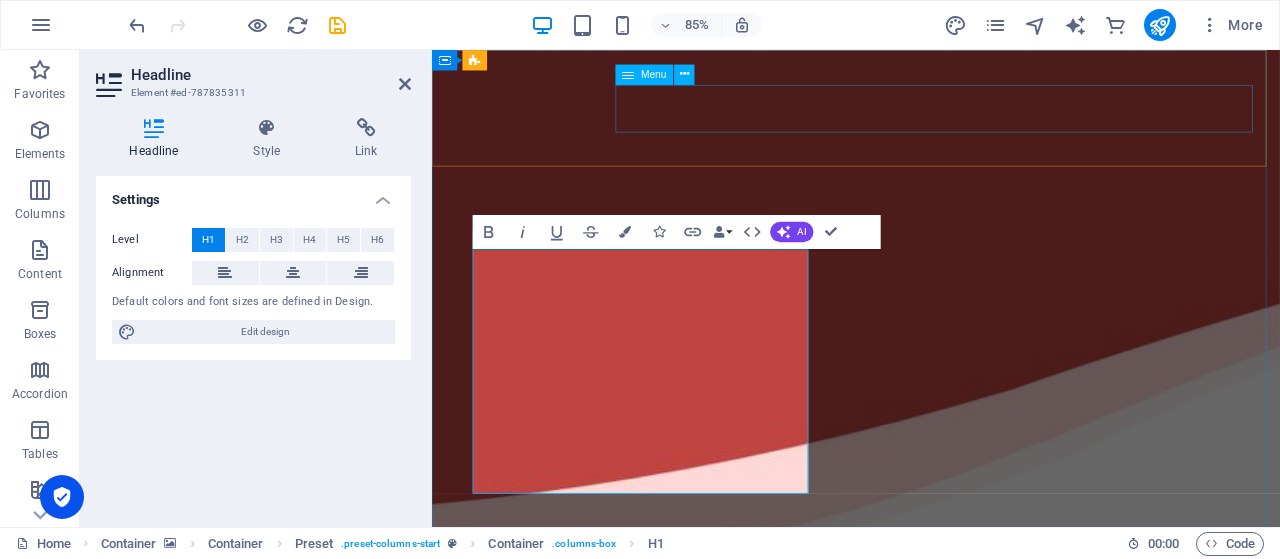 click on "Home About Overview Reading sample Contact" at bounding box center [931, 926] 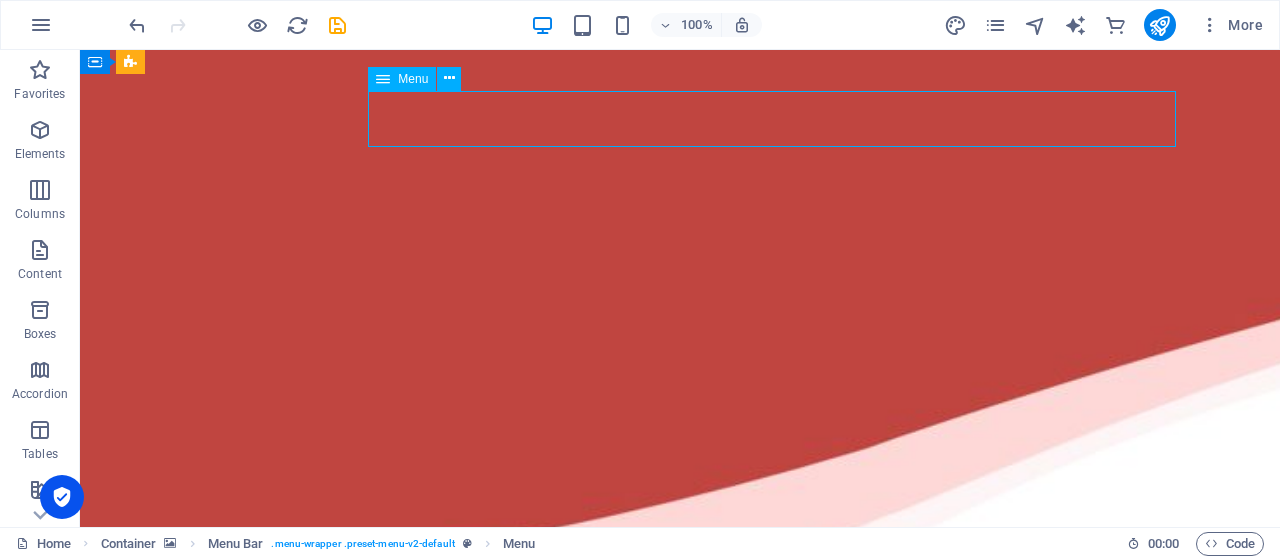 click on "Home About Overview Reading sample Contact" at bounding box center [680, 926] 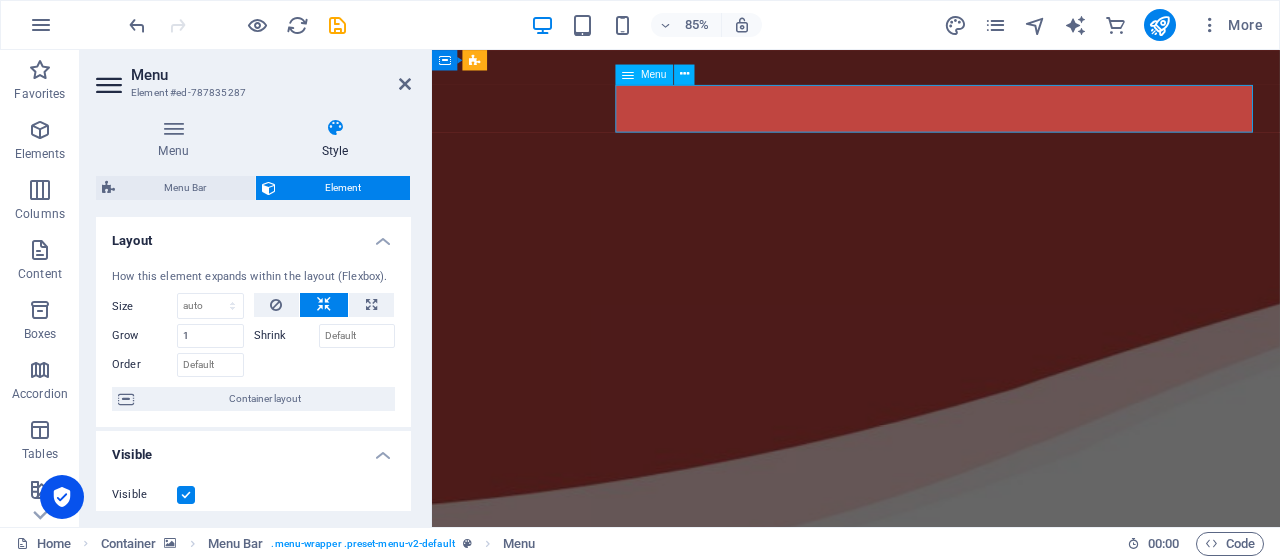 click on "Home About Overview Reading sample Contact" at bounding box center (931, 926) 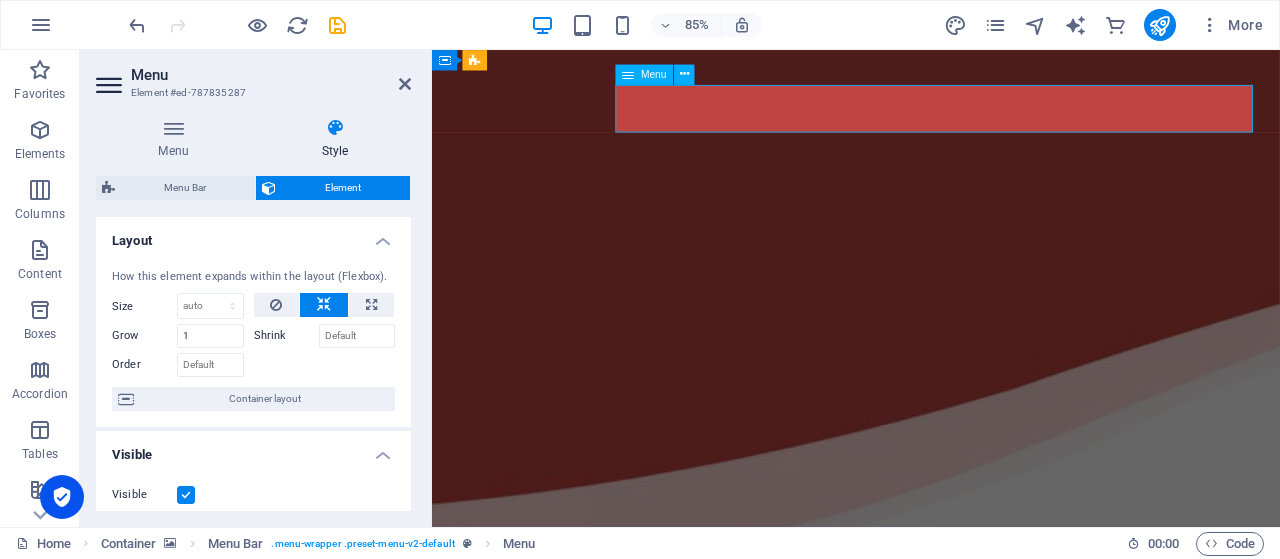 click on "Home About Overview Reading sample Contact" at bounding box center (931, 926) 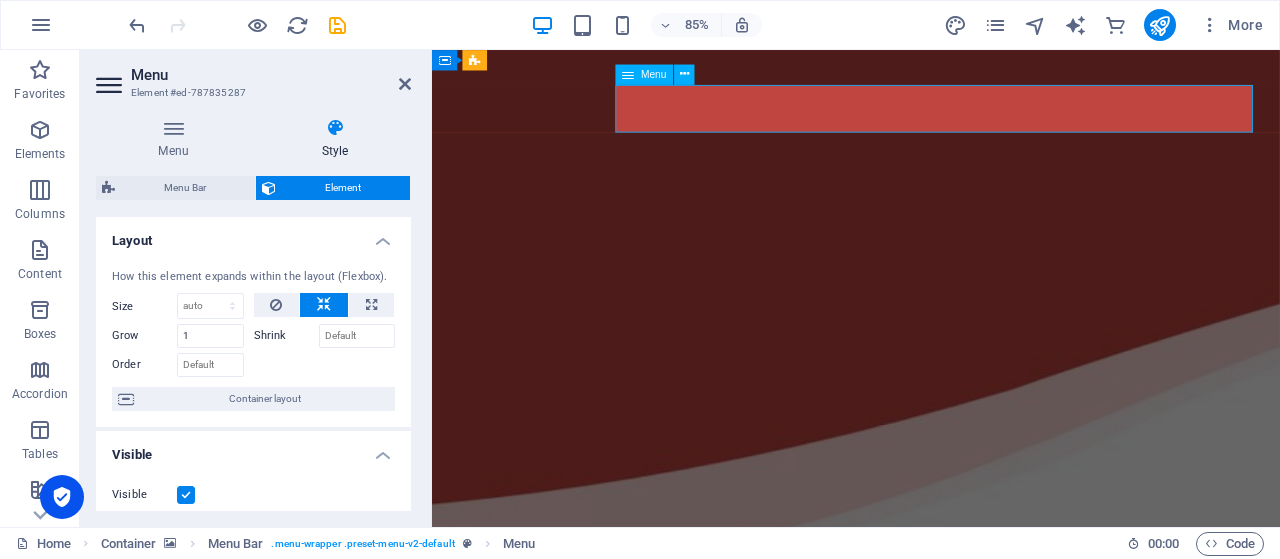 click on "Home About Overview Reading sample Contact" at bounding box center [931, 926] 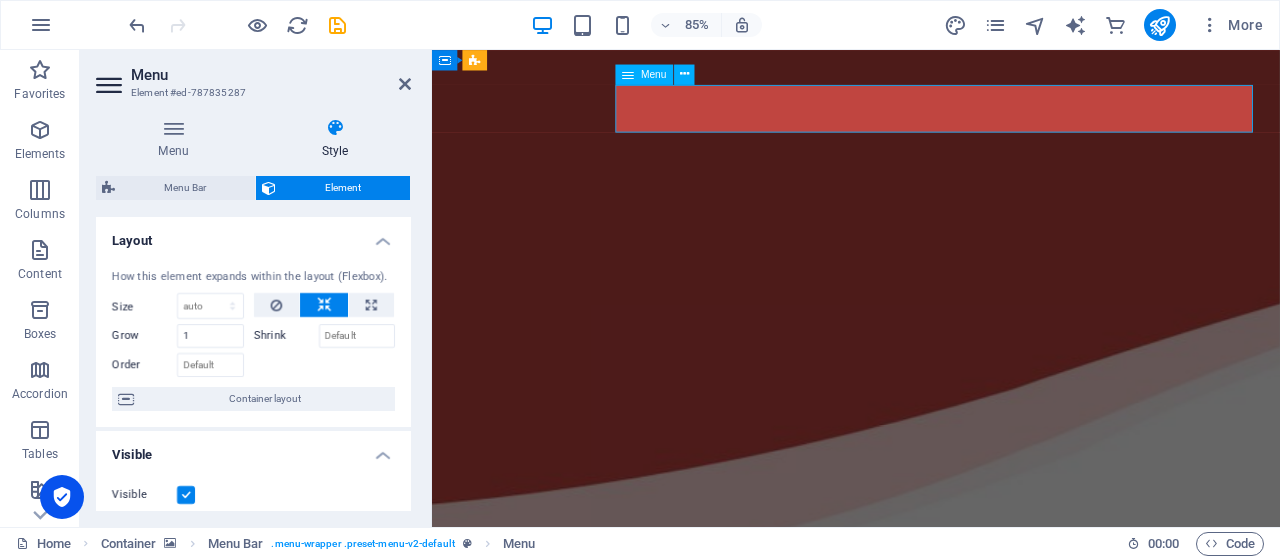 click on "Home About Overview Reading sample Contact" at bounding box center (931, 926) 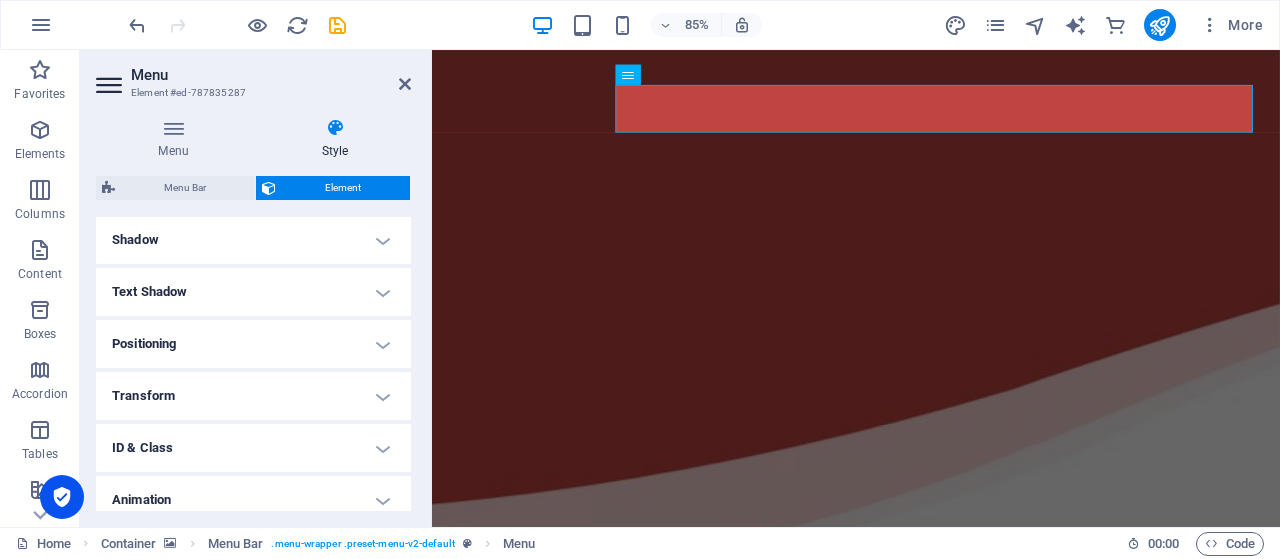 scroll, scrollTop: 494, scrollLeft: 0, axis: vertical 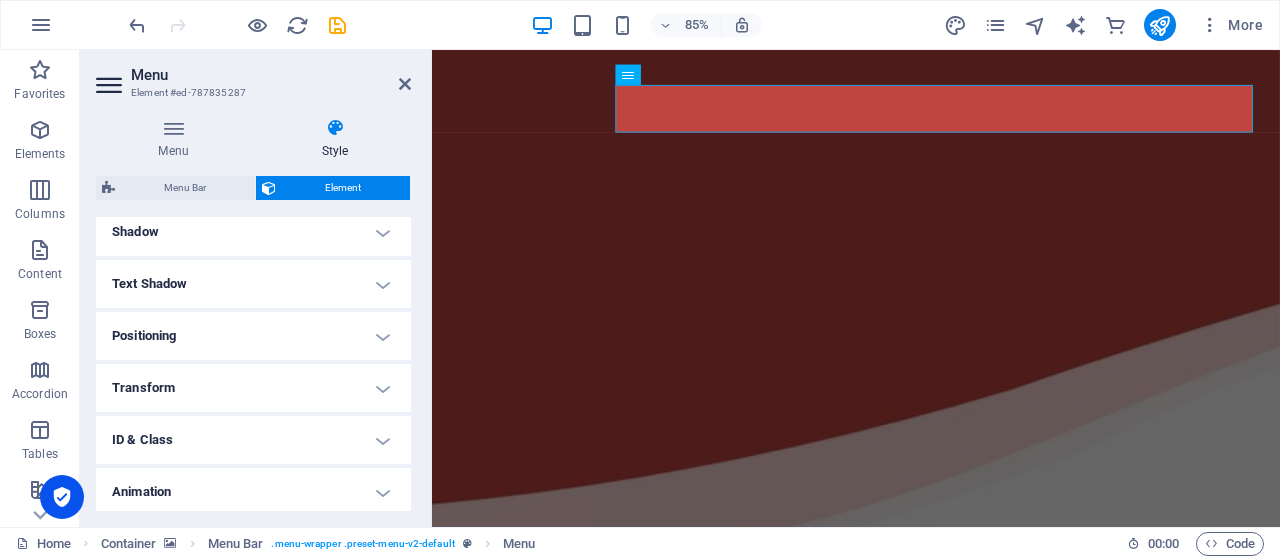 click on "Text Shadow" at bounding box center [253, 284] 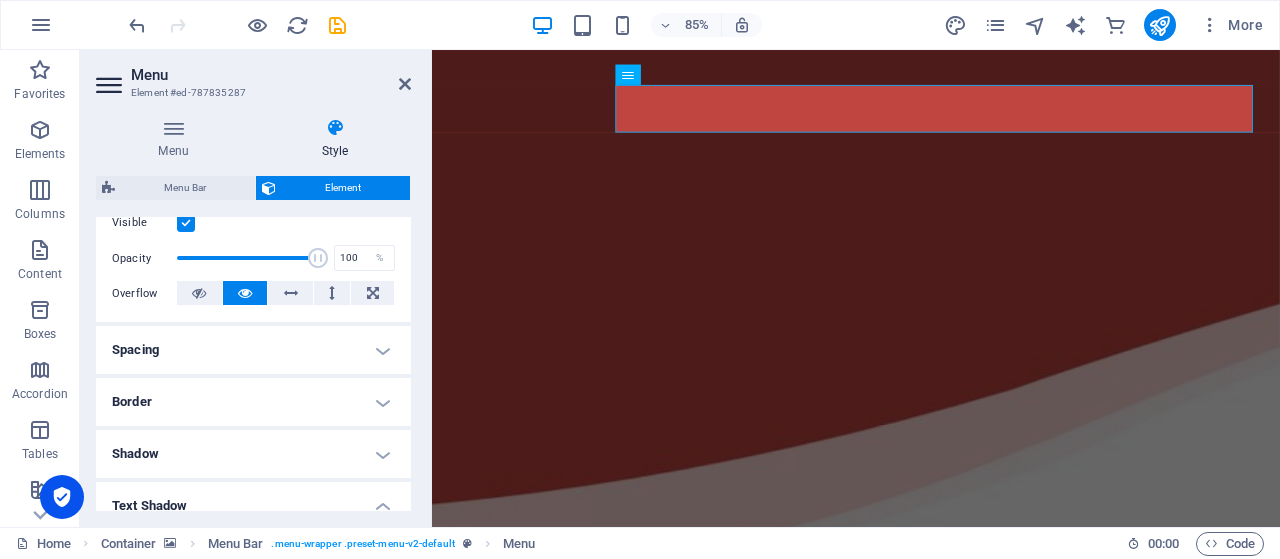 scroll, scrollTop: 269, scrollLeft: 0, axis: vertical 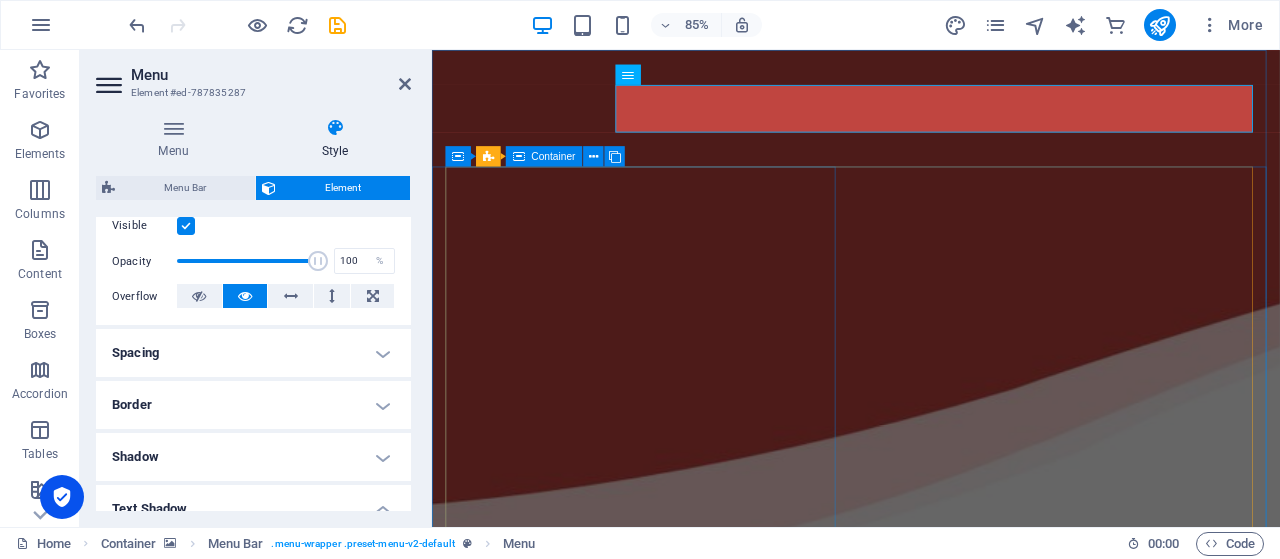 click on "Read marketing tips & tricks that you need to be successful. enjoy the full book" at bounding box center [931, 1128] 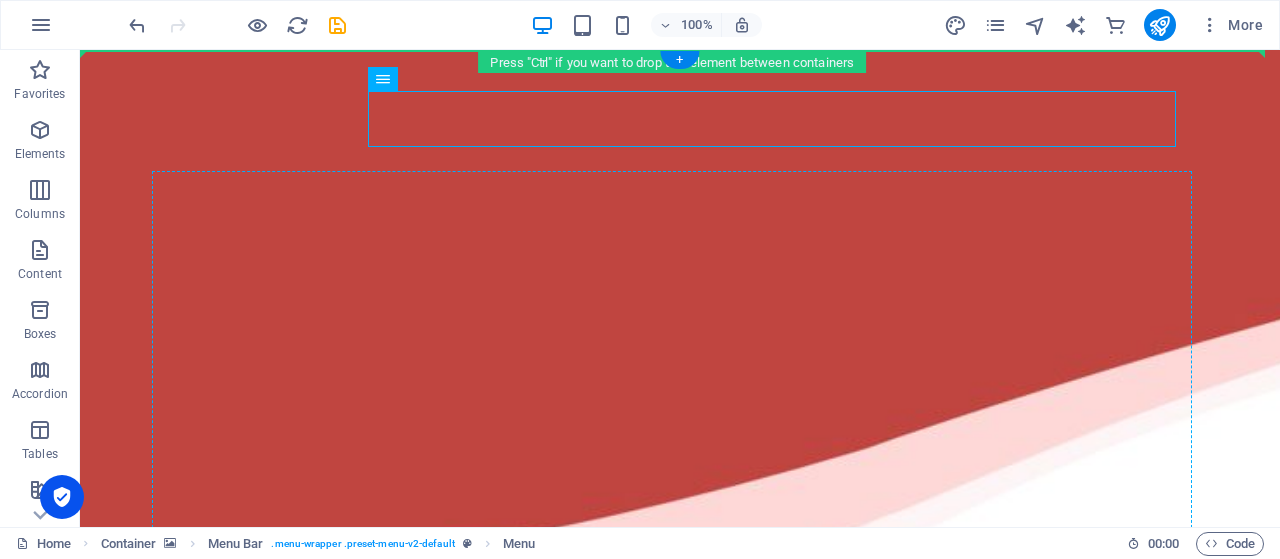 drag, startPoint x: 818, startPoint y: 121, endPoint x: 905, endPoint y: 187, distance: 109.201645 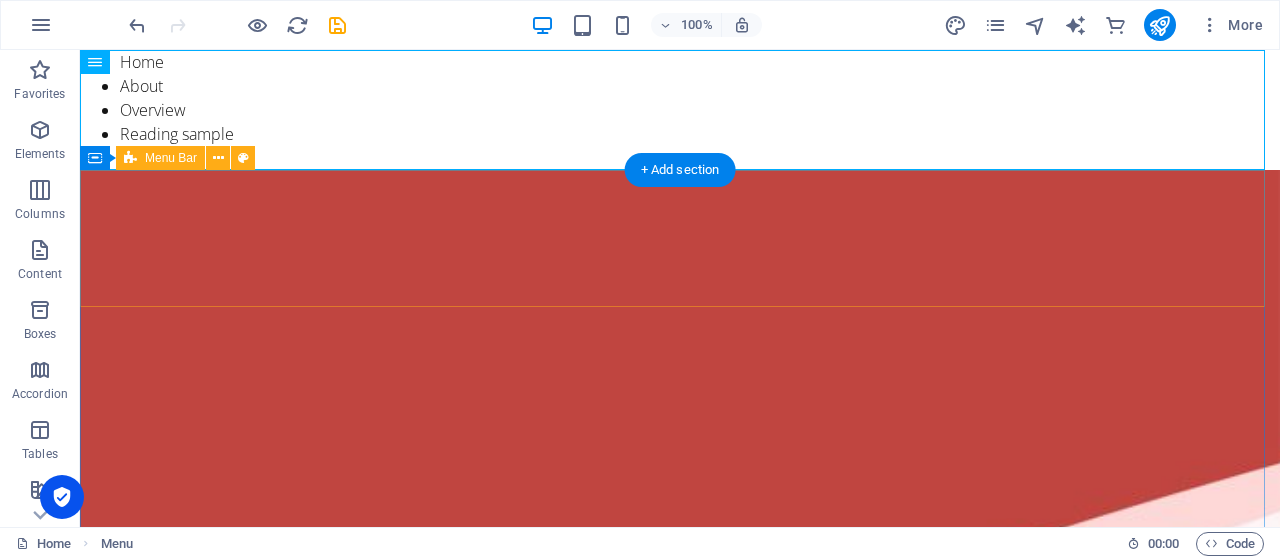 click at bounding box center (680, 1004) 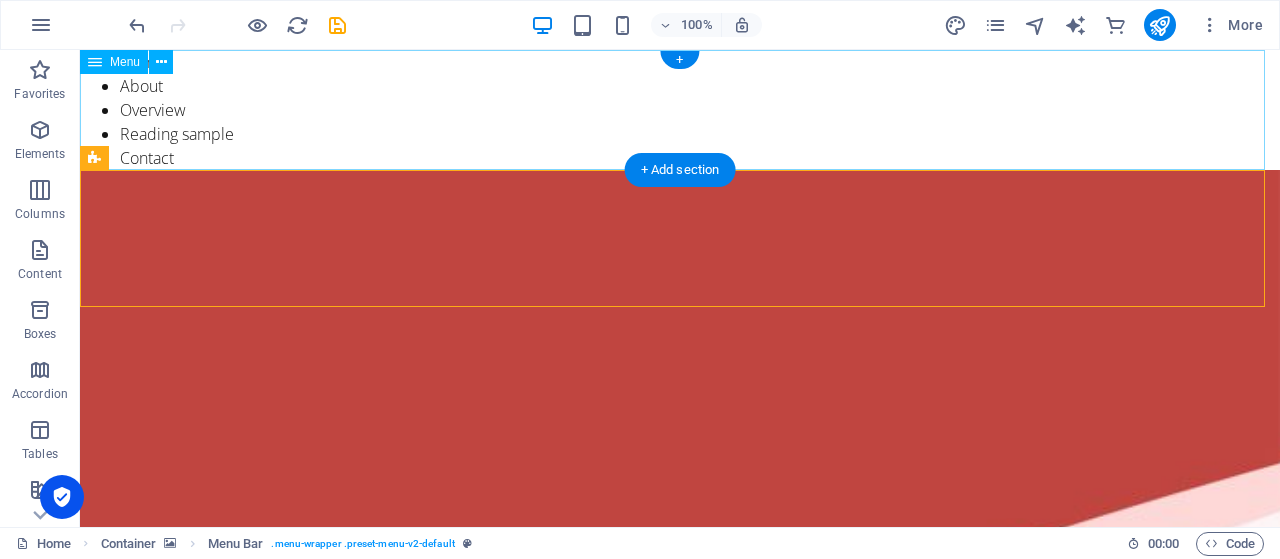 click on "Home About Overview Reading sample Contact" at bounding box center (680, 110) 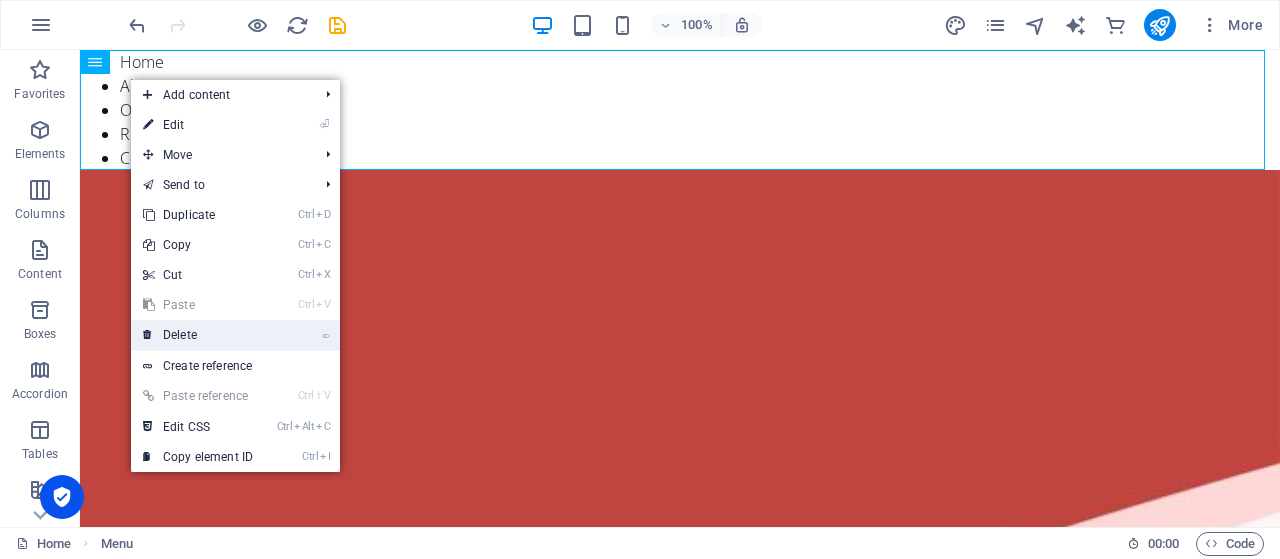 click on "⌦  Delete" at bounding box center [198, 335] 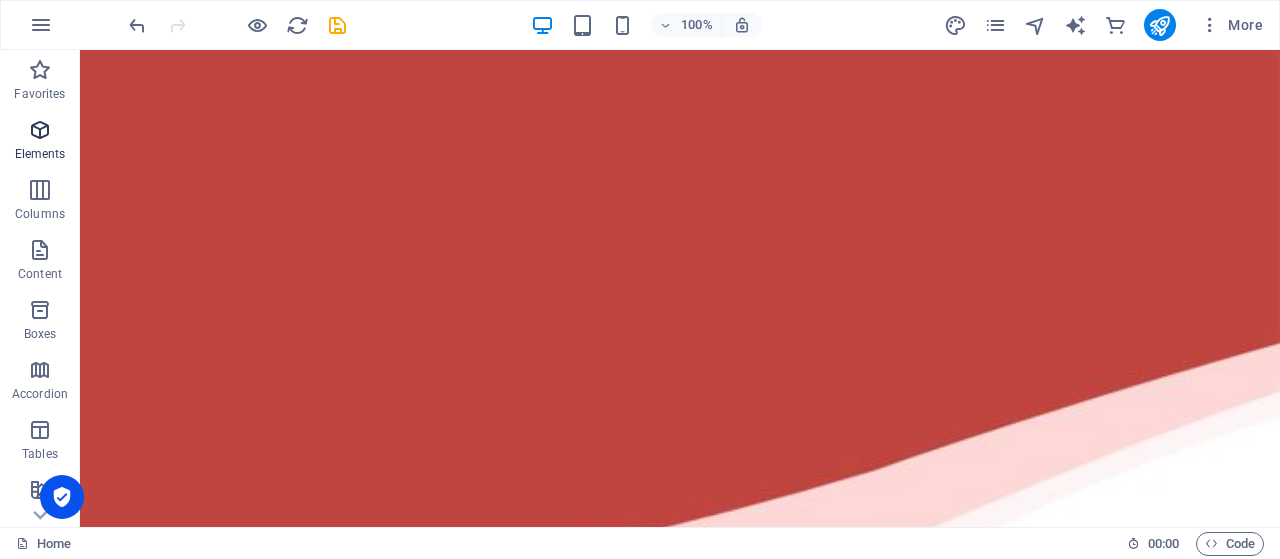 click on "Elements" at bounding box center (40, 154) 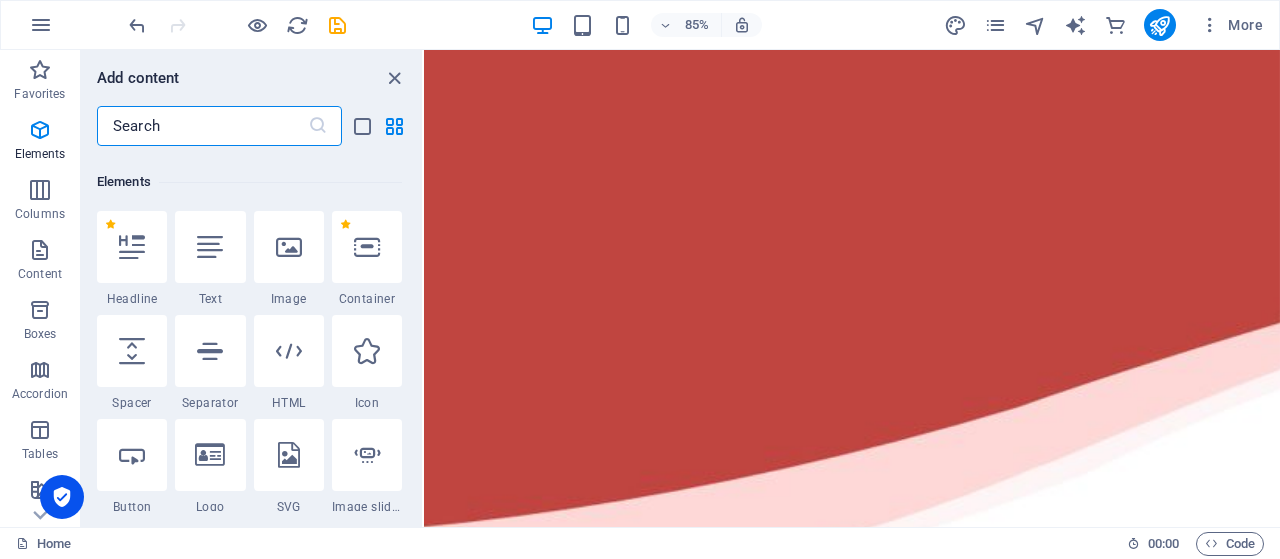 scroll, scrollTop: 213, scrollLeft: 0, axis: vertical 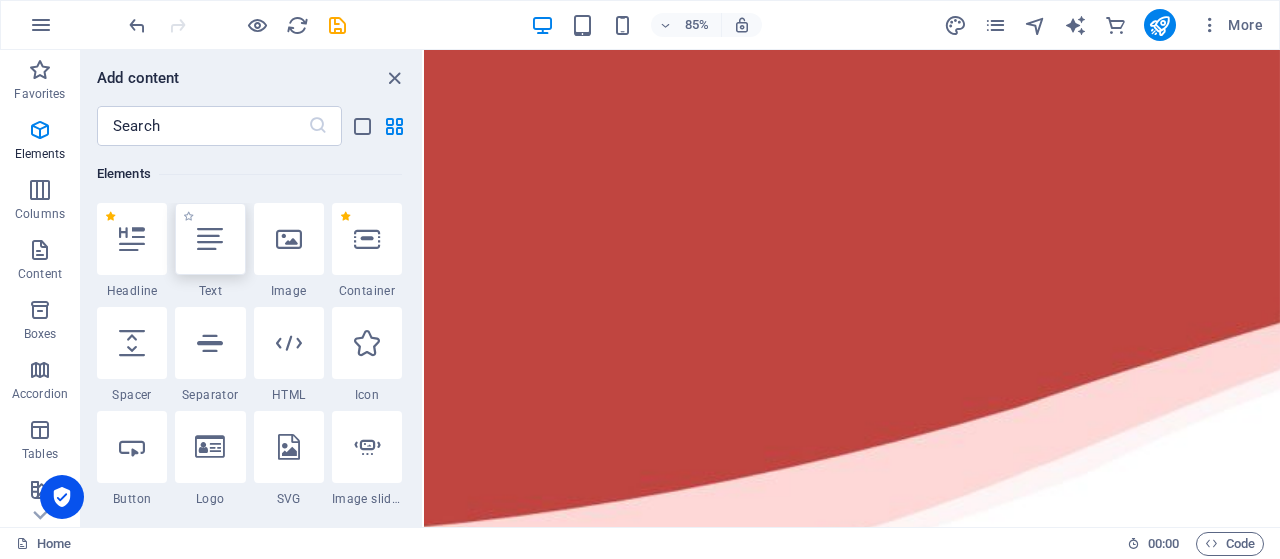click at bounding box center [210, 239] 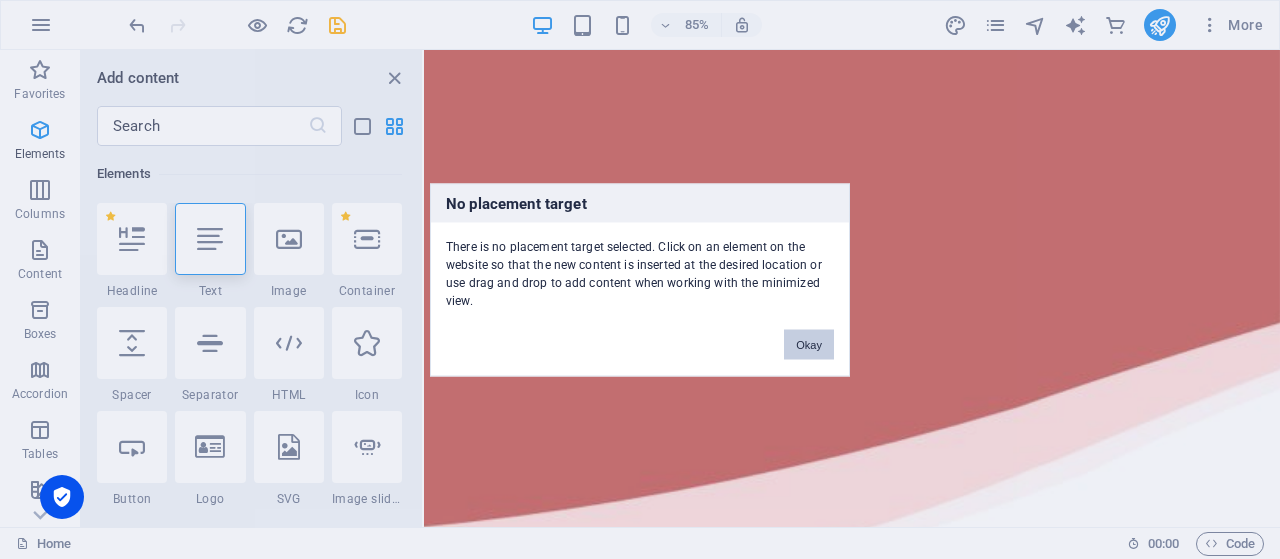 click on "Okay" at bounding box center (809, 344) 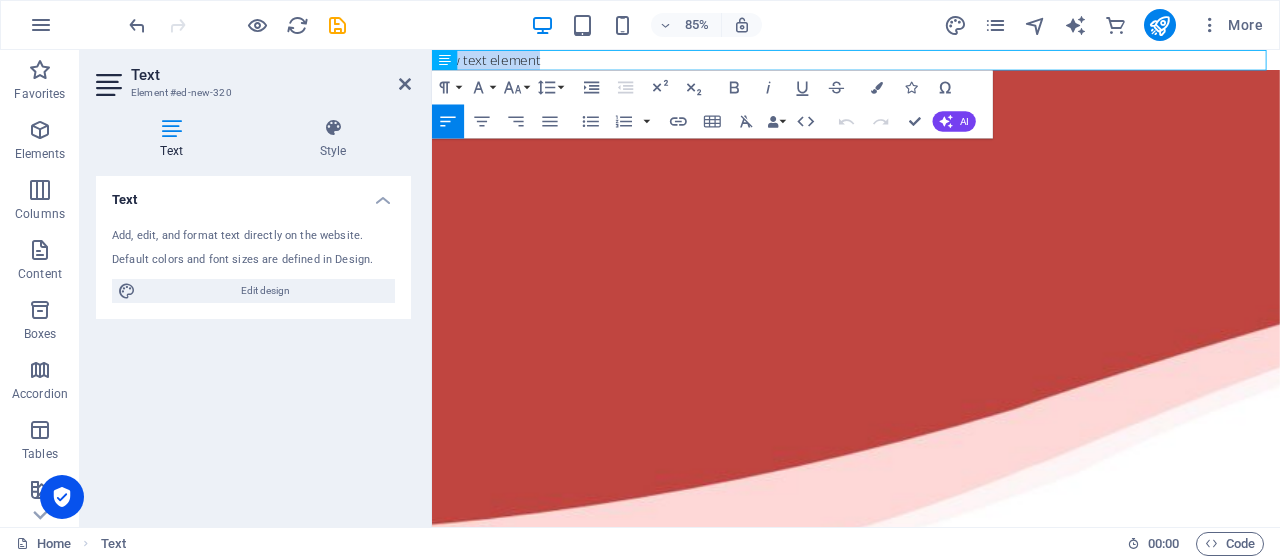 type 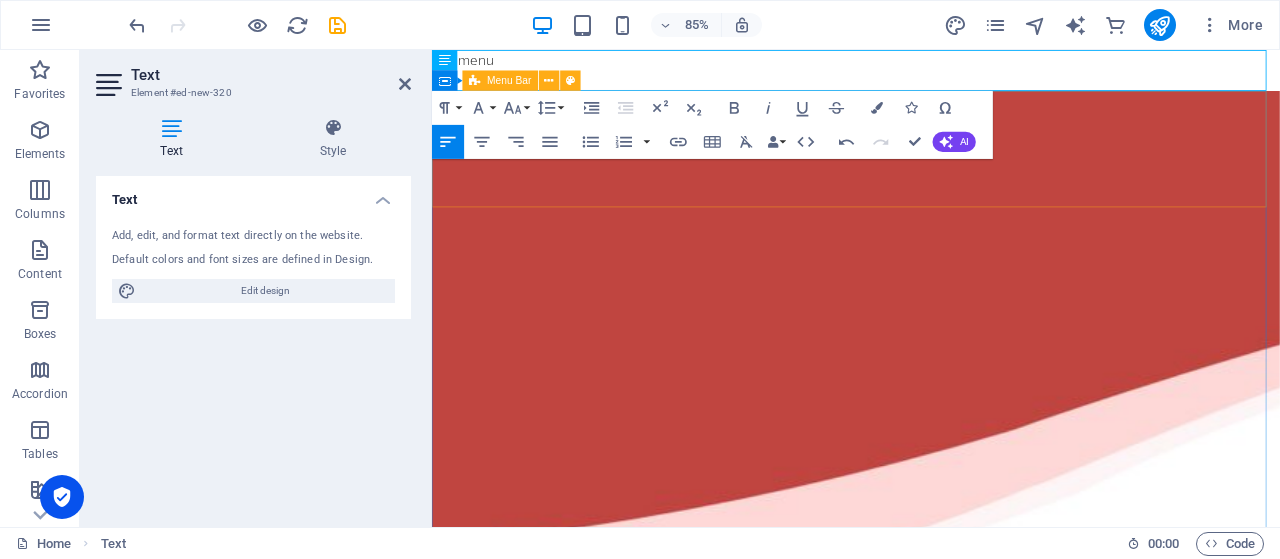 drag, startPoint x: 860, startPoint y: 72, endPoint x: 992, endPoint y: 230, distance: 205.88347 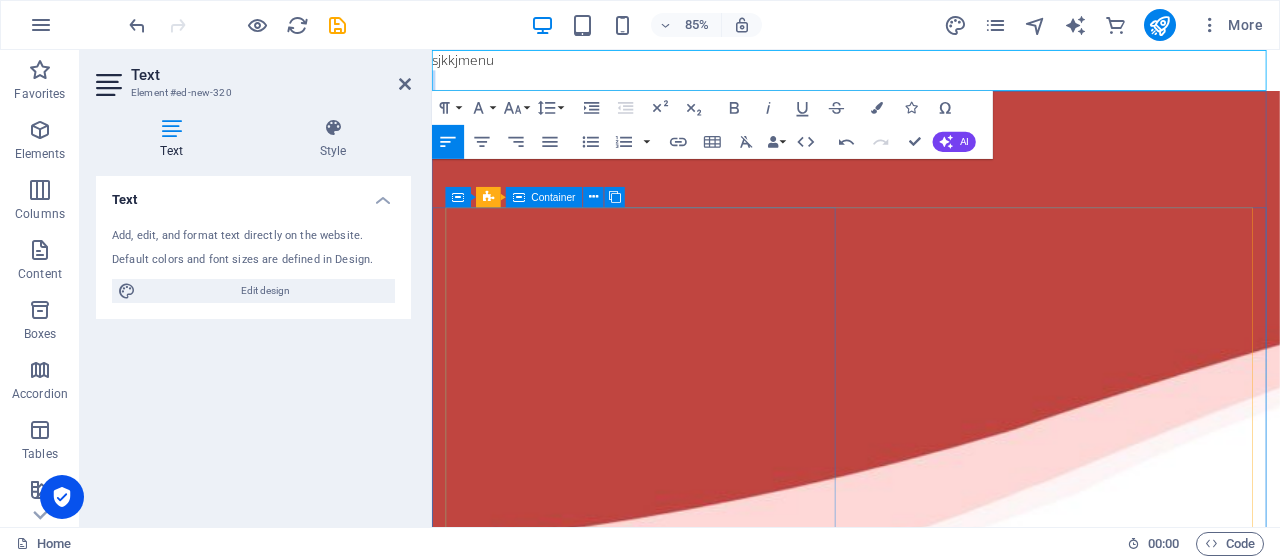 click on "Read marketing tips & tricks that you need to be successful. enjoy the full book" at bounding box center [931, 1120] 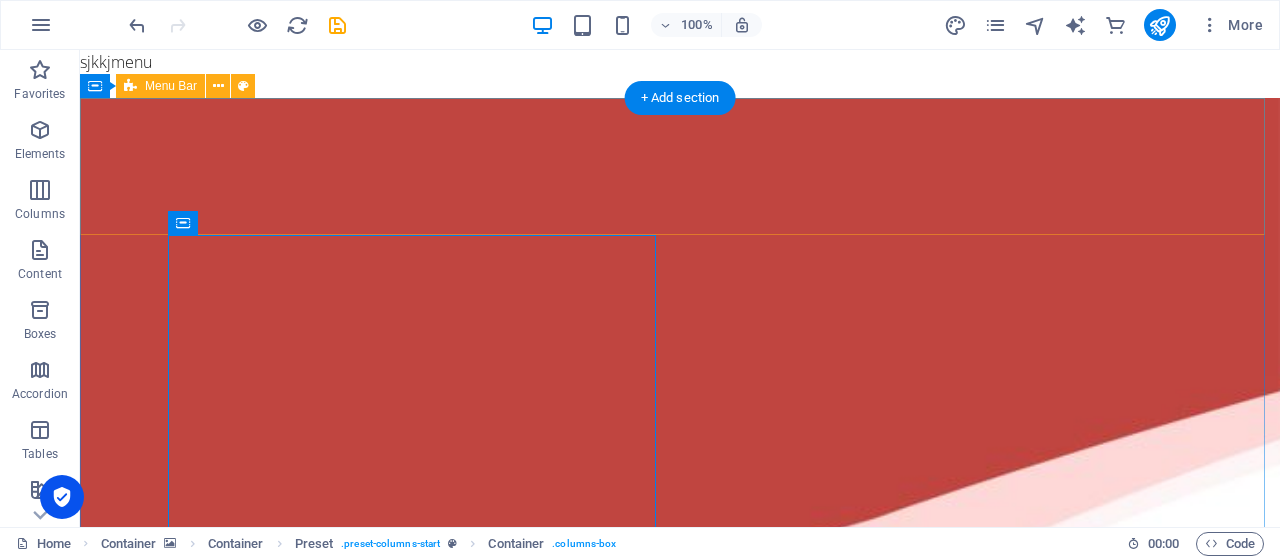 drag, startPoint x: 209, startPoint y: 107, endPoint x: 576, endPoint y: 179, distance: 373.996 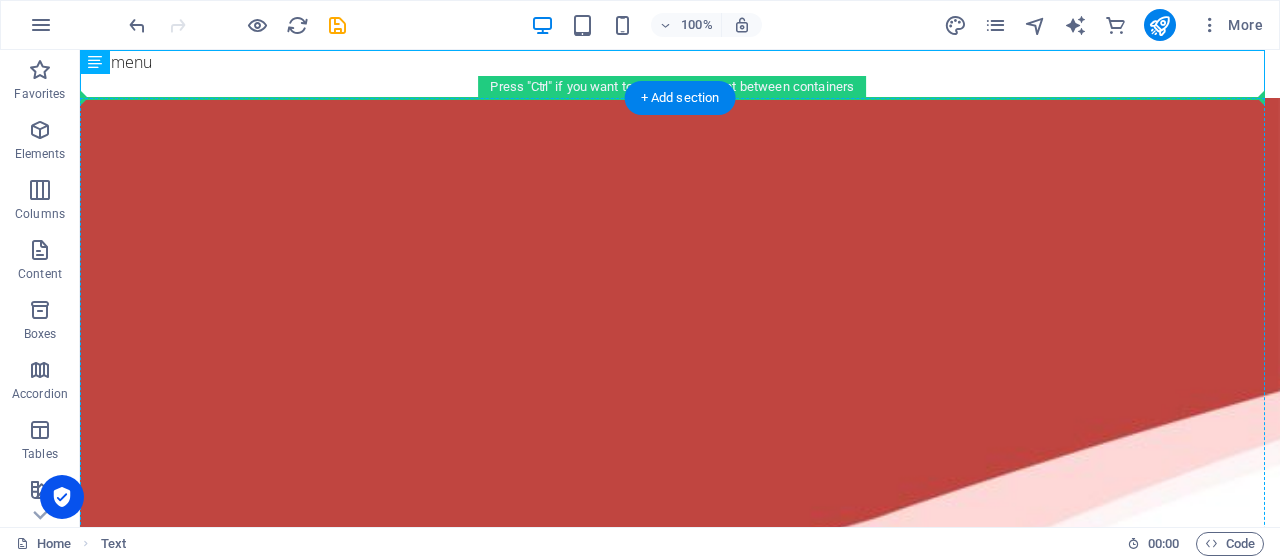 drag, startPoint x: 177, startPoint y: 111, endPoint x: 471, endPoint y: 224, distance: 314.96826 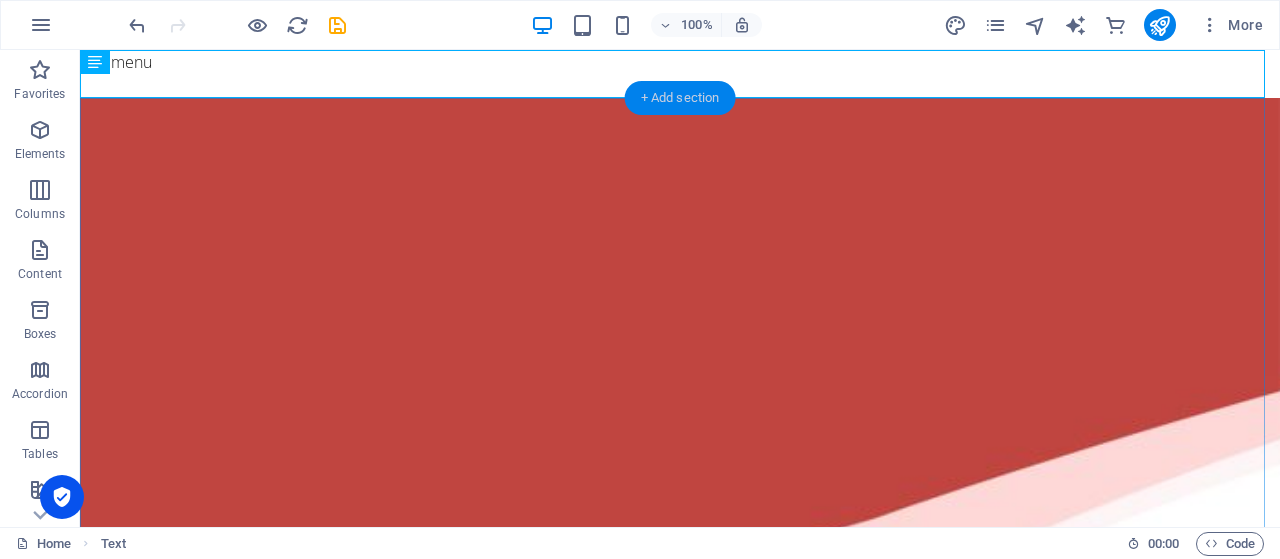 click on "+ Add section" at bounding box center [680, 98] 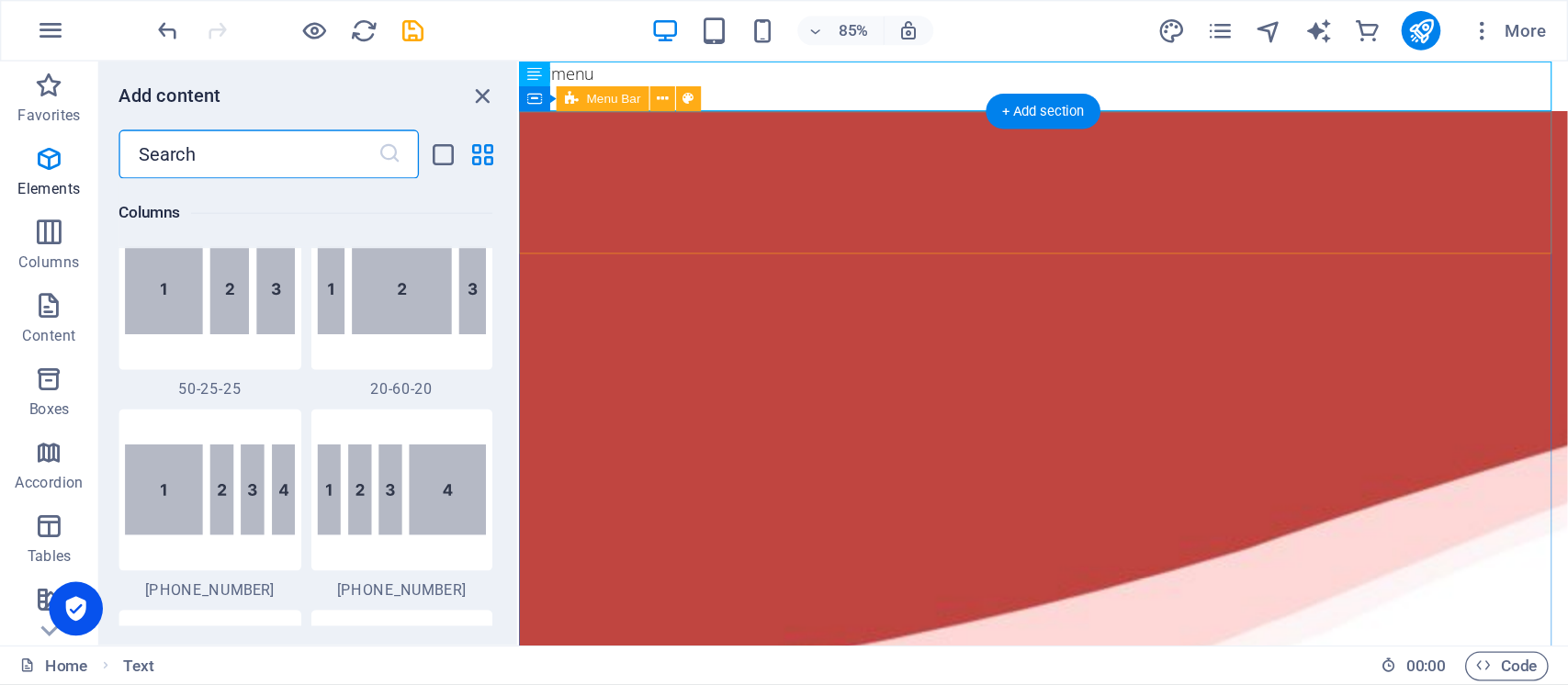 scroll, scrollTop: 3213, scrollLeft: 0, axis: vertical 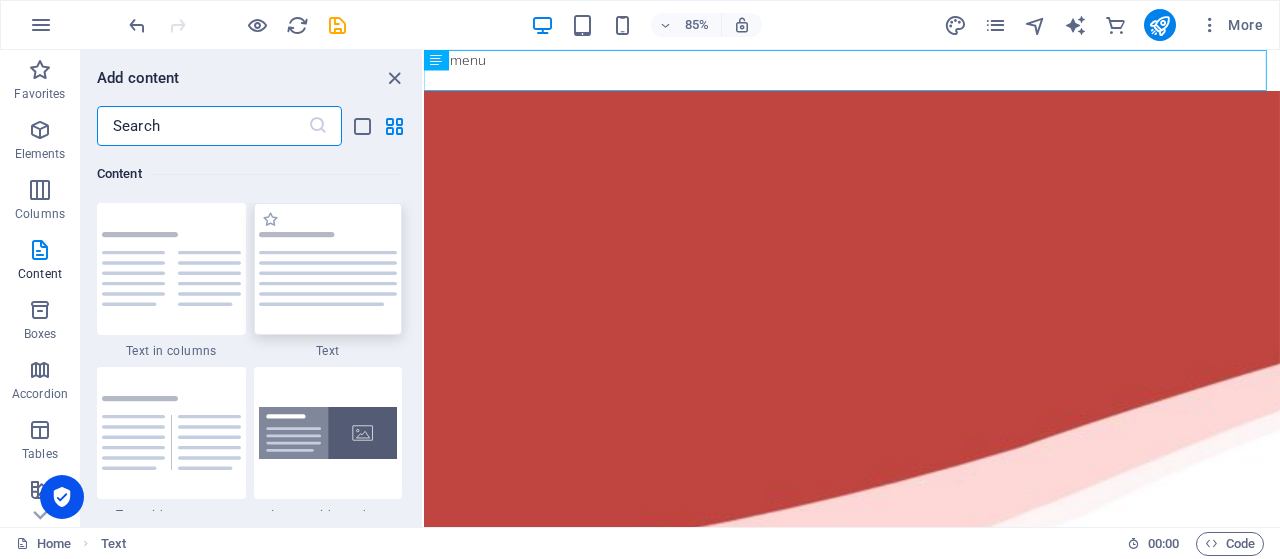 click at bounding box center (328, 269) 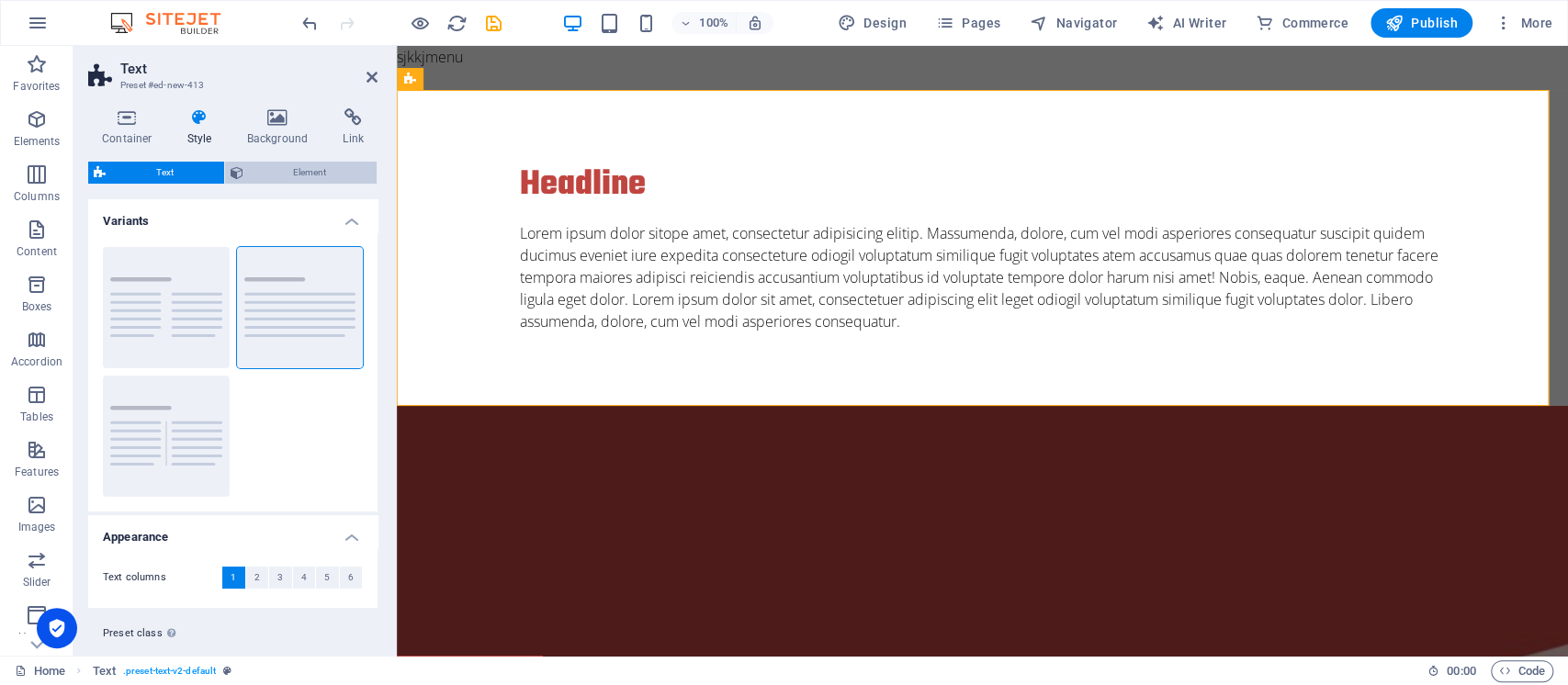 click on "Element" at bounding box center [310, 173] 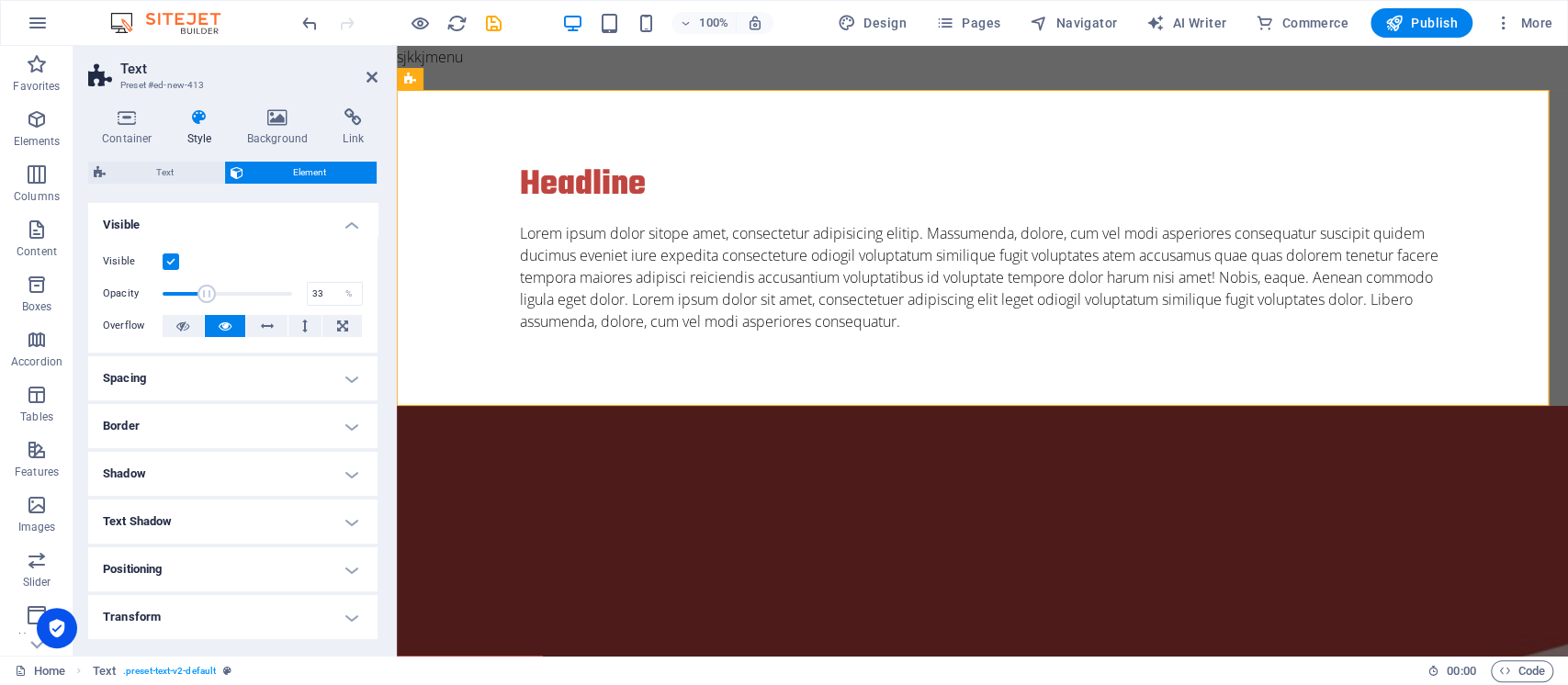 drag, startPoint x: 294, startPoint y: 289, endPoint x: 204, endPoint y: 284, distance: 90.1388 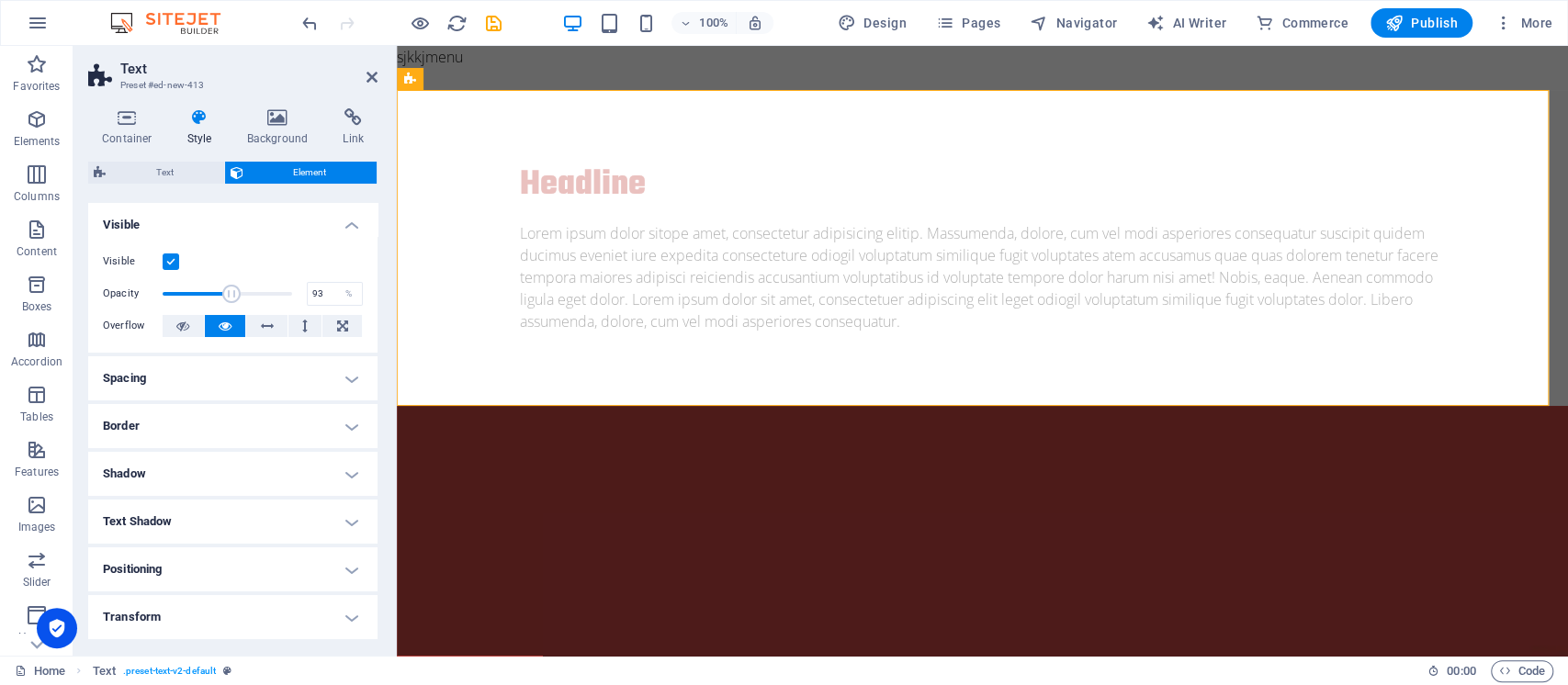 type on "100" 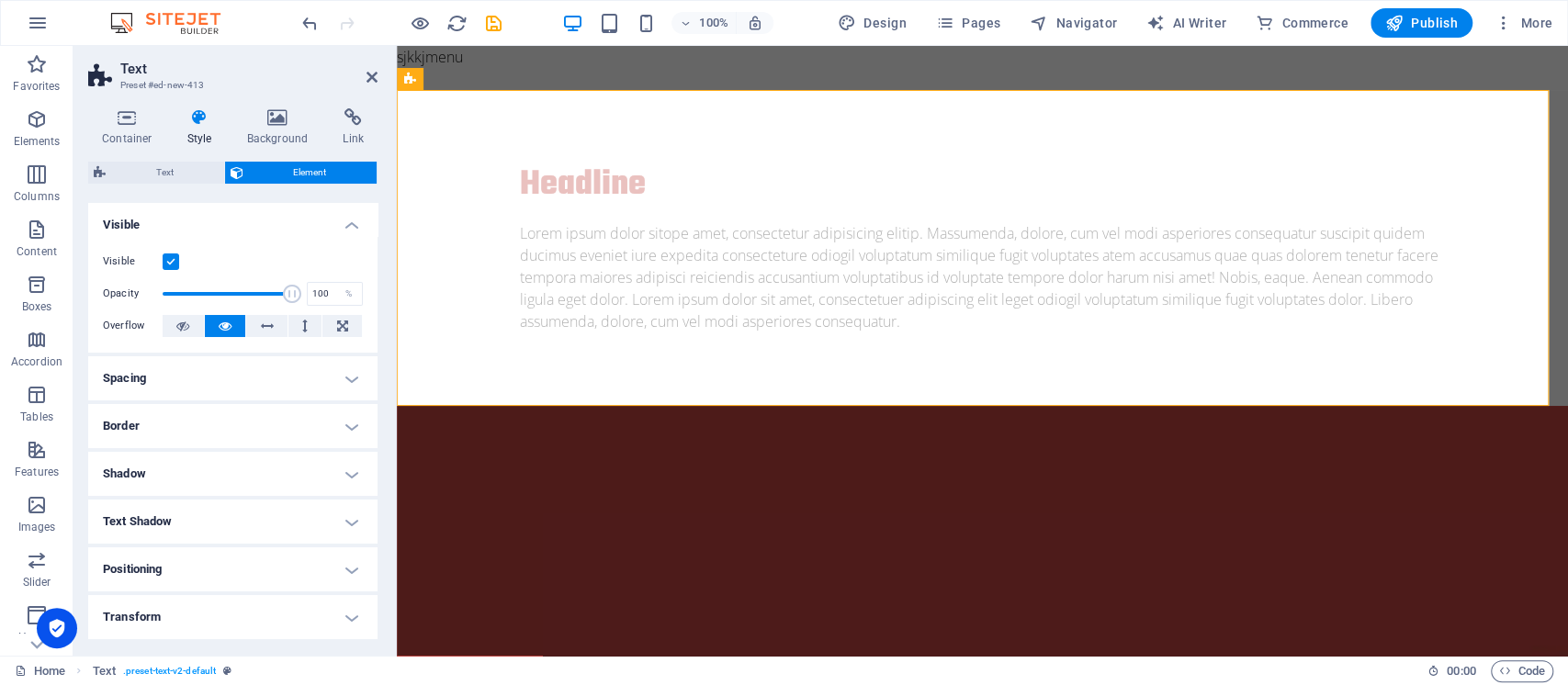 drag, startPoint x: 204, startPoint y: 284, endPoint x: 394, endPoint y: 313, distance: 192.20042 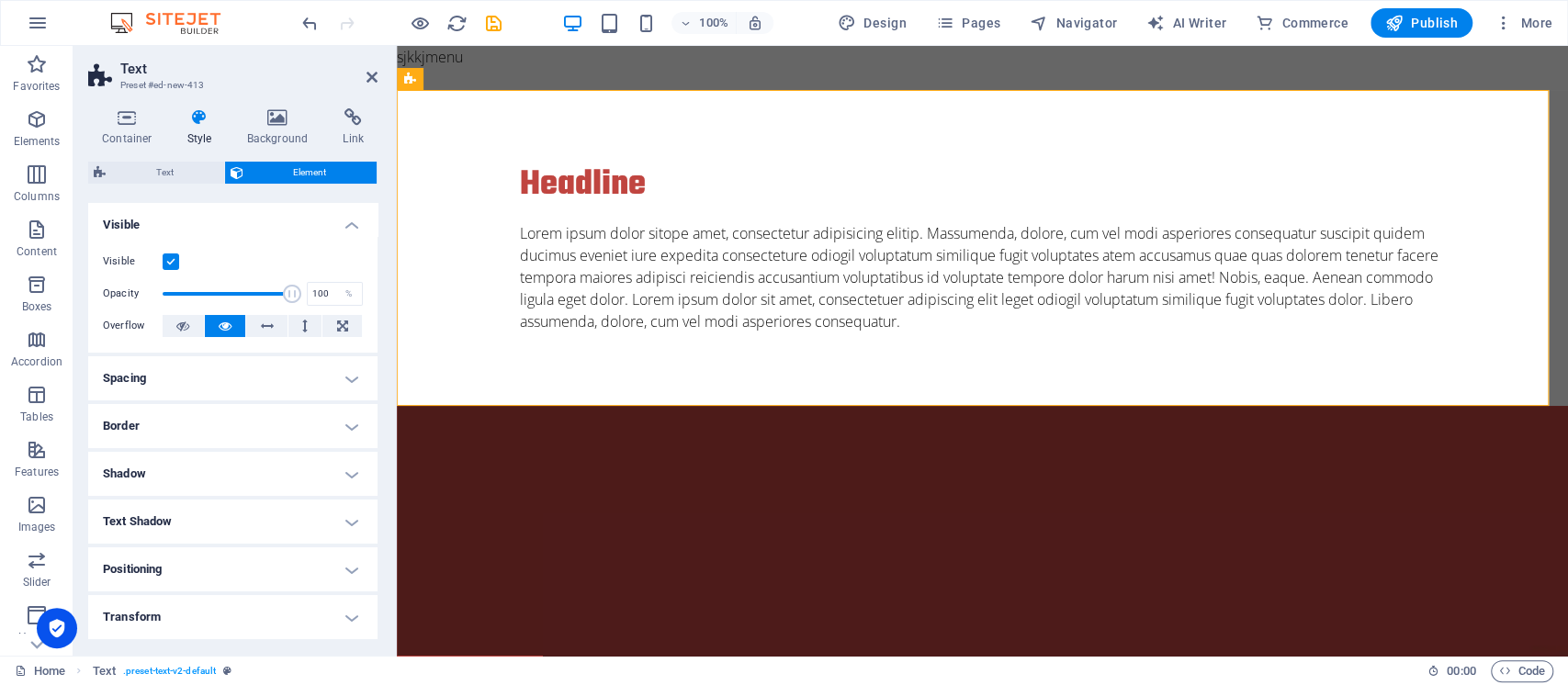 click at bounding box center [171, 262] 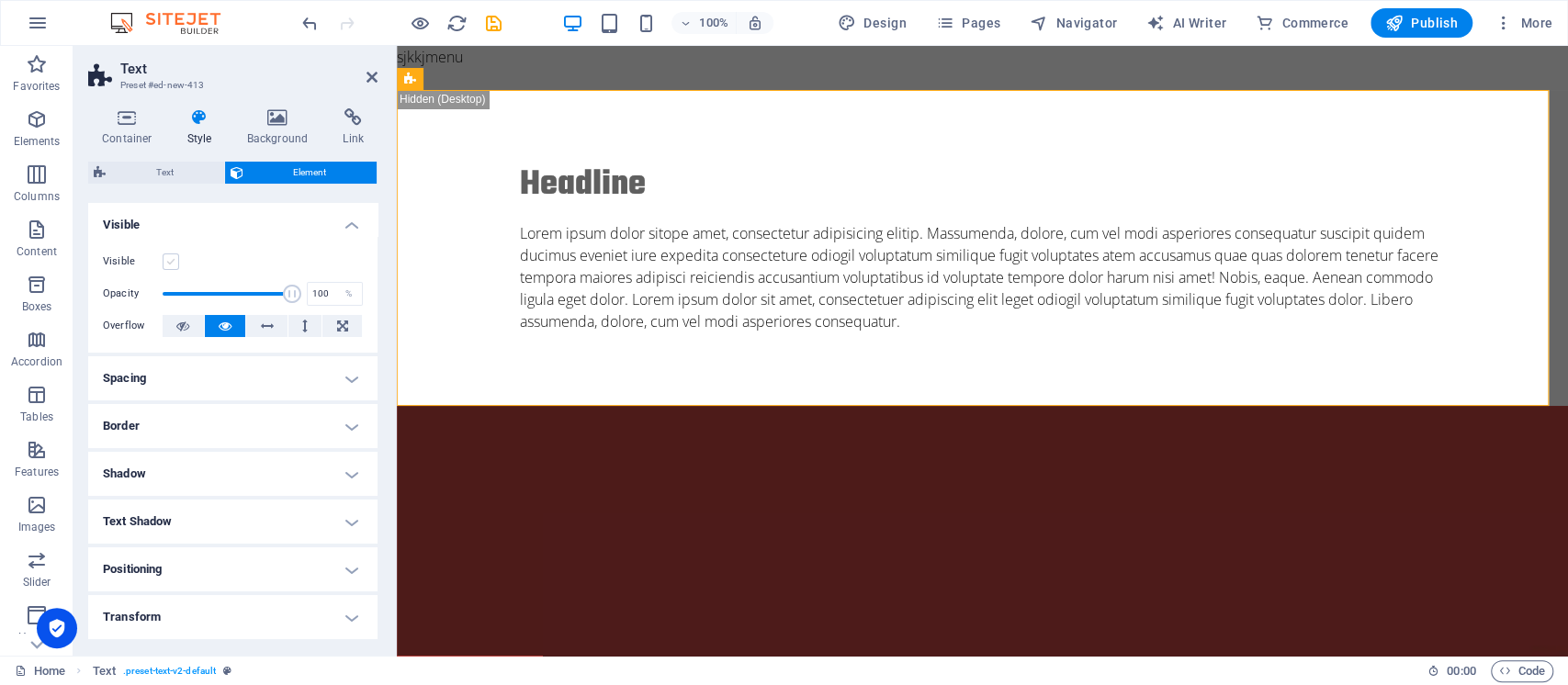 click at bounding box center (171, 262) 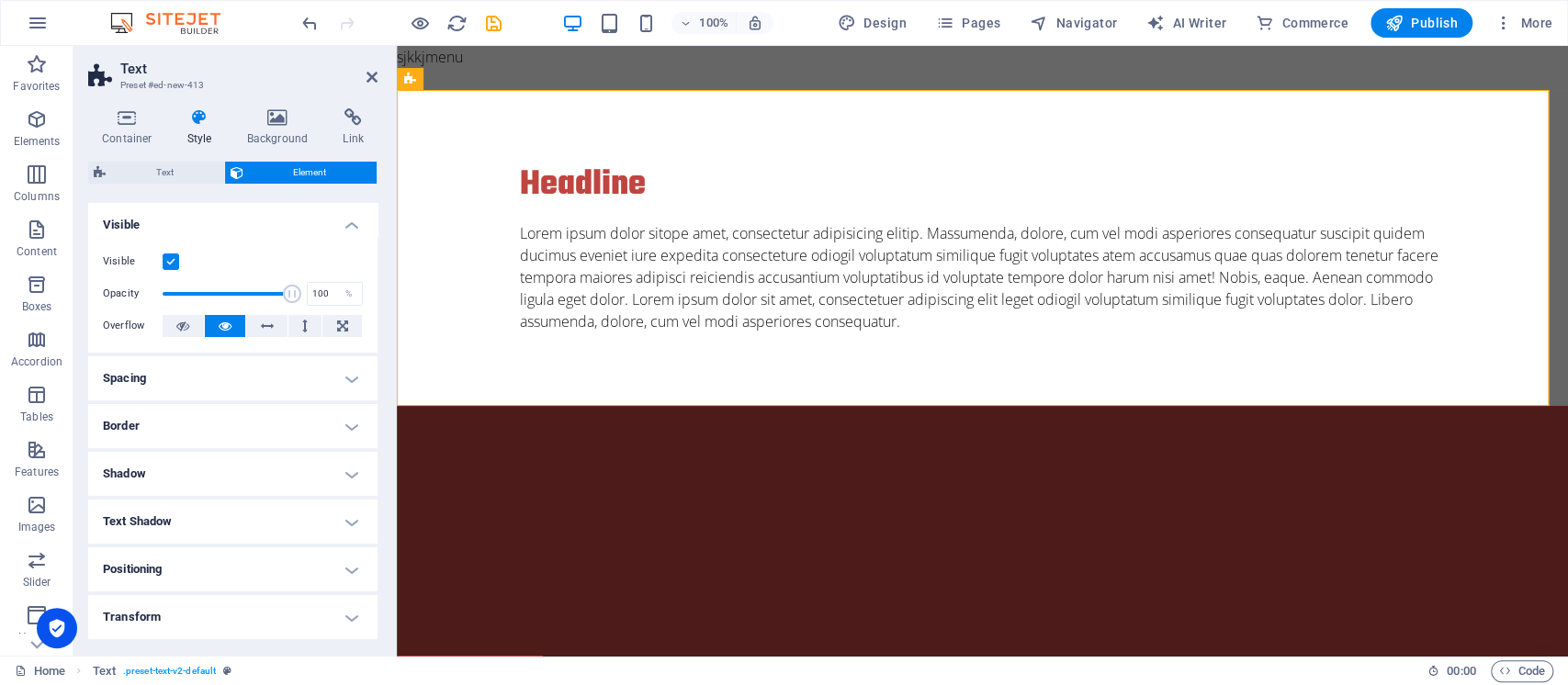 click on "Border" at bounding box center (232, 426) 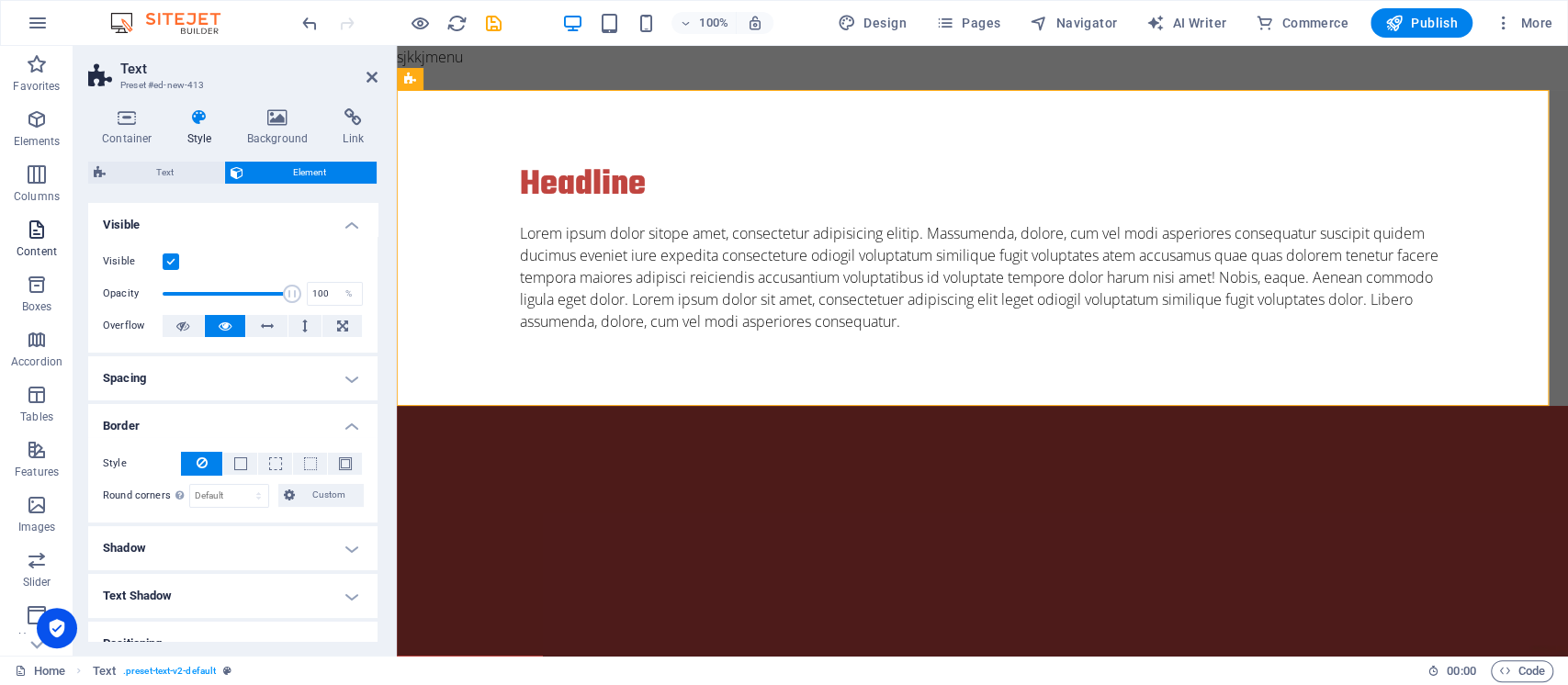 click on "Content" at bounding box center (37, 241) 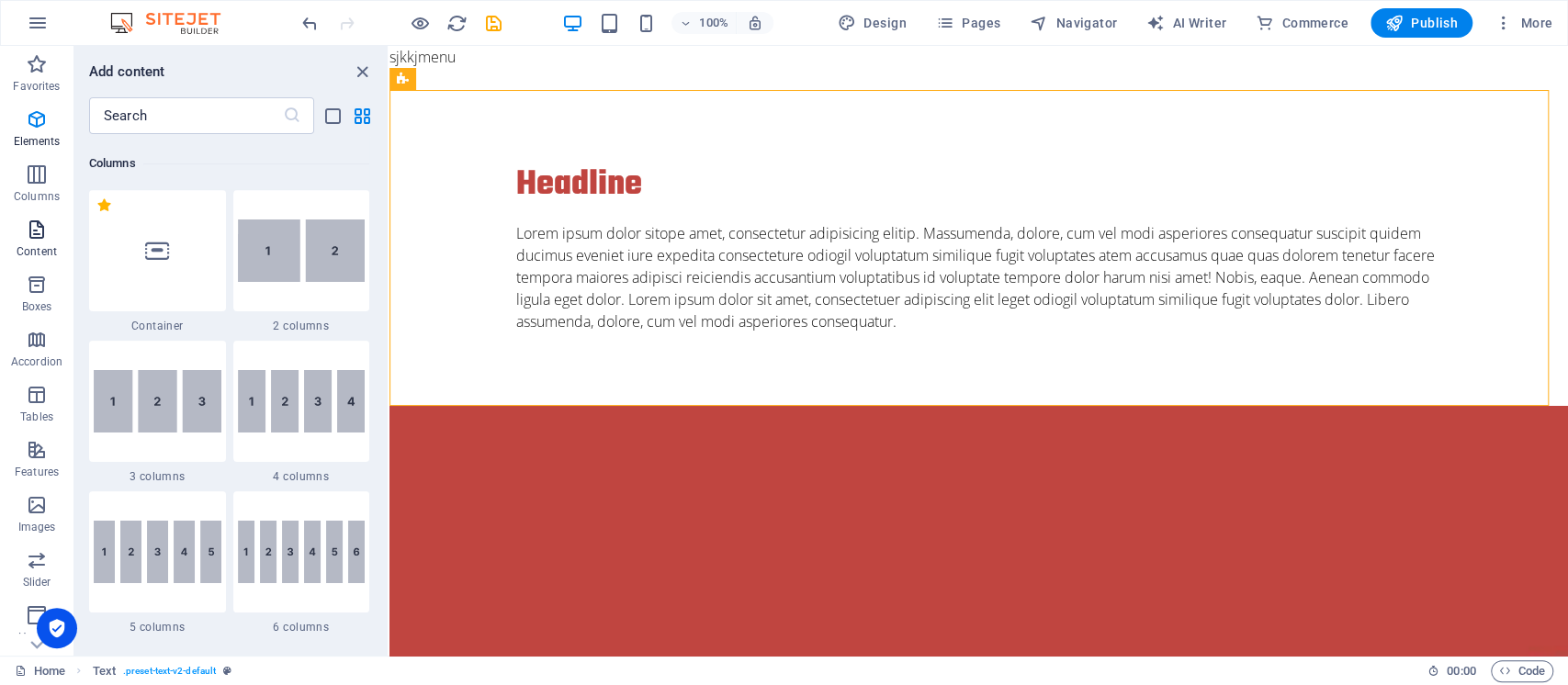 click on "Content" at bounding box center (37, 241) 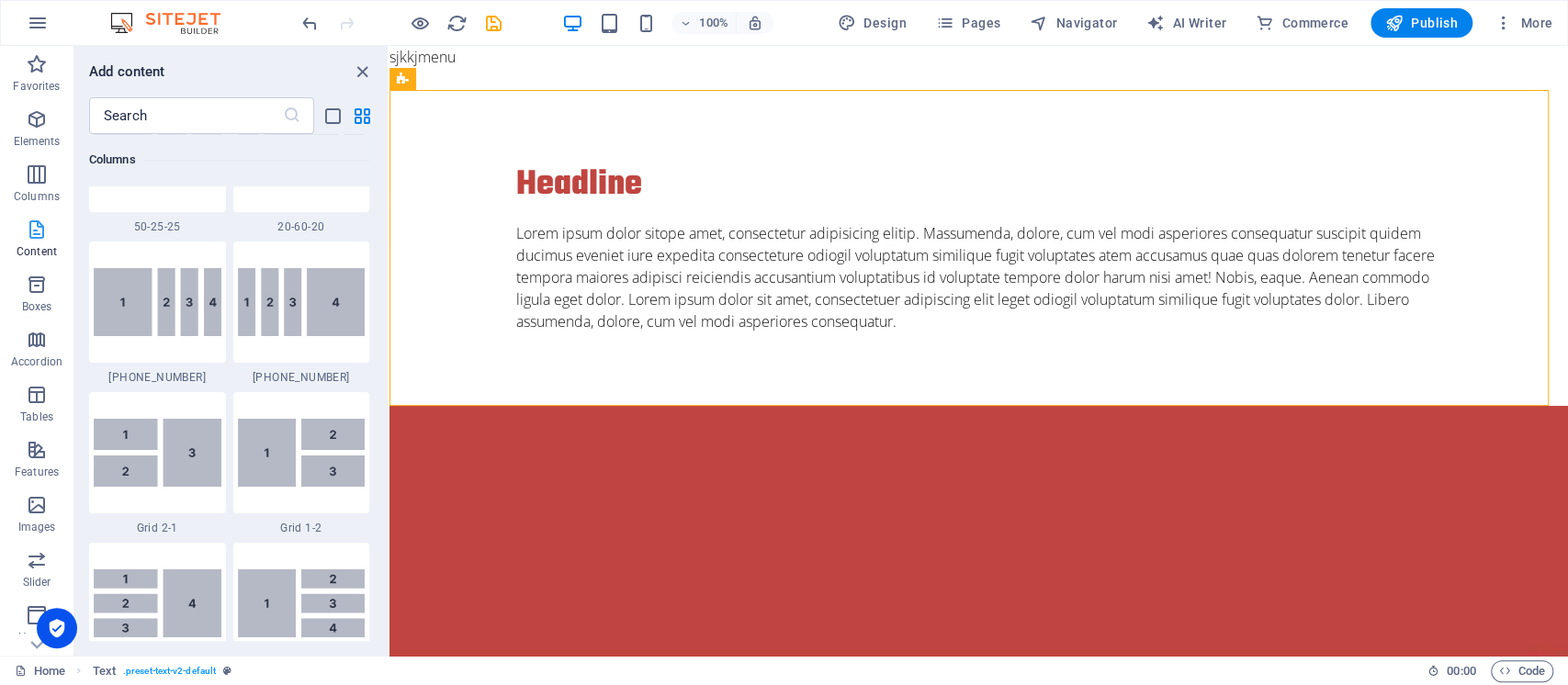 scroll, scrollTop: 3212, scrollLeft: 0, axis: vertical 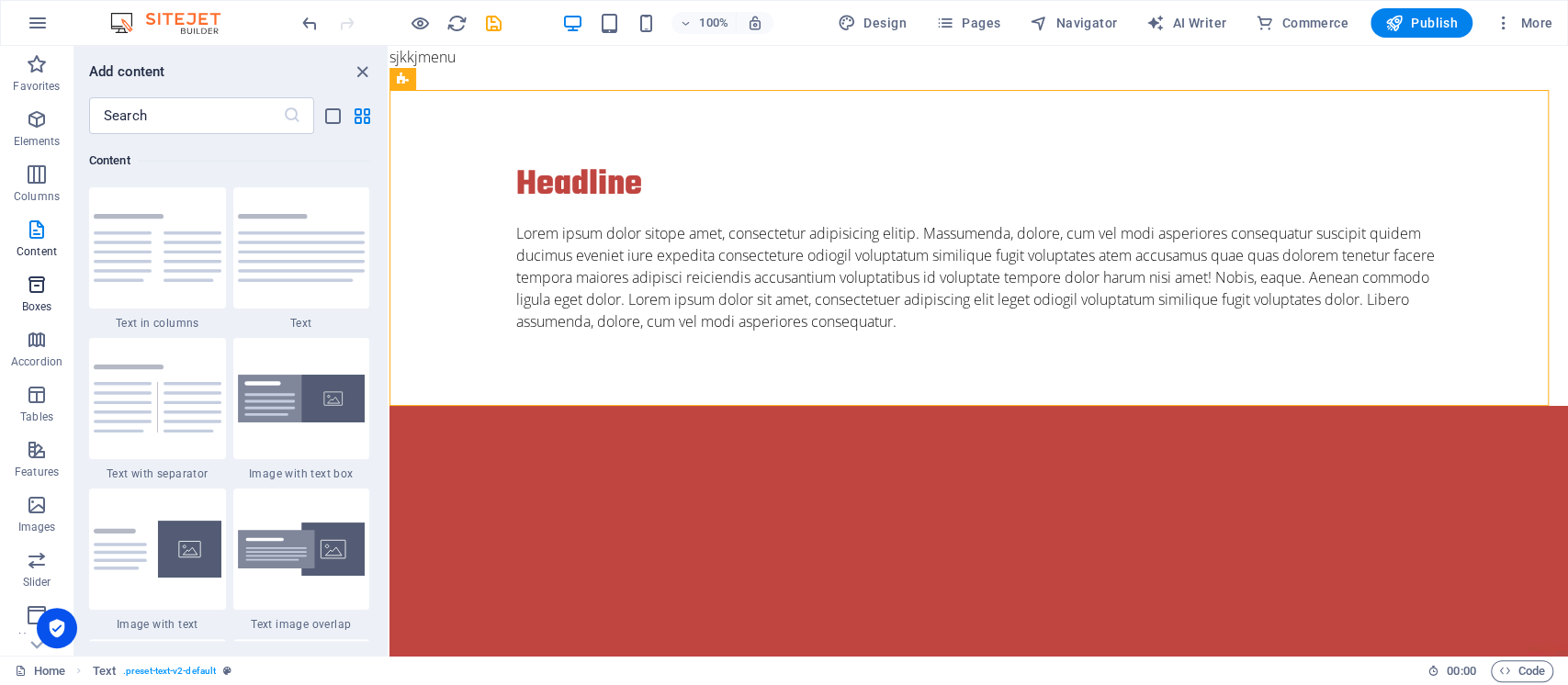click on "Boxes" at bounding box center [37, 307] 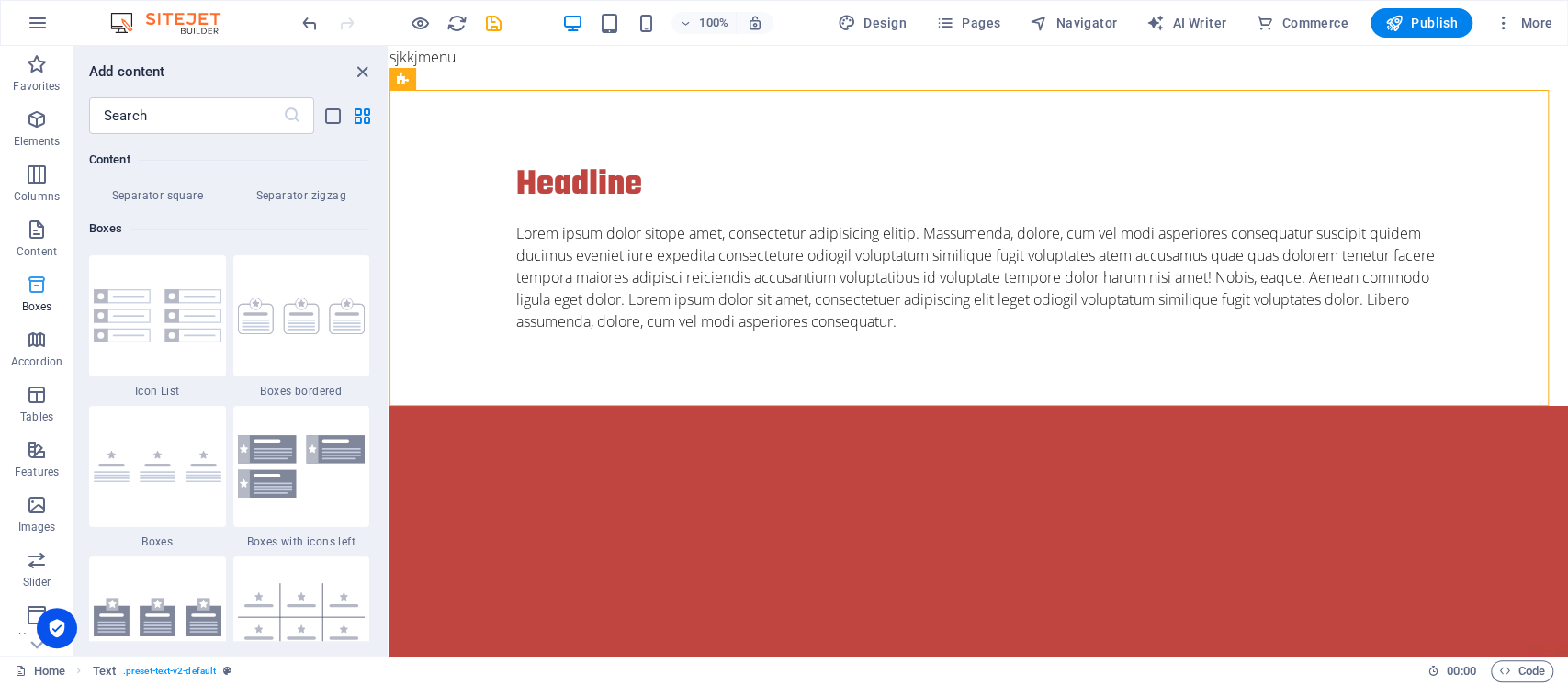 scroll, scrollTop: 4914, scrollLeft: 0, axis: vertical 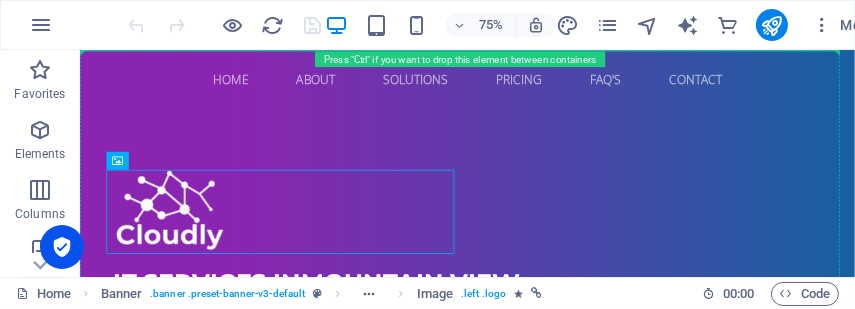 drag, startPoint x: 183, startPoint y: 248, endPoint x: 1524, endPoint y: -238, distance: 1426.351 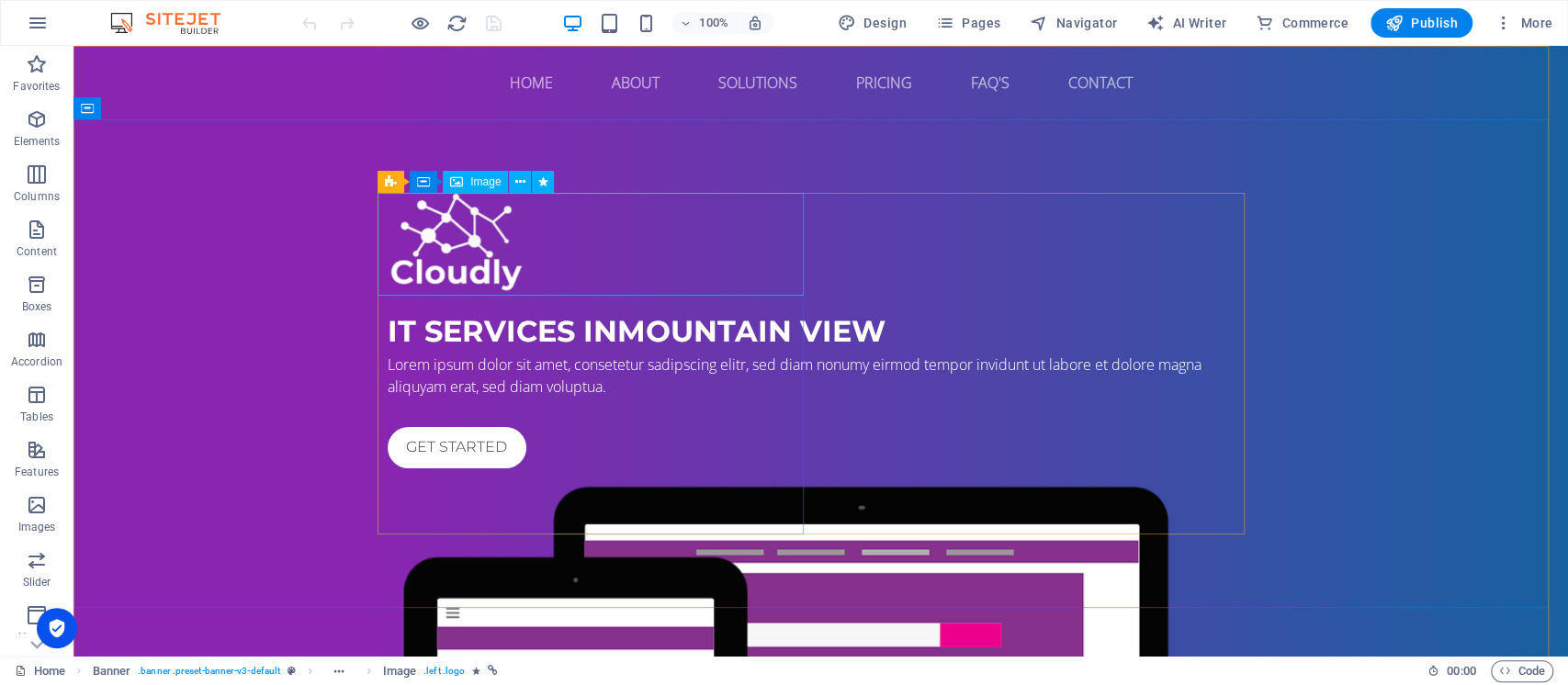 click at bounding box center (457, 182) 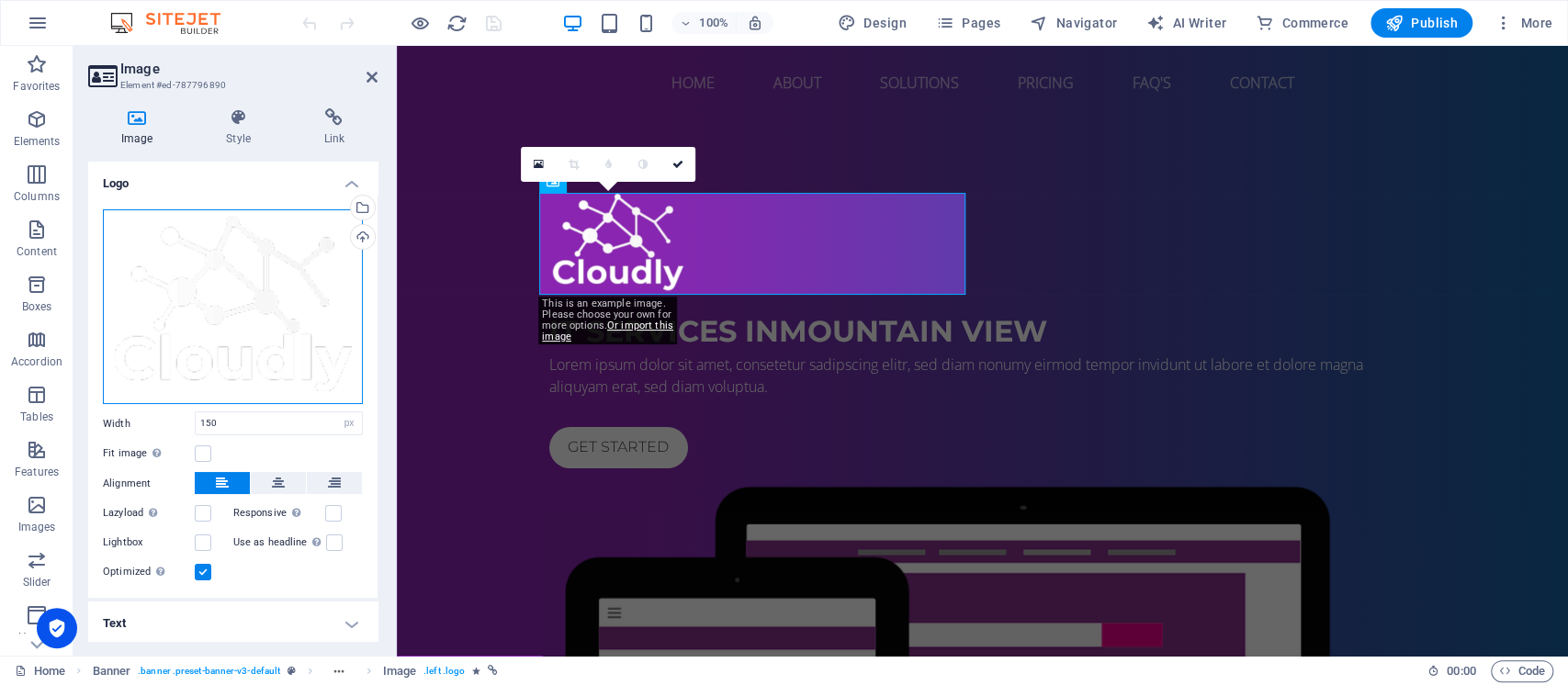 click on "Drag files here, click to choose files or select files from Files or our free stock photos & videos" at bounding box center (232, 307) 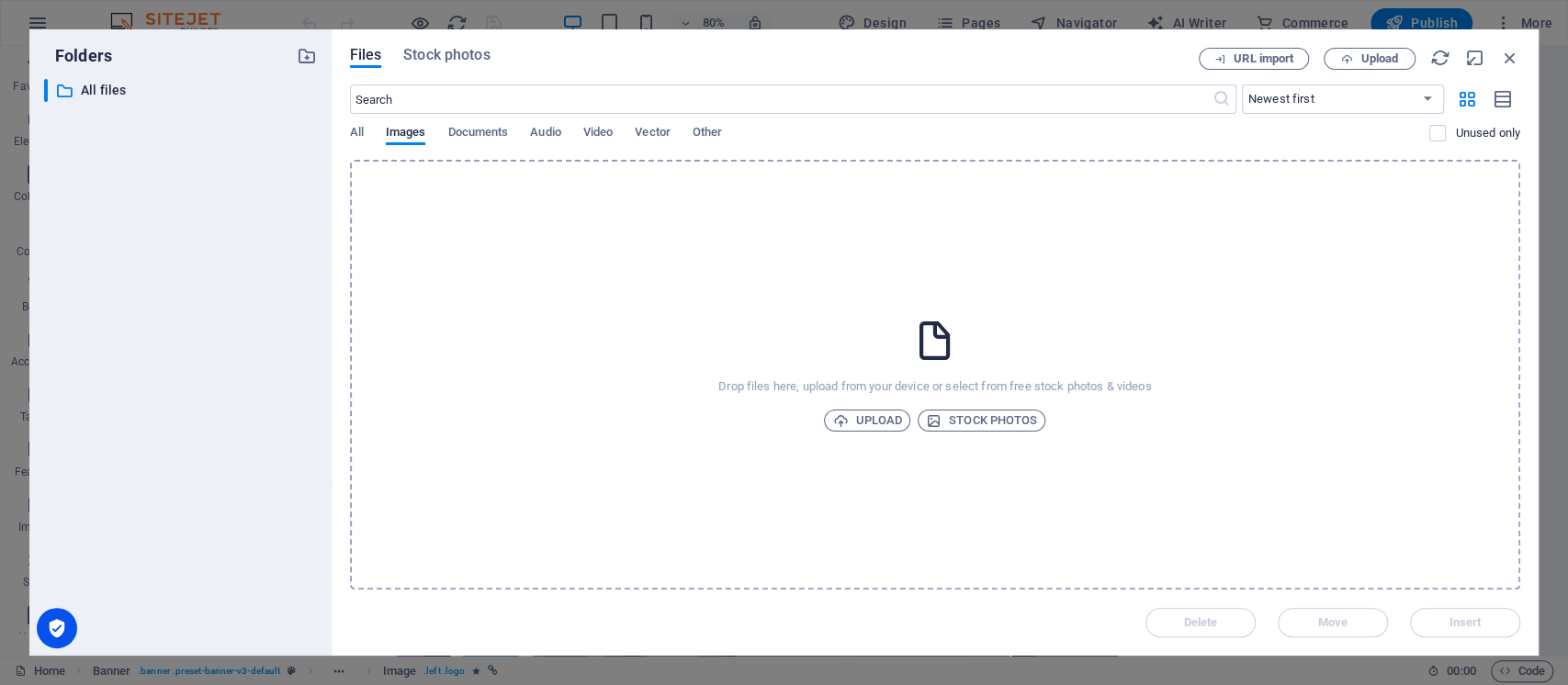 click on "Drop files here, upload from your device or select from free stock photos & videos Upload Stock photos" at bounding box center [935, 375] 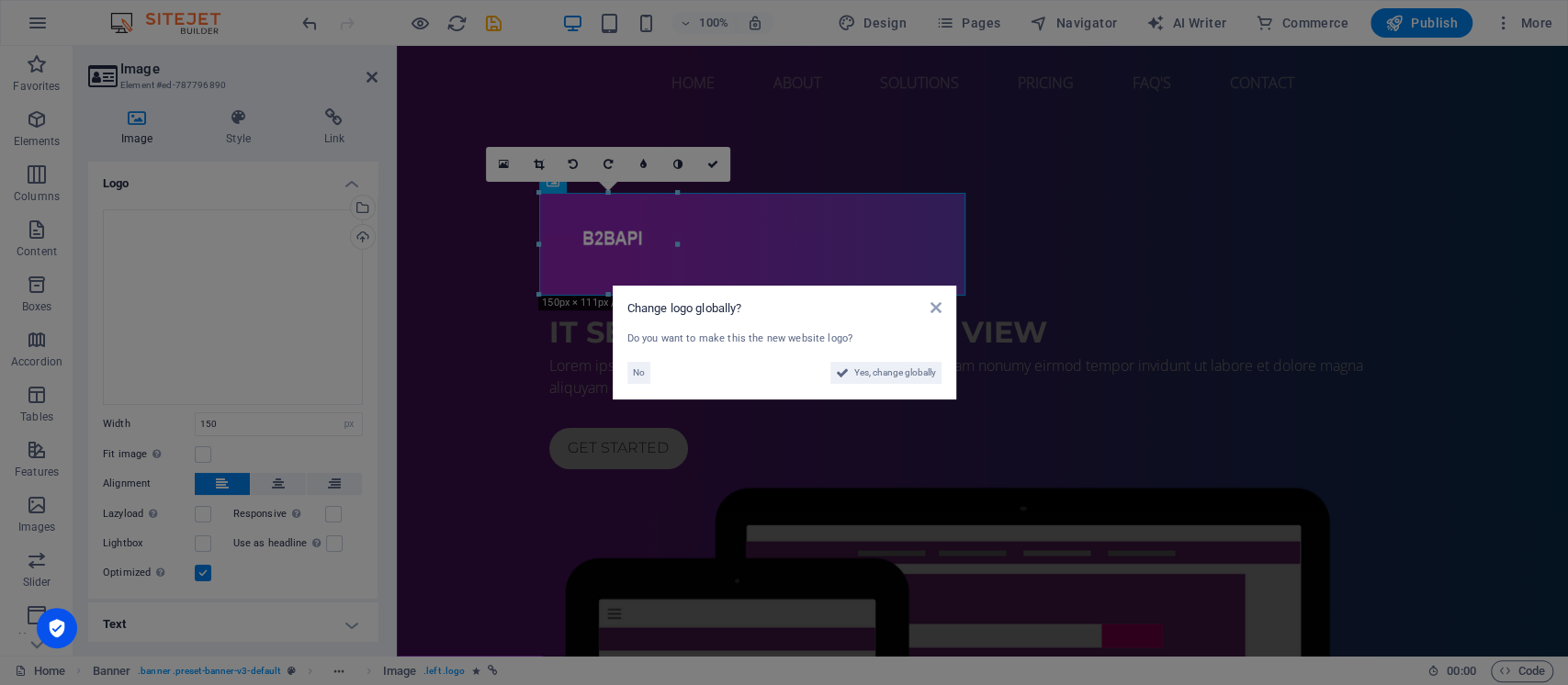 click on "Change logo globally? Do you want to make this the new website logo? No Yes, change globally" at bounding box center [784, 342] 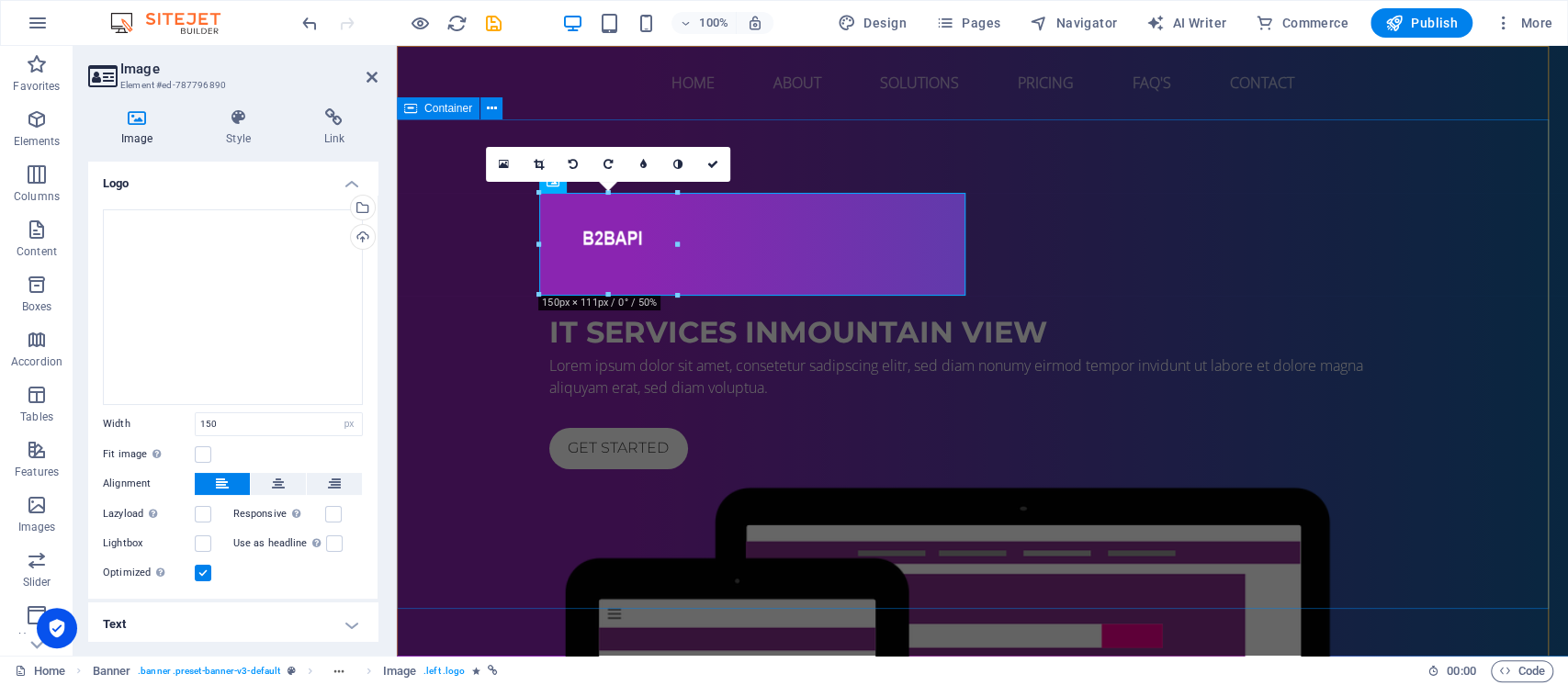 click on "IT Services in  [GEOGRAPHIC_DATA] Lorem ipsum dolor sit amet, consetetur sadipscing elitr, sed diam nonumy eirmod tempor invidunt ut labore et dolore magna aliquyam erat, sed diam voluptua. Get started" at bounding box center (982, 603) 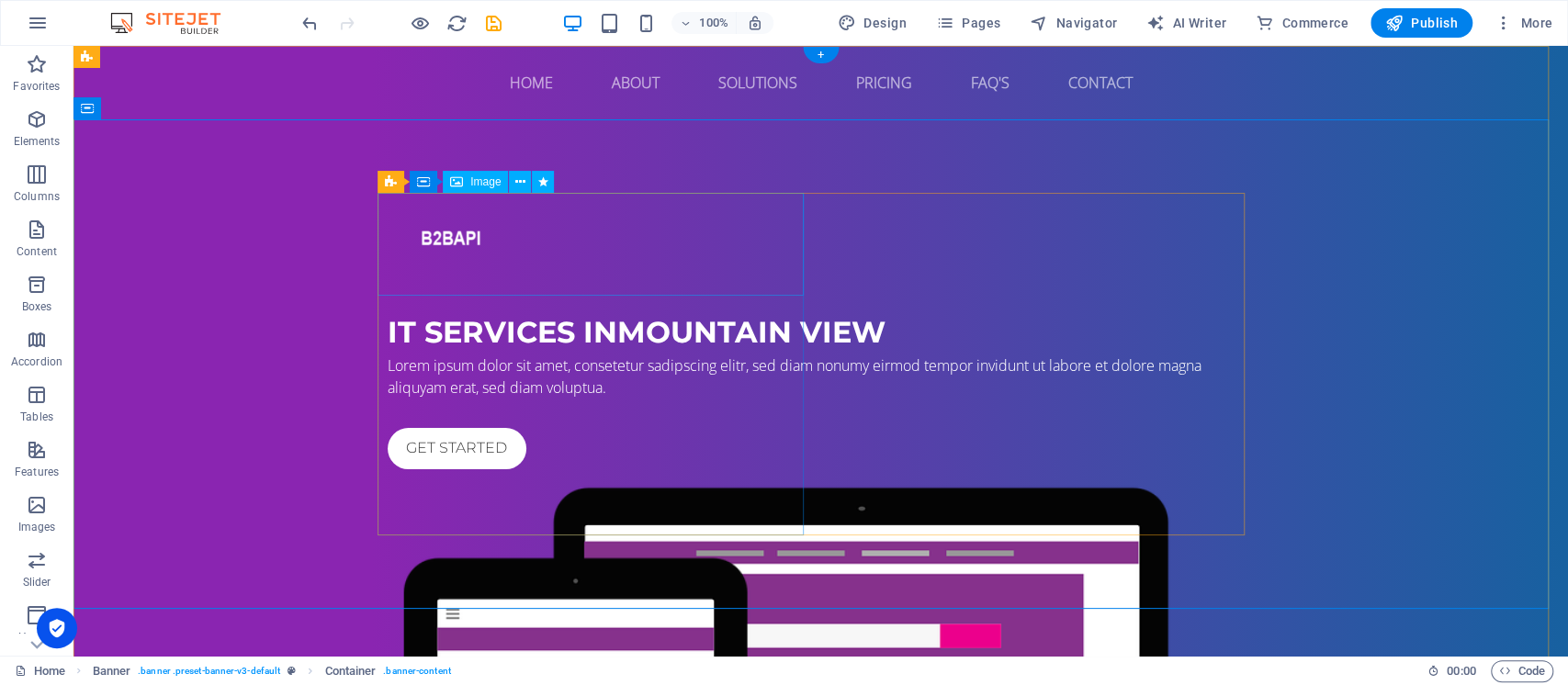 click at bounding box center (821, 244) 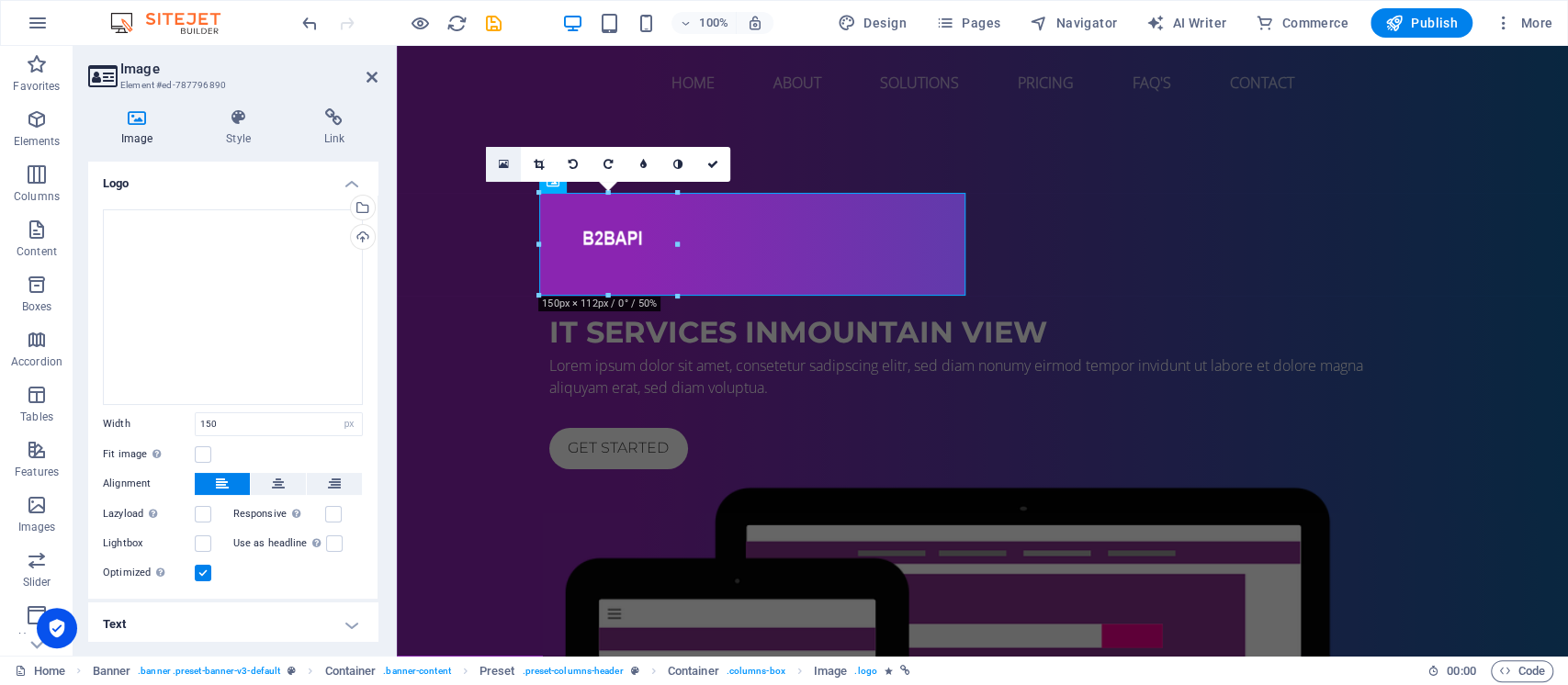 click at bounding box center [503, 164] 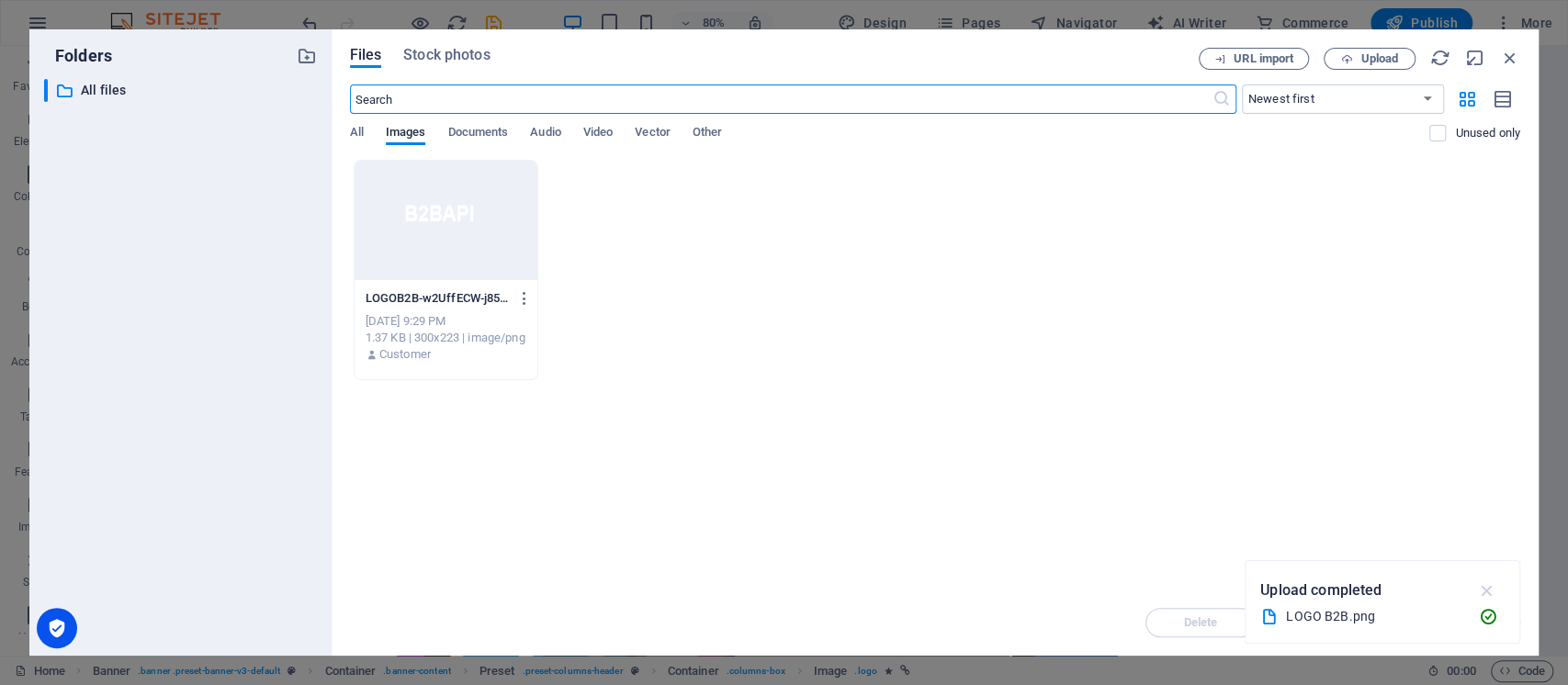 click at bounding box center (1486, 590) 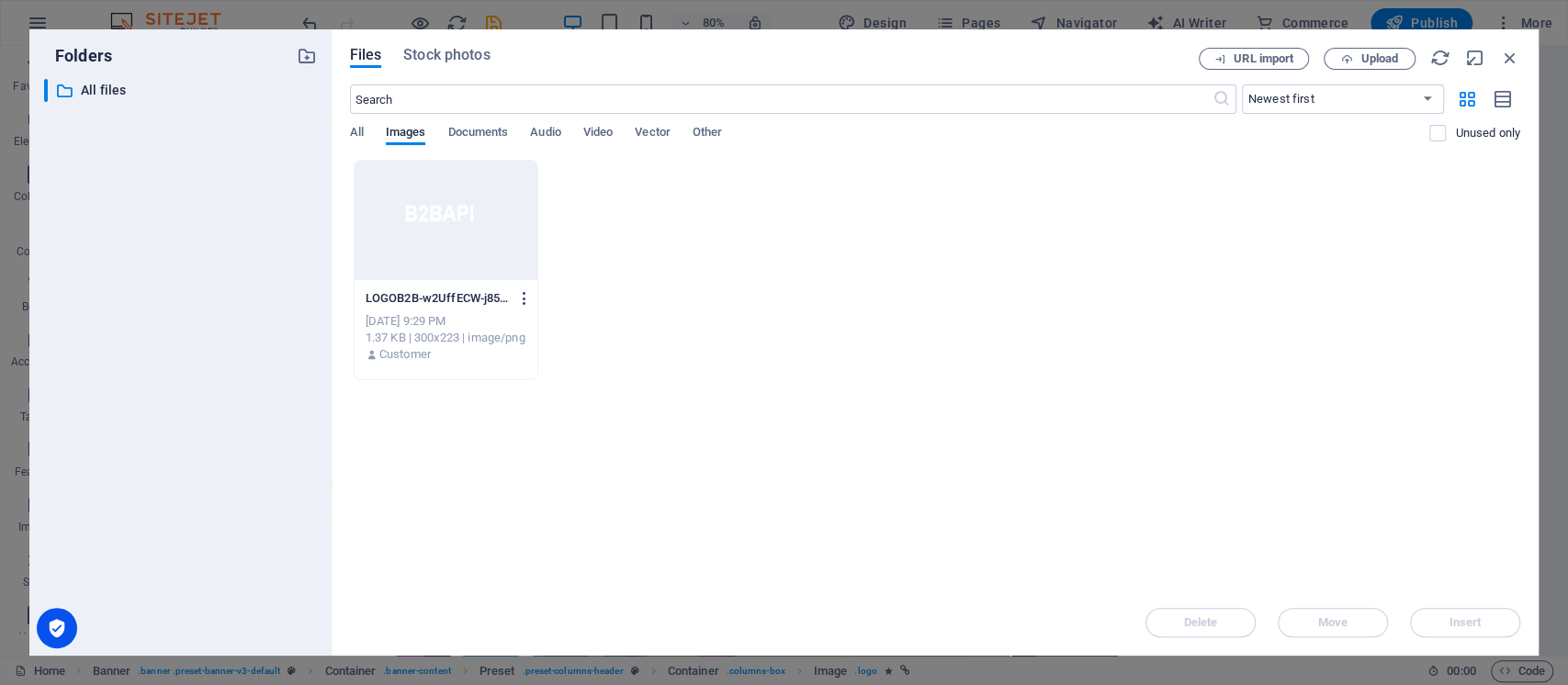 click at bounding box center [525, 298] 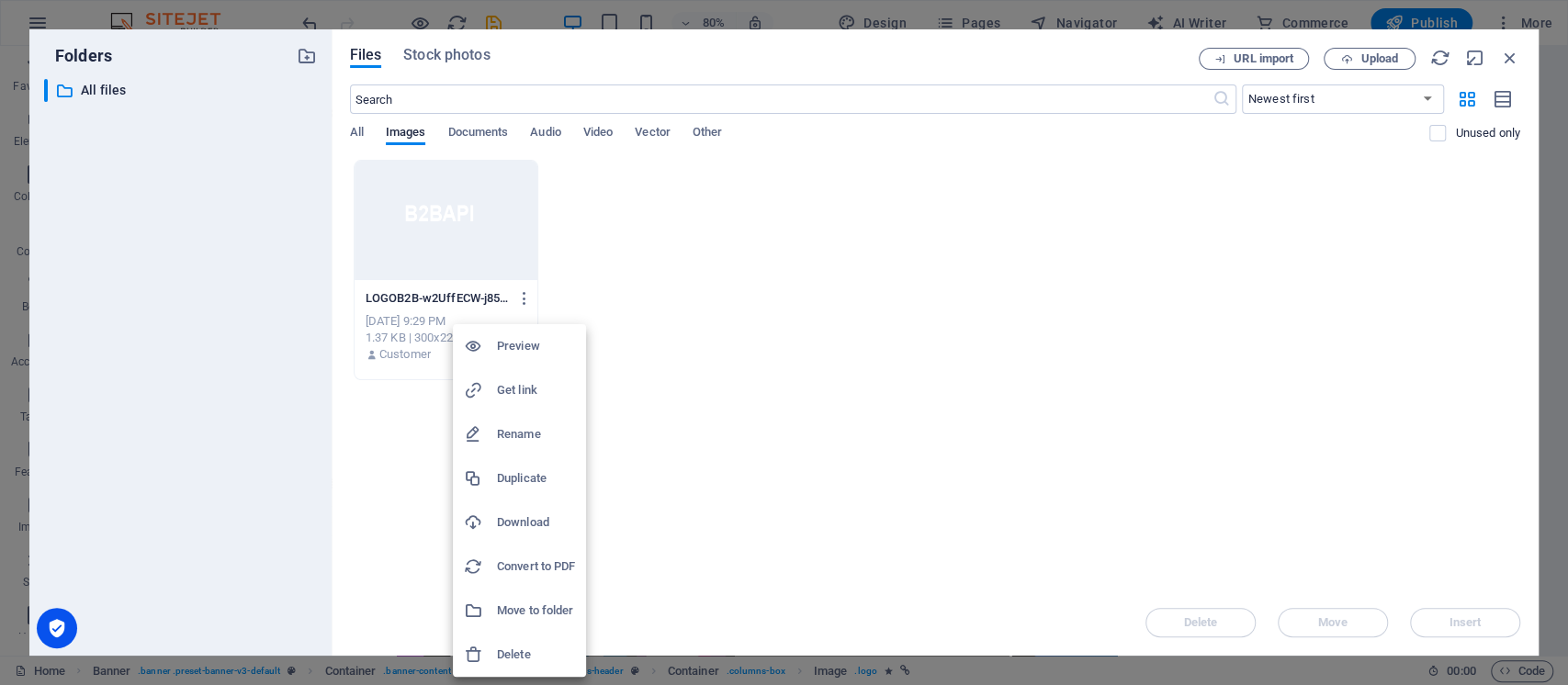 click on "Delete" at bounding box center (519, 655) 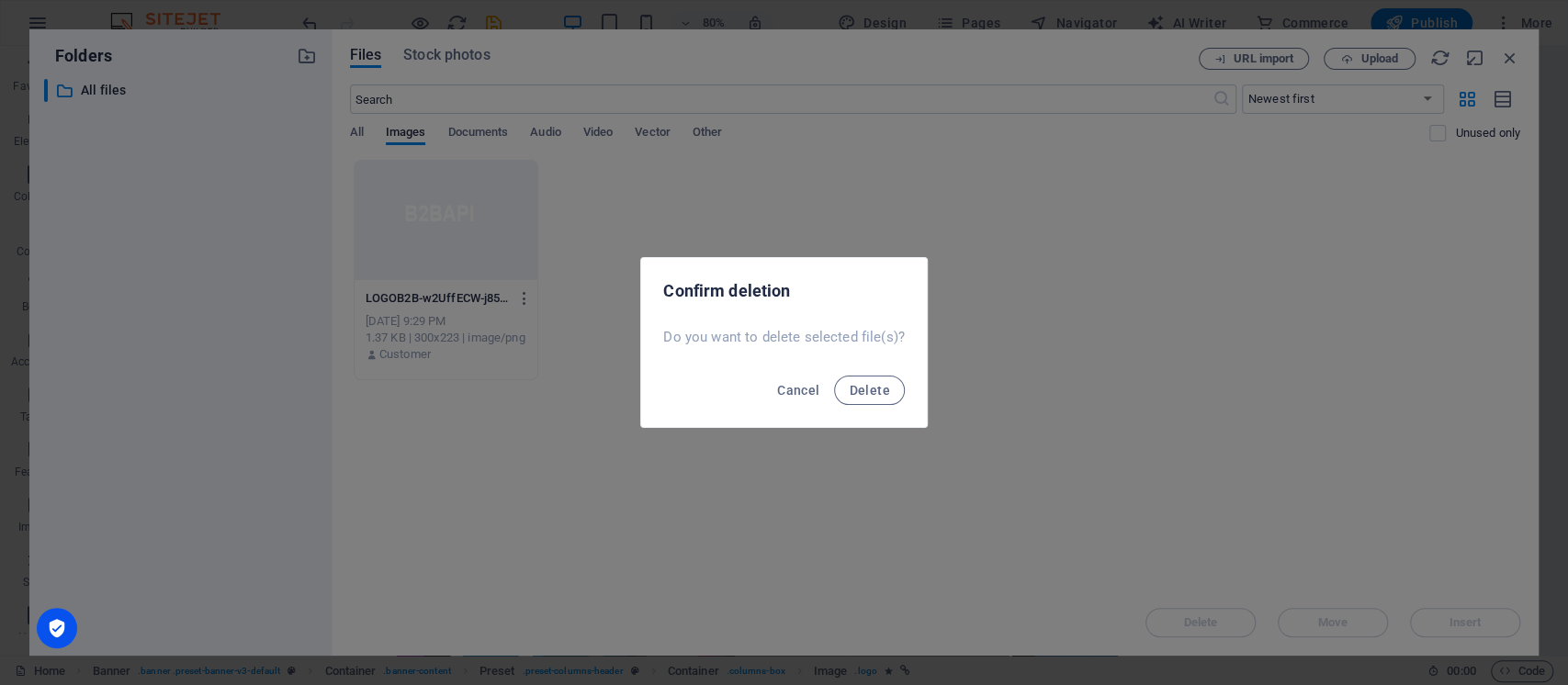 click on "Cancel Delete" at bounding box center (784, 396) 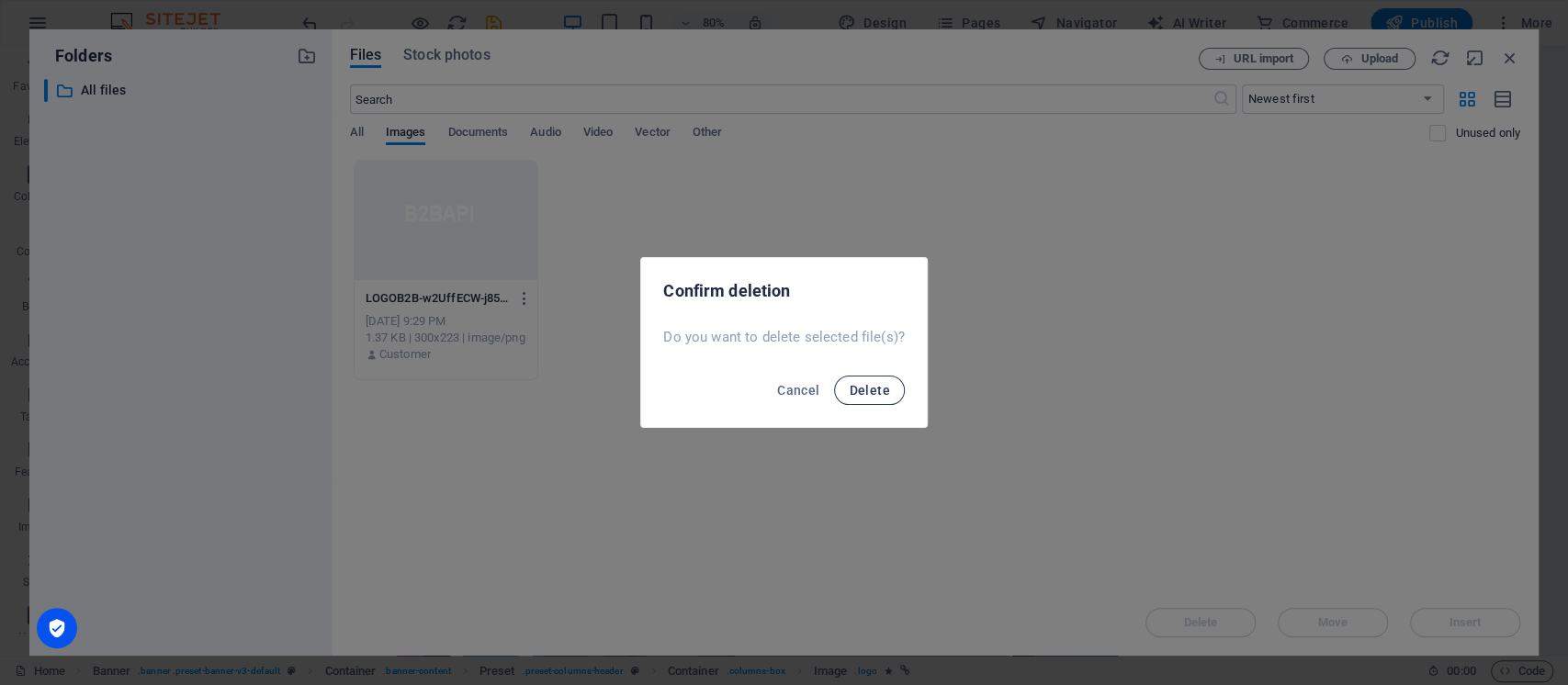 drag, startPoint x: 863, startPoint y: 410, endPoint x: 863, endPoint y: 397, distance: 13 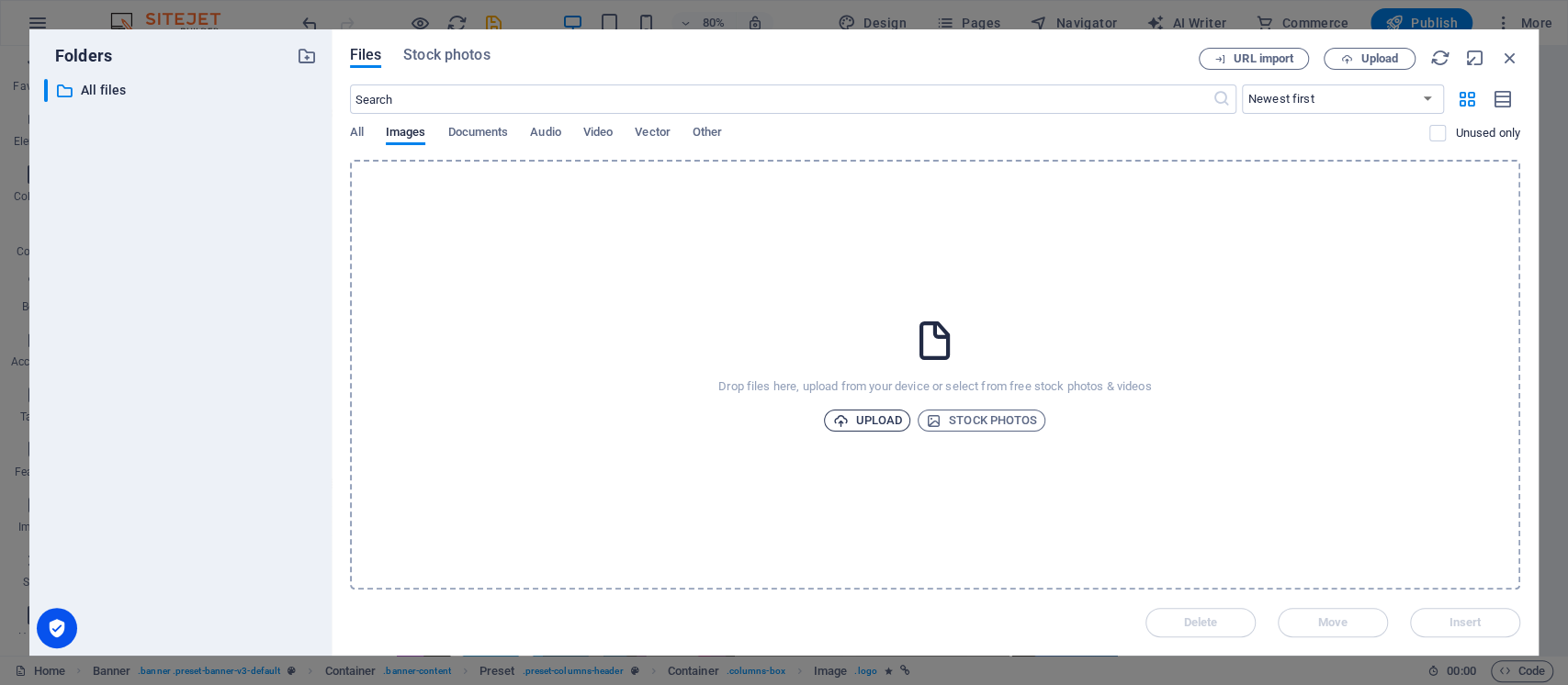 click on "Upload" at bounding box center [867, 421] 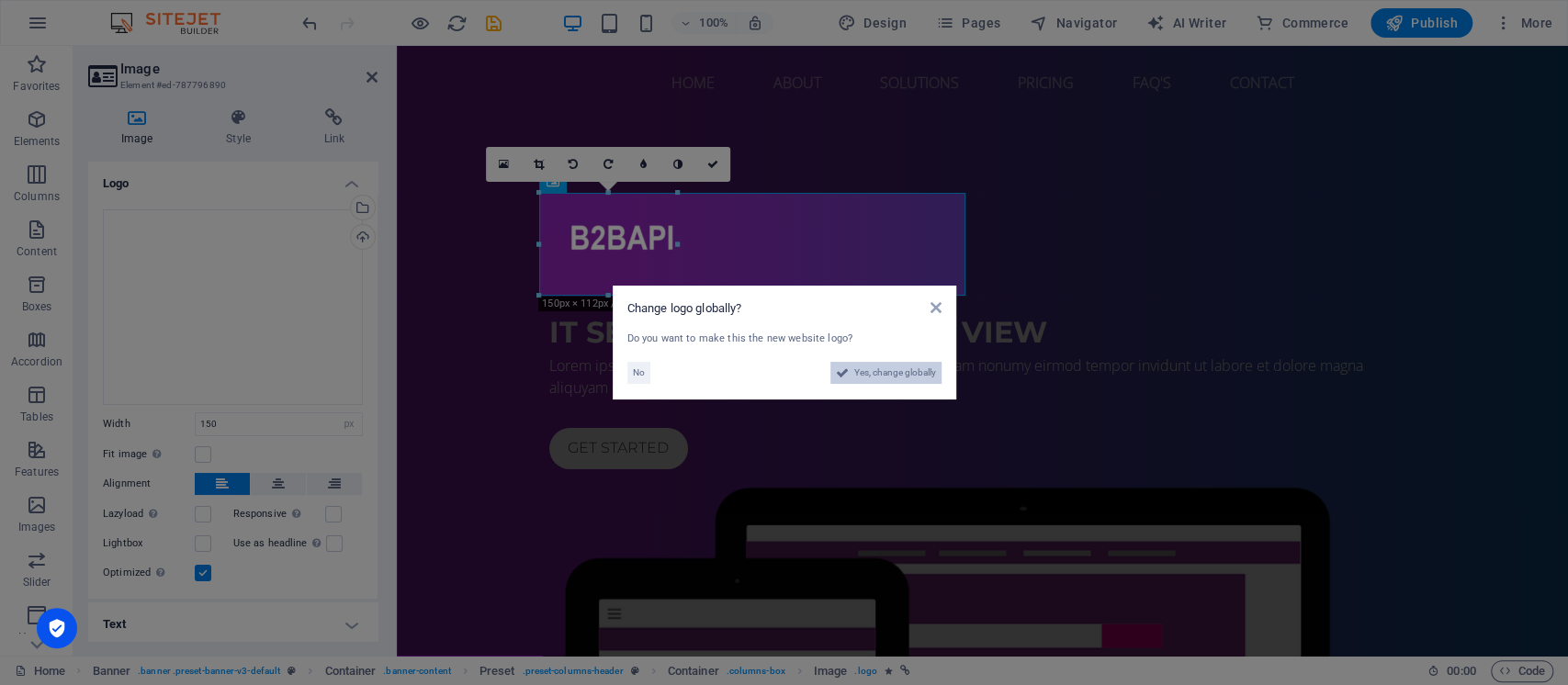 click on "Yes, change globally" at bounding box center (895, 373) 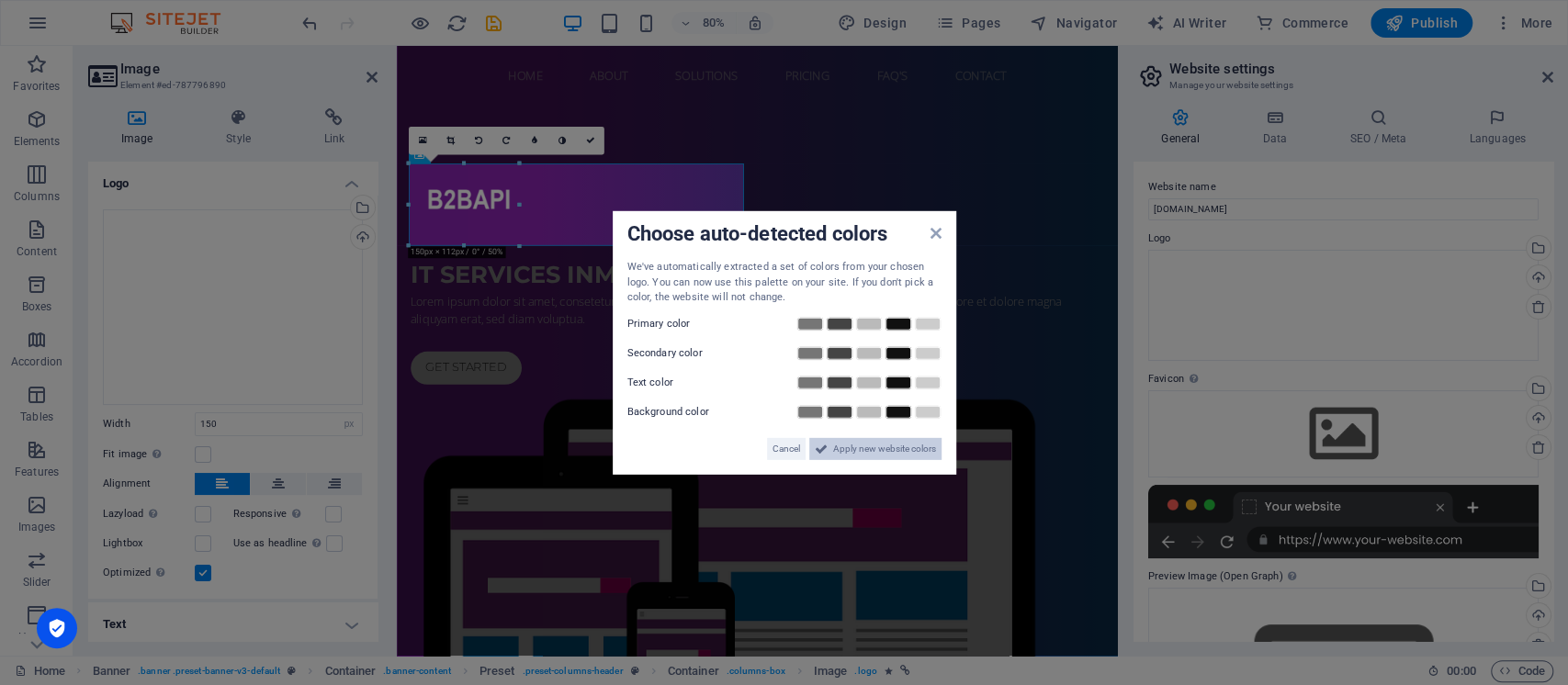 click on "Apply new website colors" at bounding box center [885, 448] 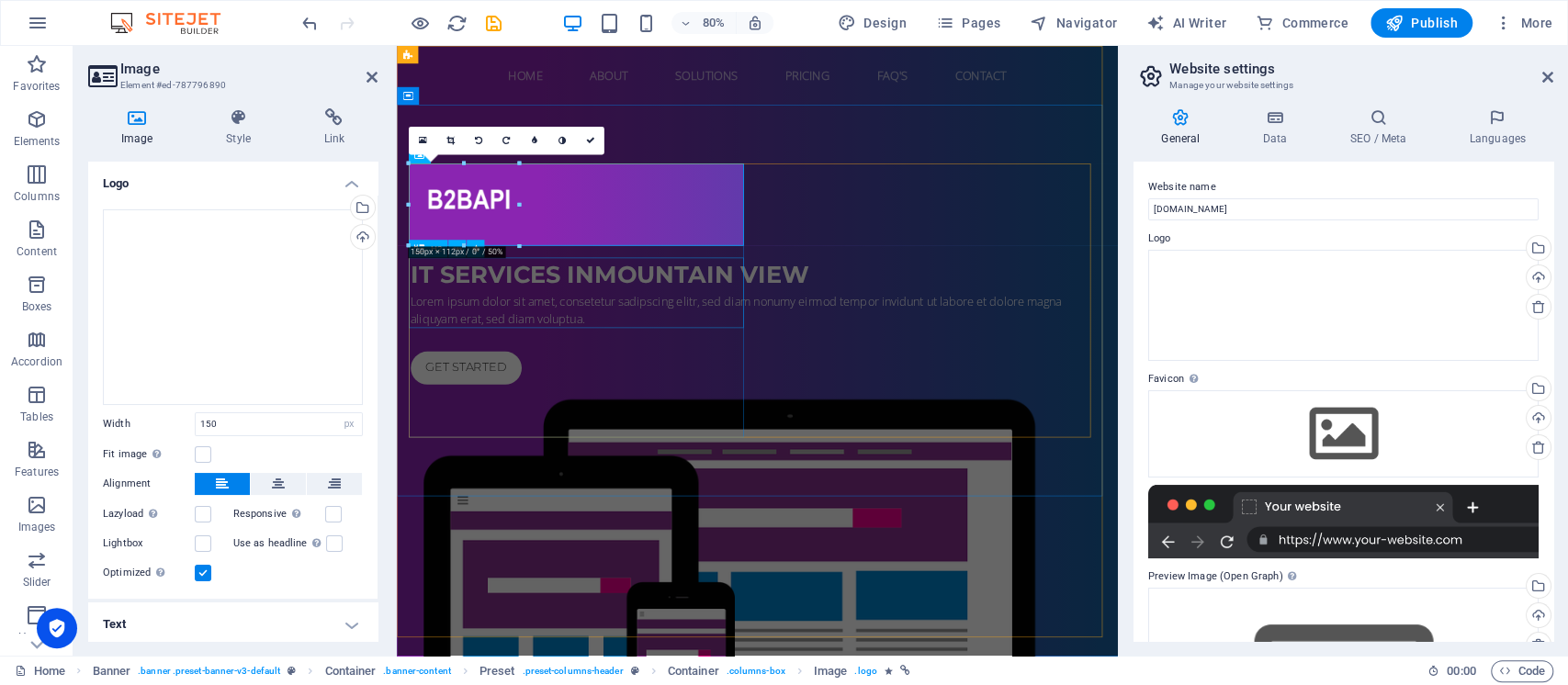 click on "IT Services in  [GEOGRAPHIC_DATA]" at bounding box center (848, 332) 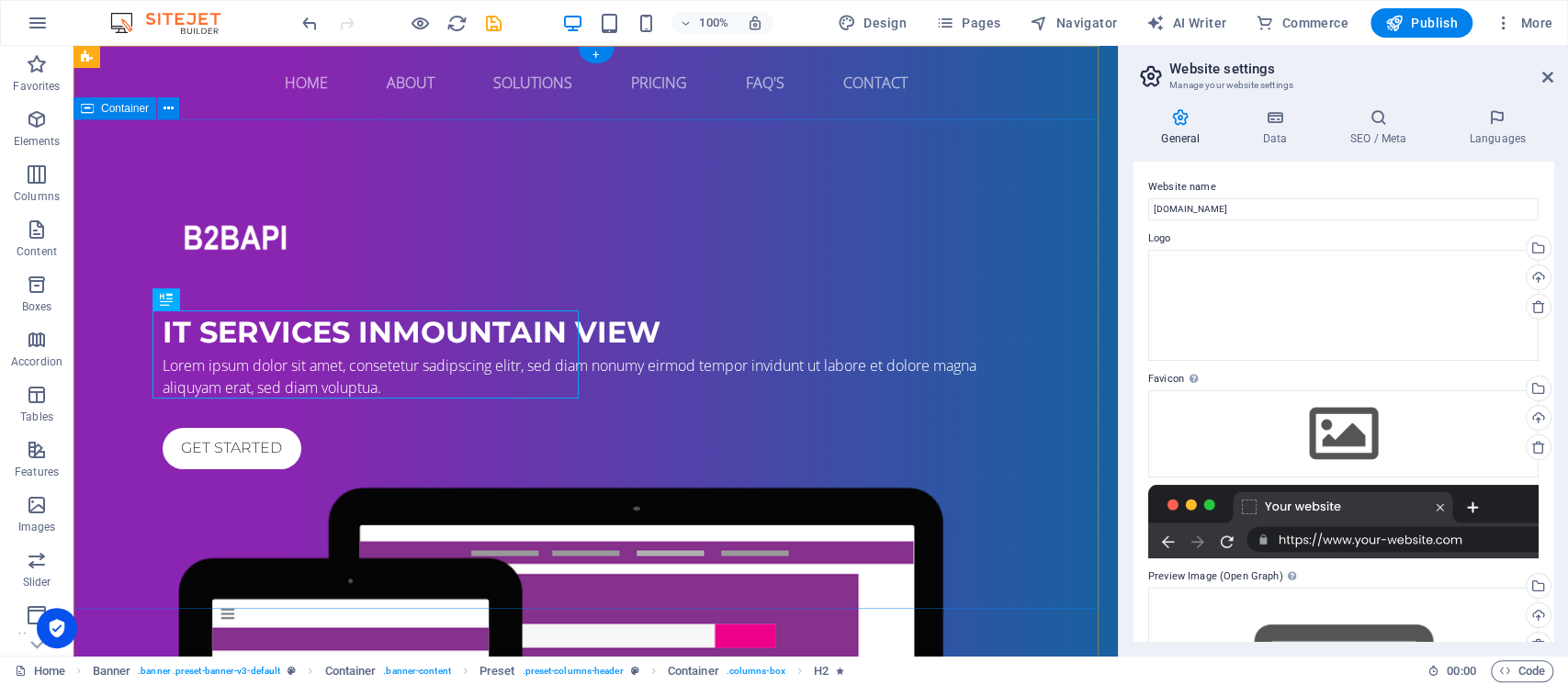 click on "IT Services in  [GEOGRAPHIC_DATA] Lorem ipsum dolor sit amet, consetetur sadipscing elitr, sed diam nonumy eirmod tempor invidunt ut labore et dolore magna aliquyam erat, sed diam voluptua. Get started" at bounding box center (595, 603) 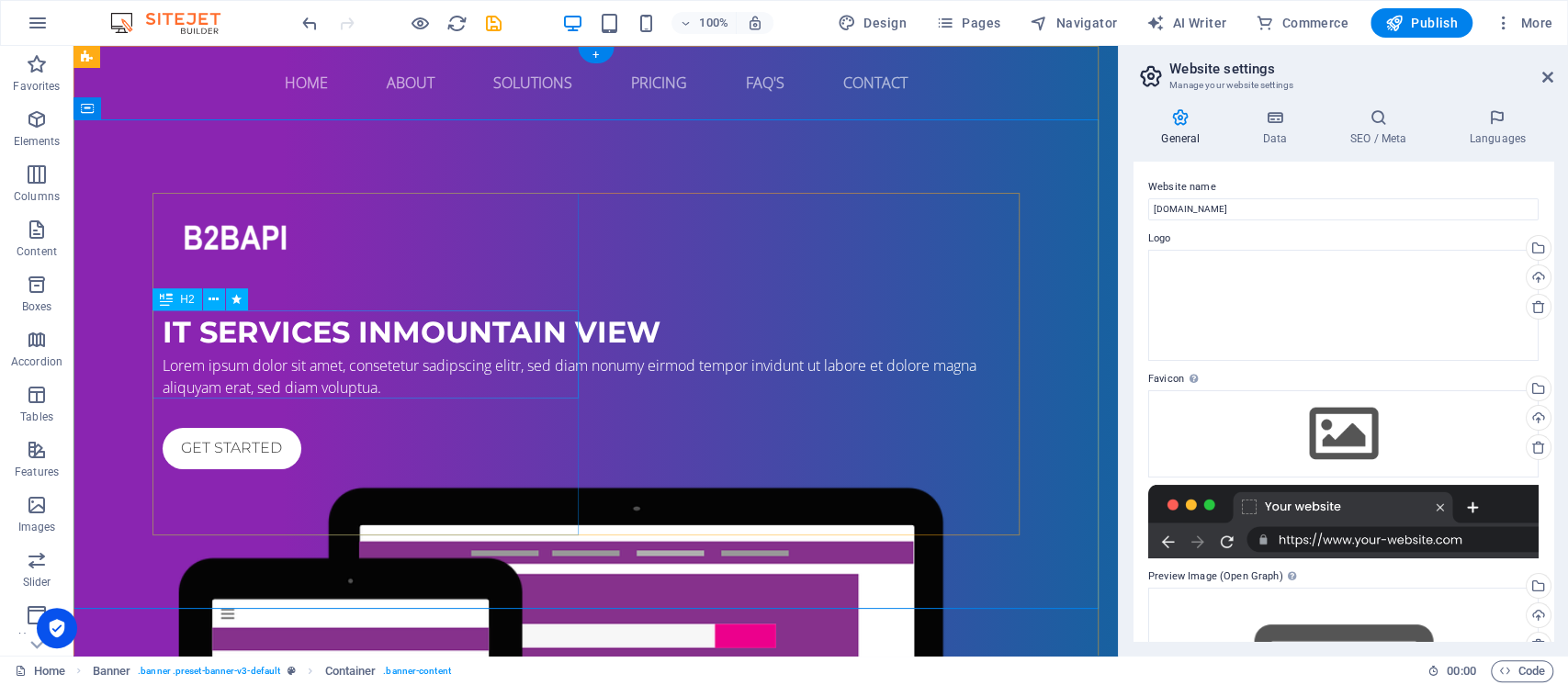click on "IT Services in  [GEOGRAPHIC_DATA]" at bounding box center (596, 332) 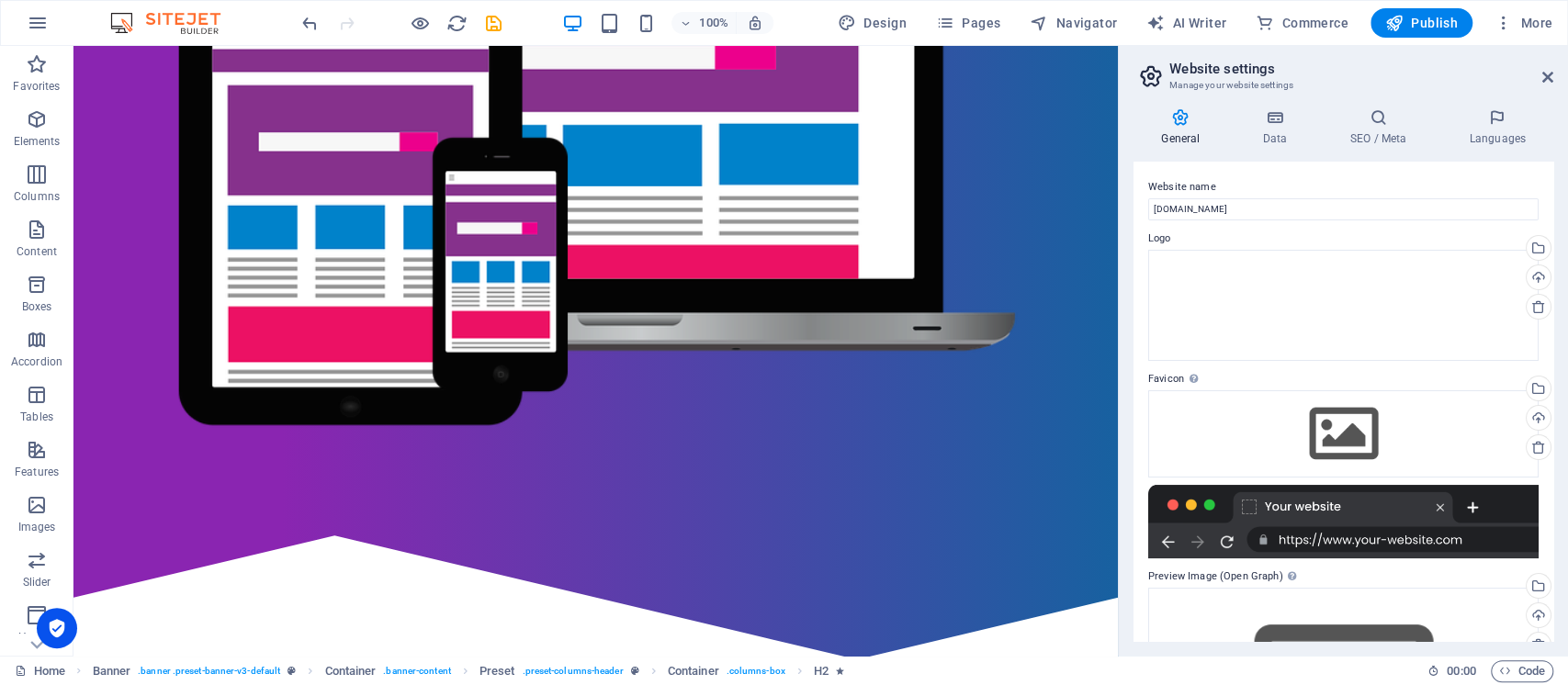 scroll, scrollTop: 603, scrollLeft: 0, axis: vertical 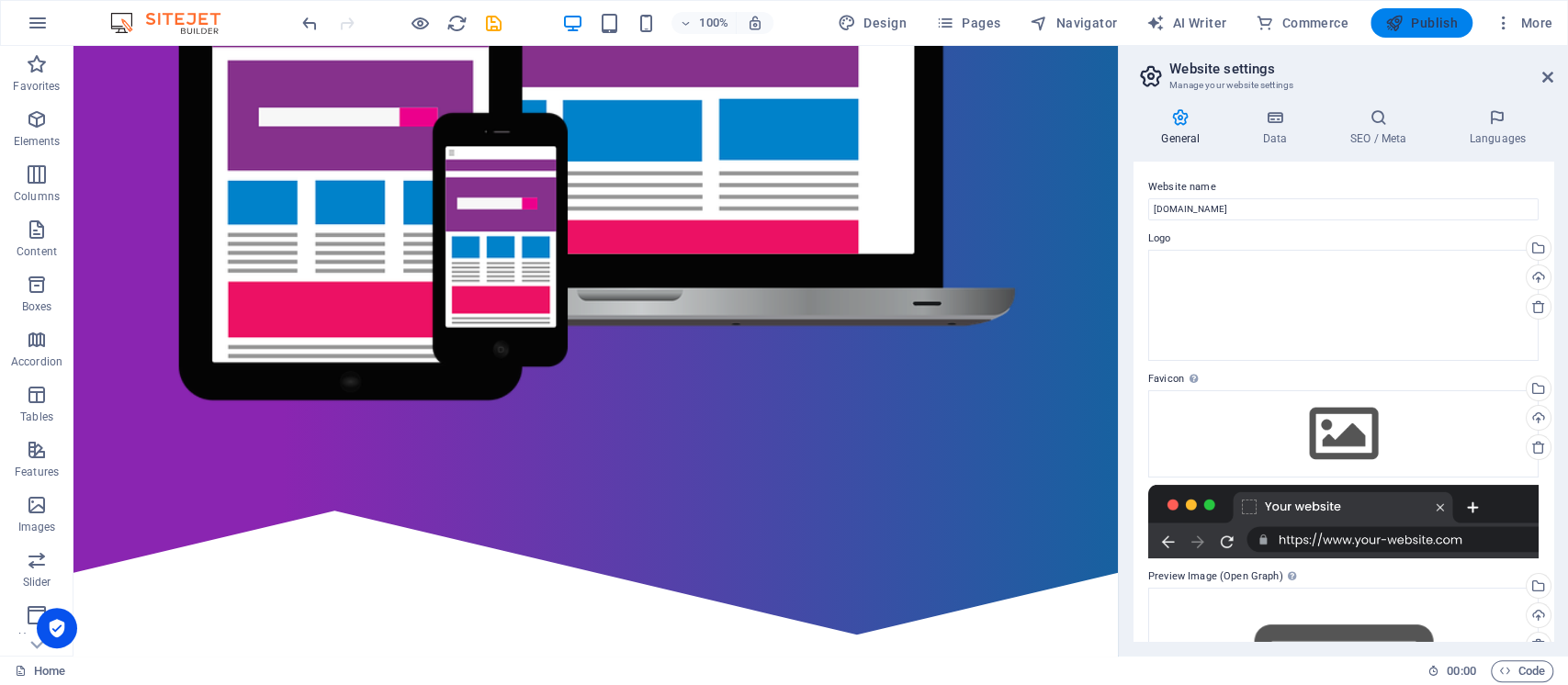 click at bounding box center (1394, 23) 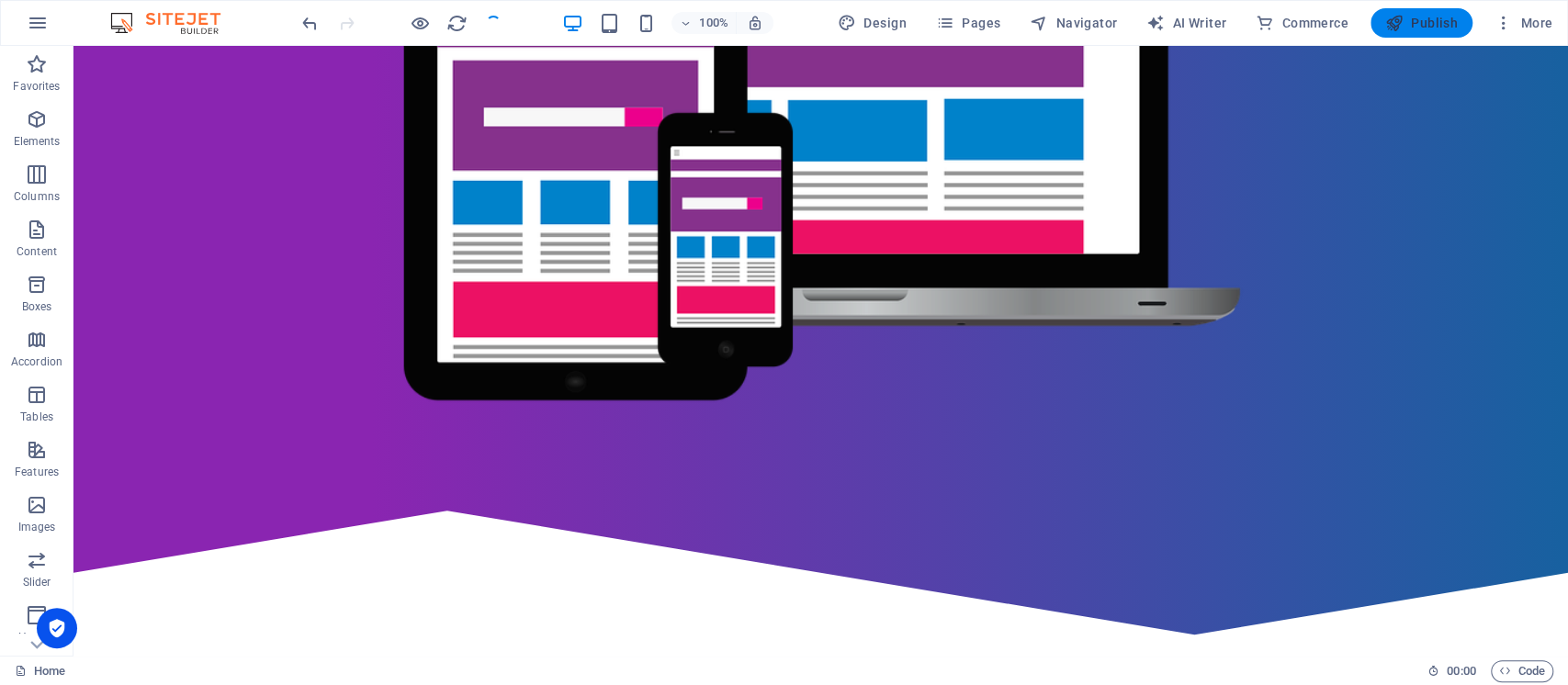 click at bounding box center [1394, 23] 